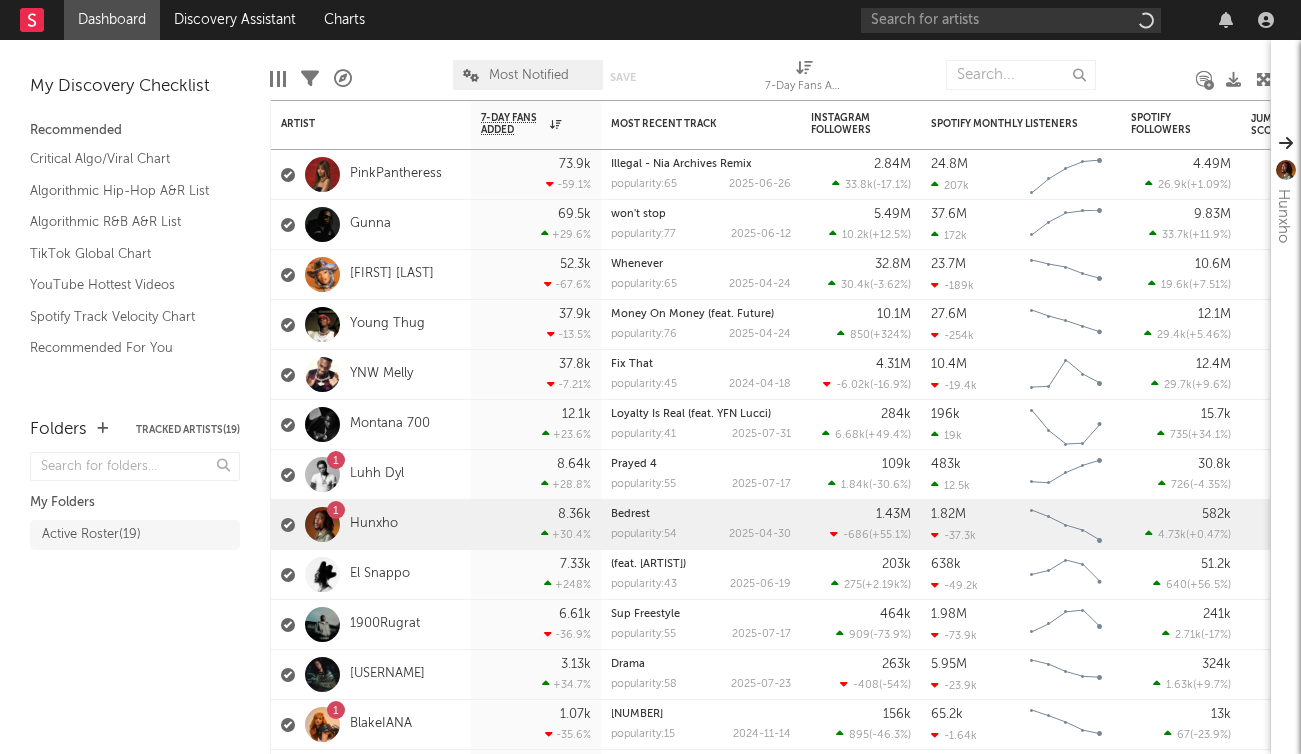 scroll, scrollTop: 0, scrollLeft: 0, axis: both 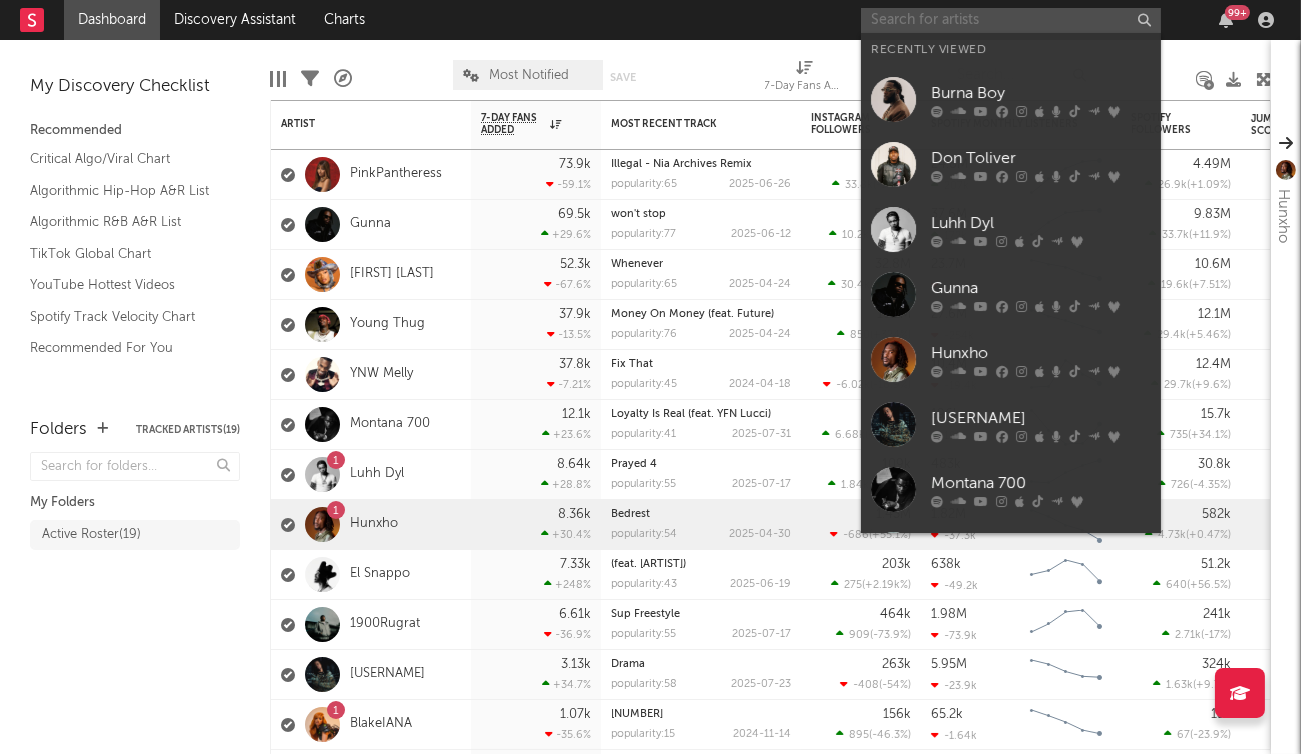 click at bounding box center (1011, 20) 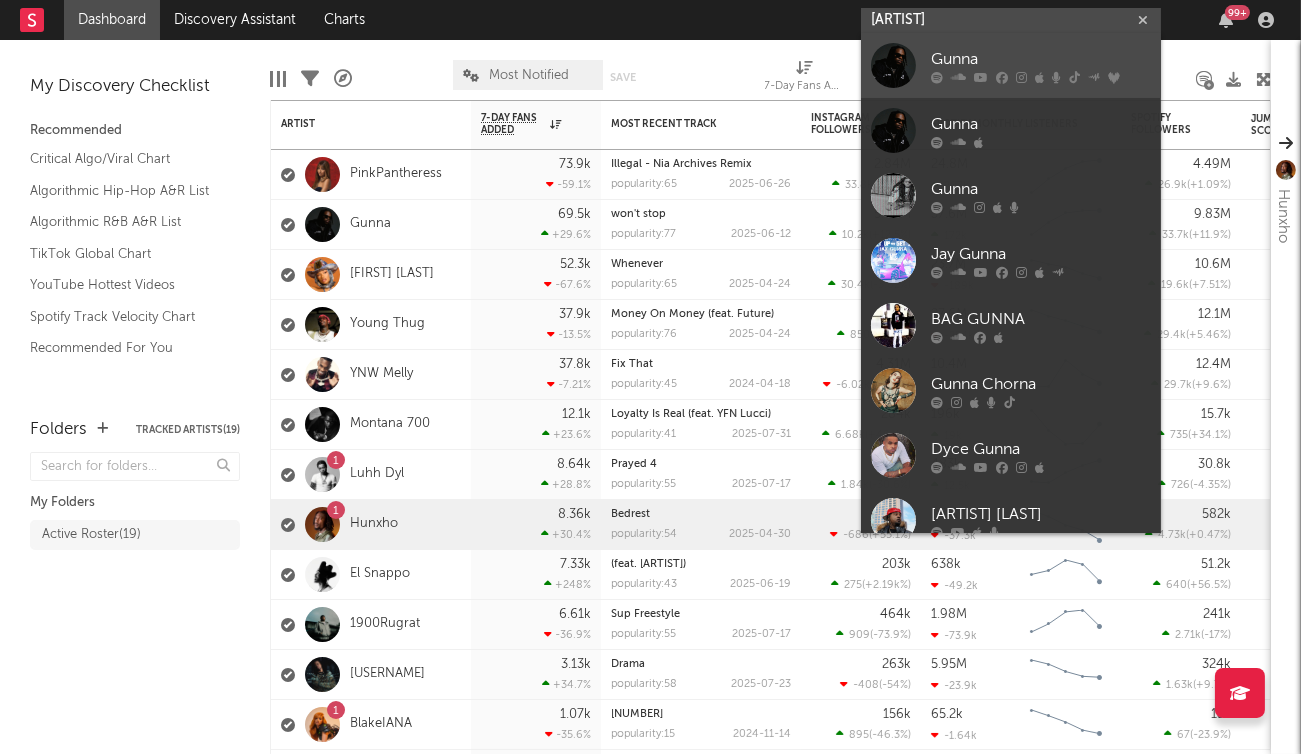type on "[ARTIST]" 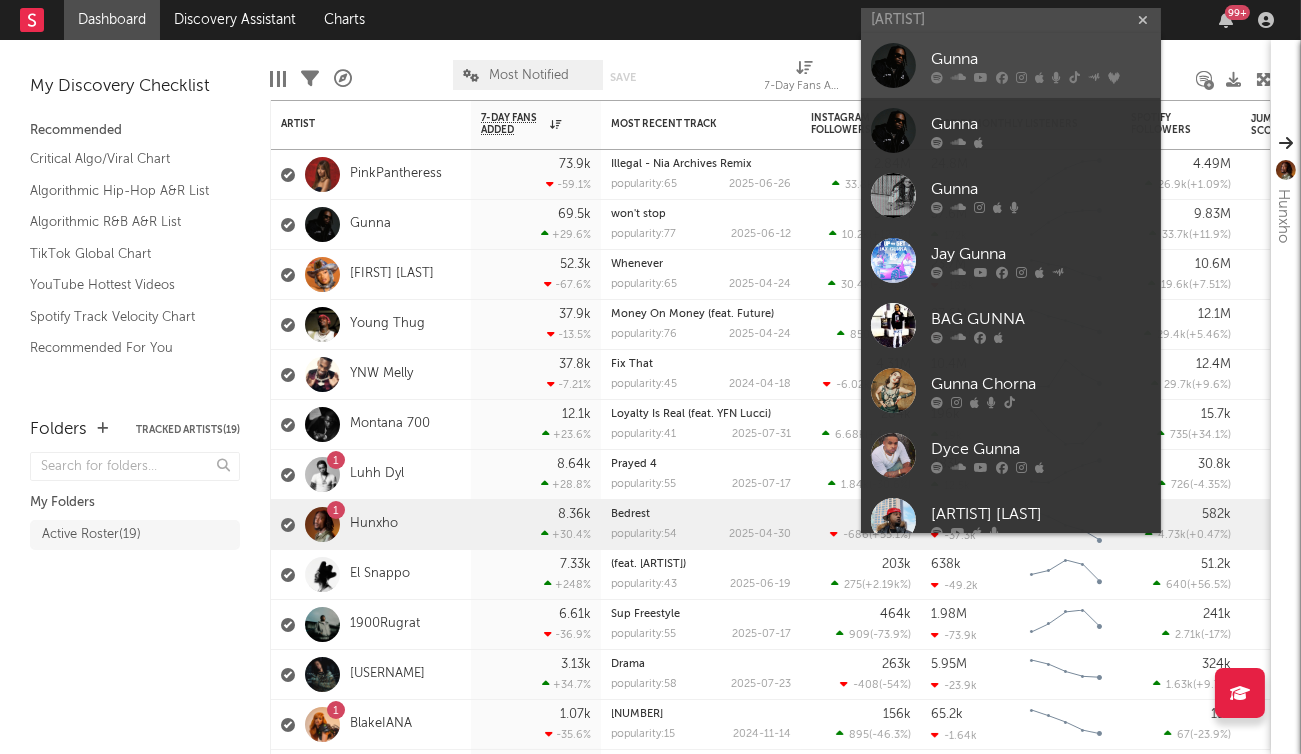 click on "Gunna" at bounding box center (1041, 60) 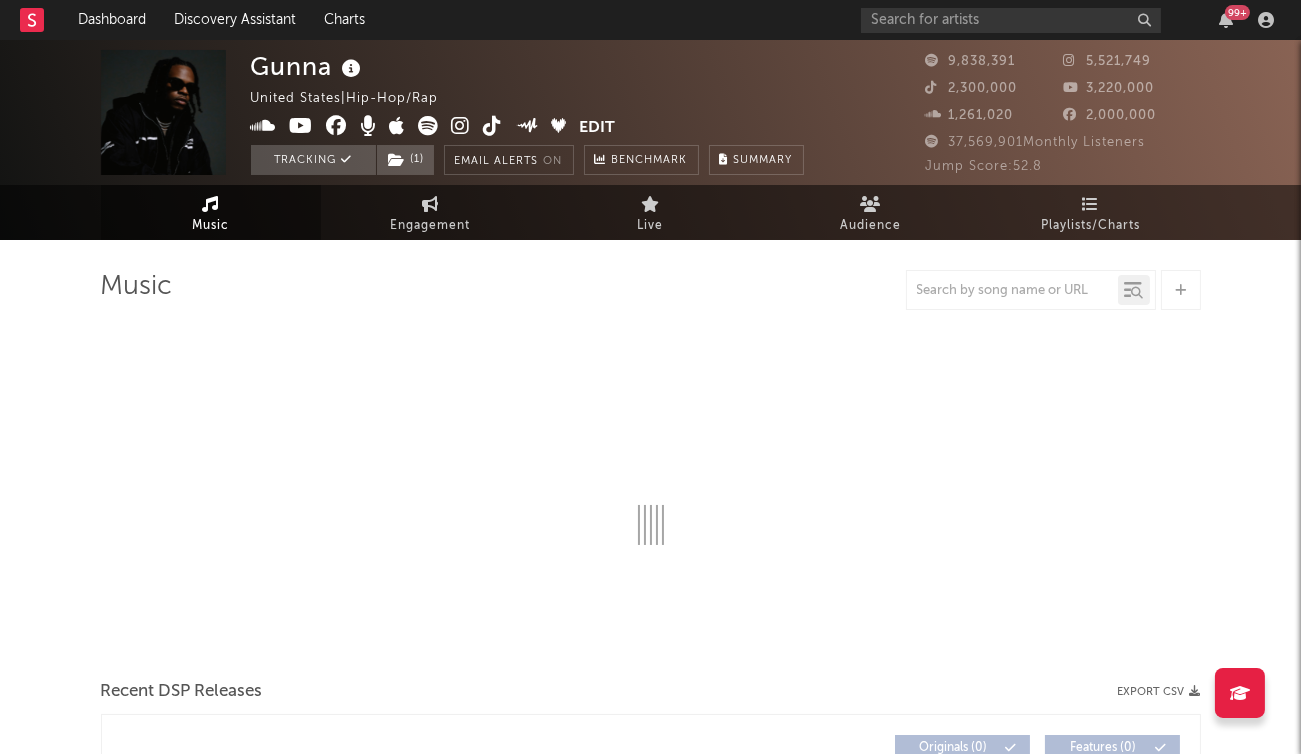 select on "6m" 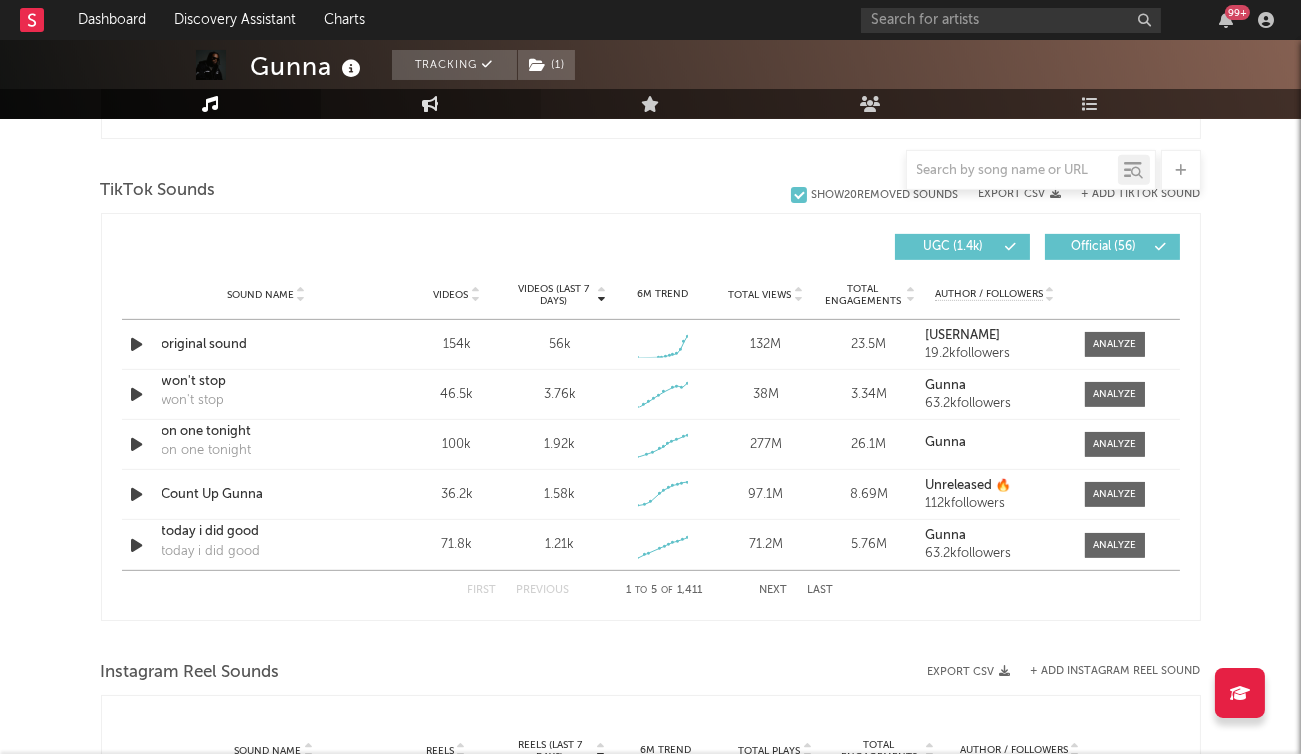 scroll, scrollTop: 1305, scrollLeft: 0, axis: vertical 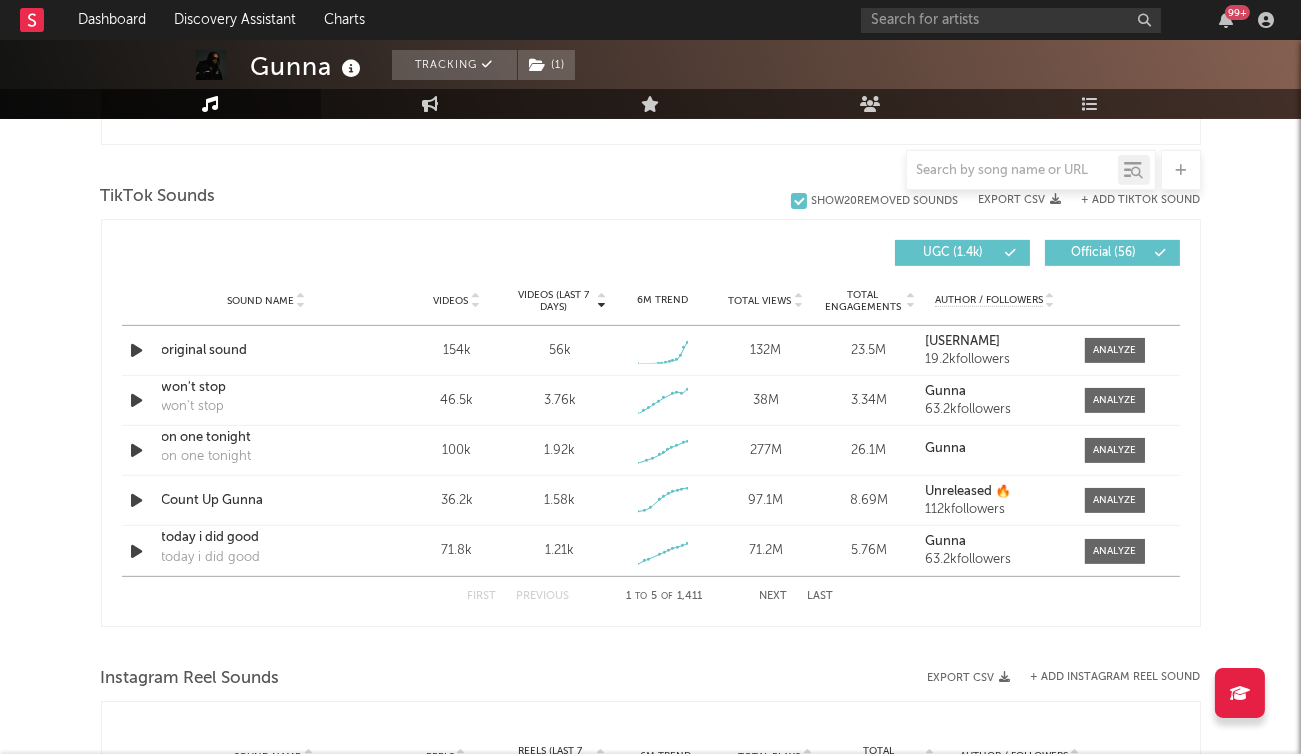 click on "Next" at bounding box center [774, 596] 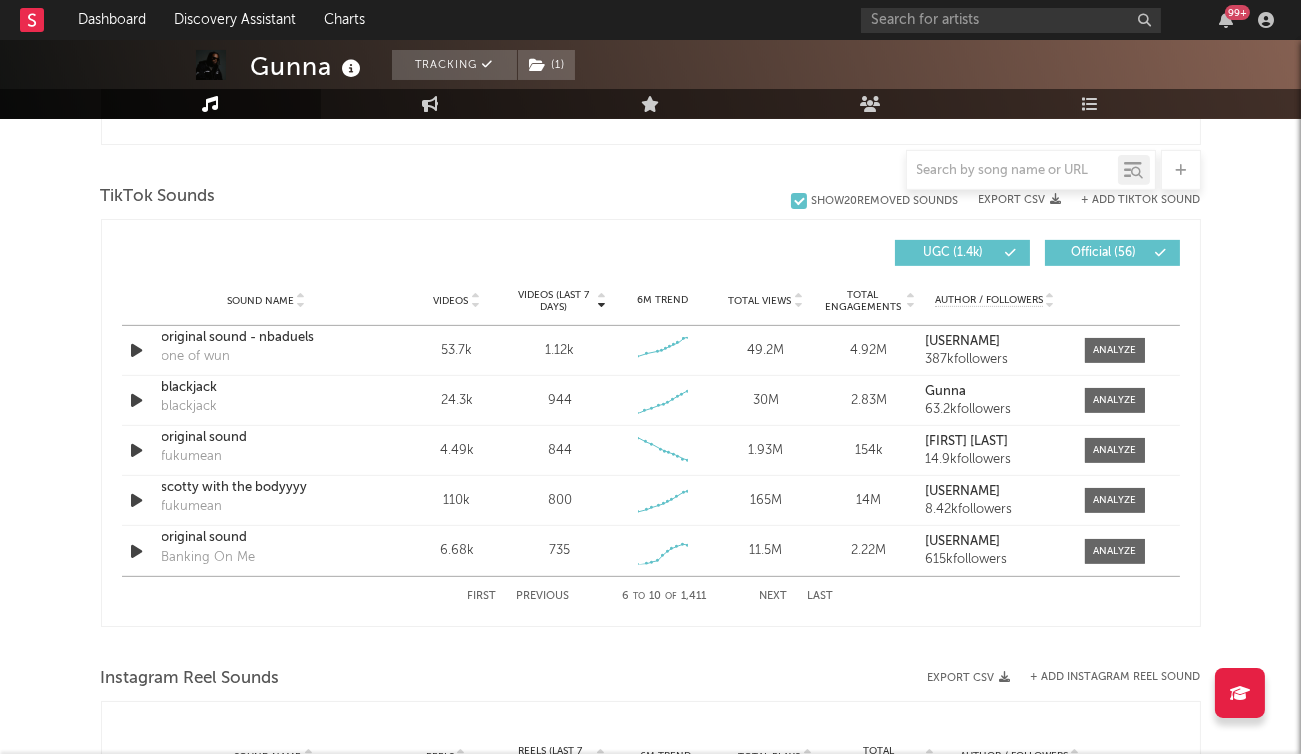click on "Next" at bounding box center [774, 596] 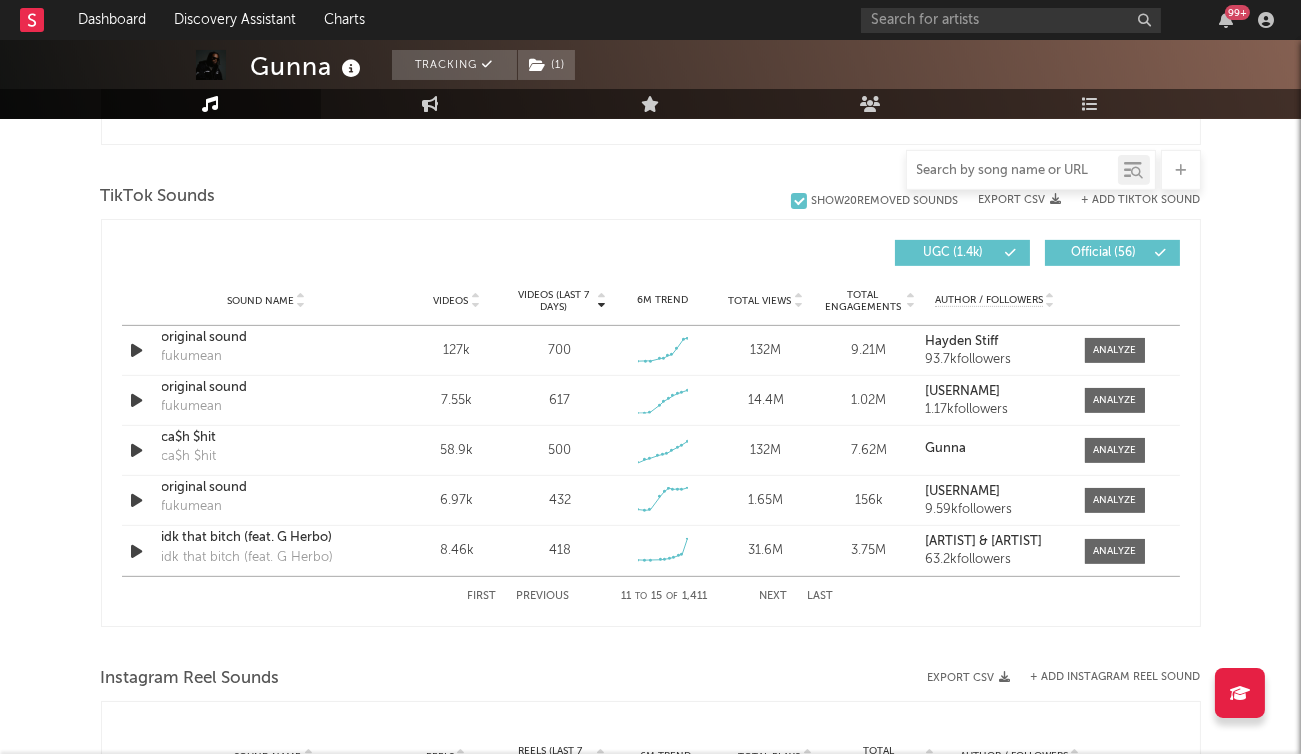 click at bounding box center [1012, 171] 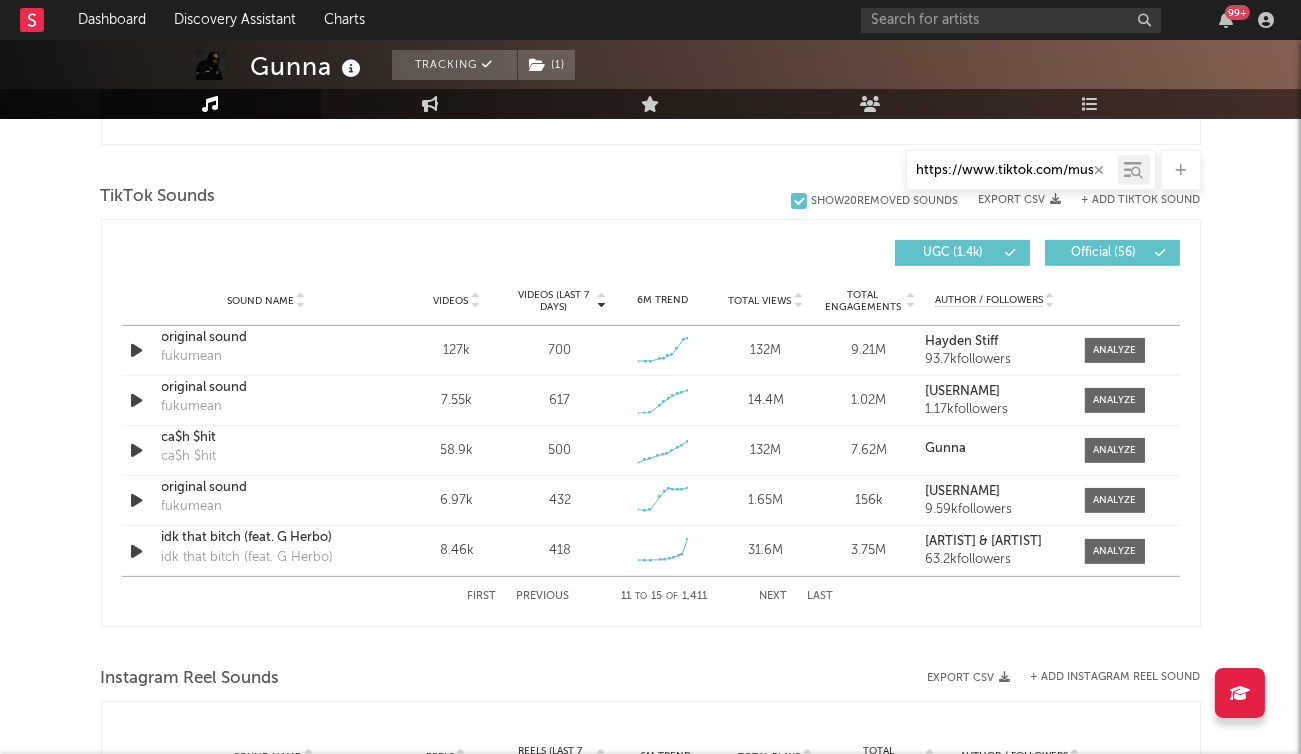 scroll, scrollTop: 0, scrollLeft: 249, axis: horizontal 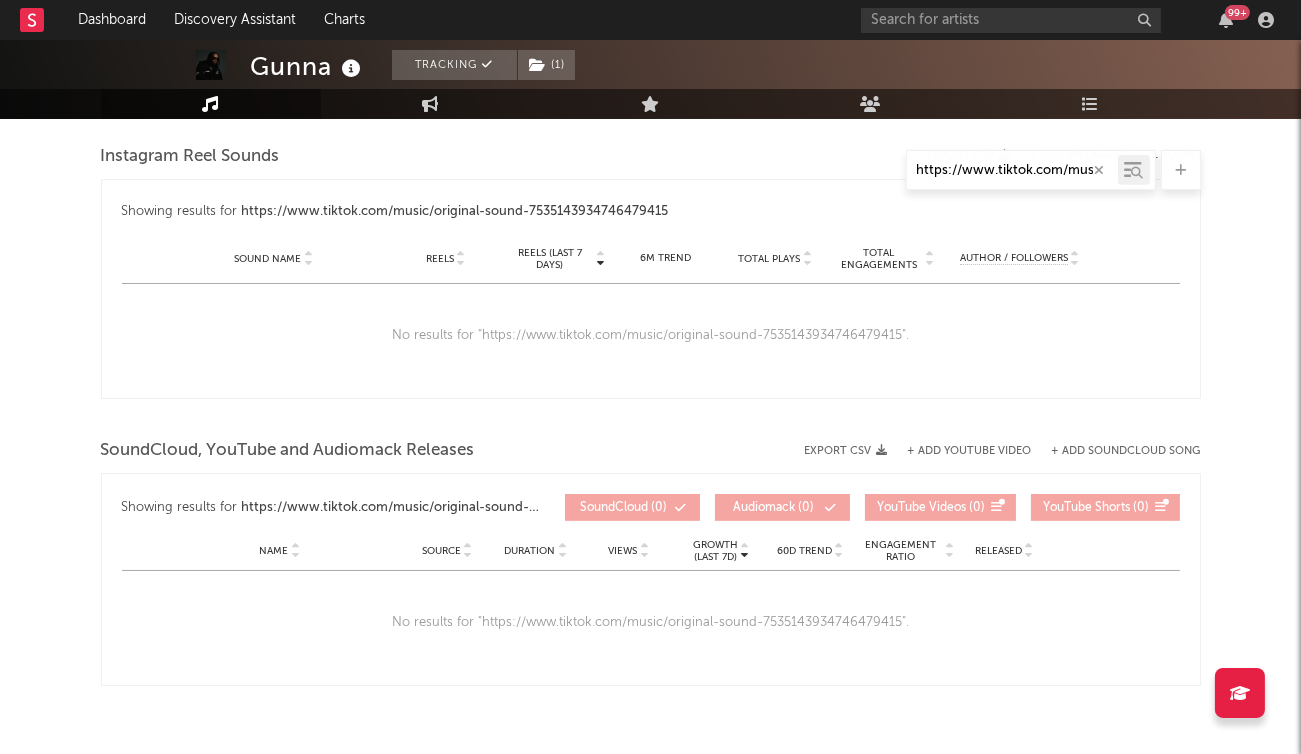 drag, startPoint x: 956, startPoint y: 170, endPoint x: 740, endPoint y: 170, distance: 216 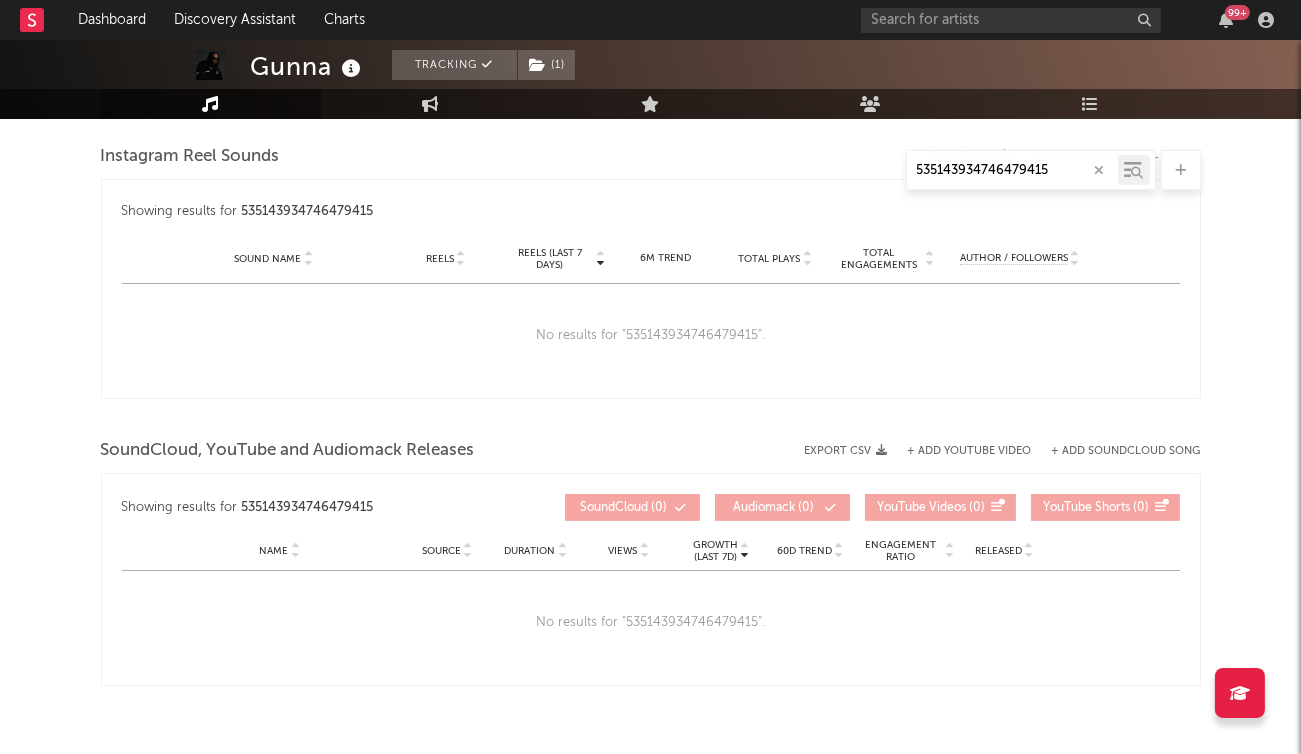 type on "535143934746479415" 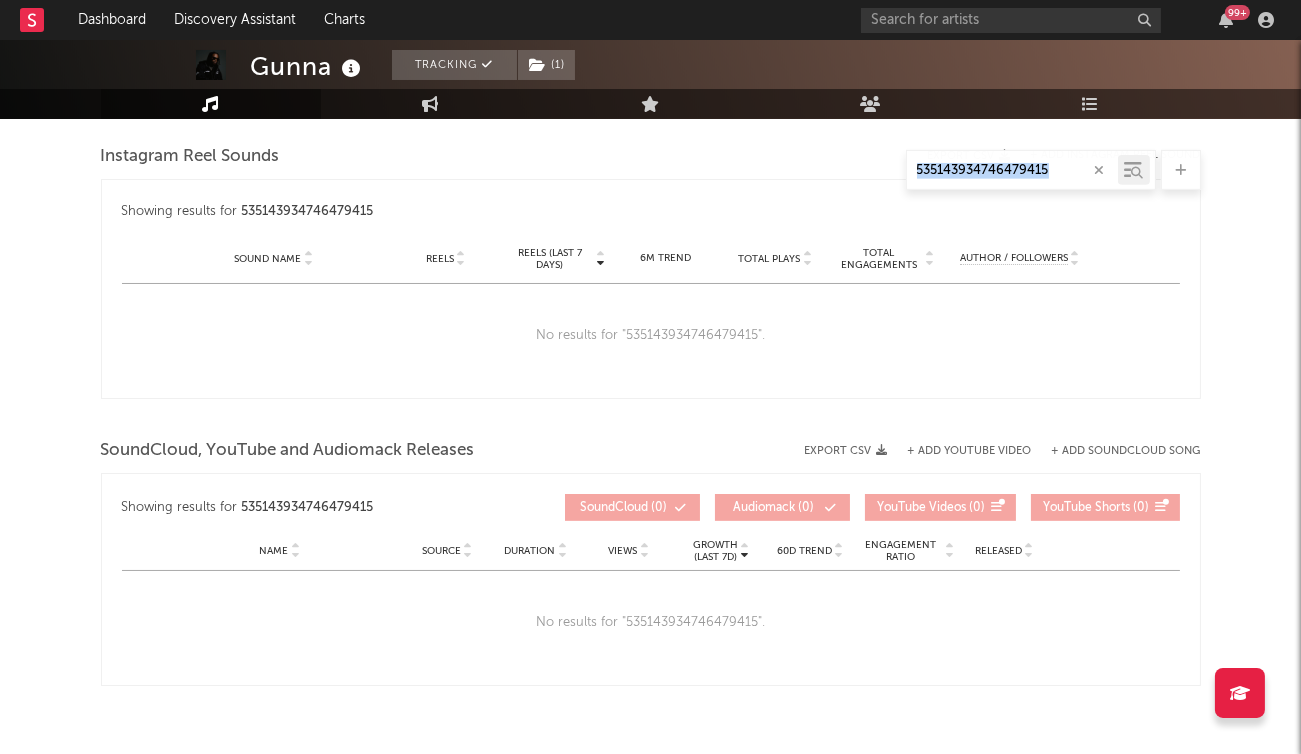 click on "535143934746479415" at bounding box center (1012, 170) 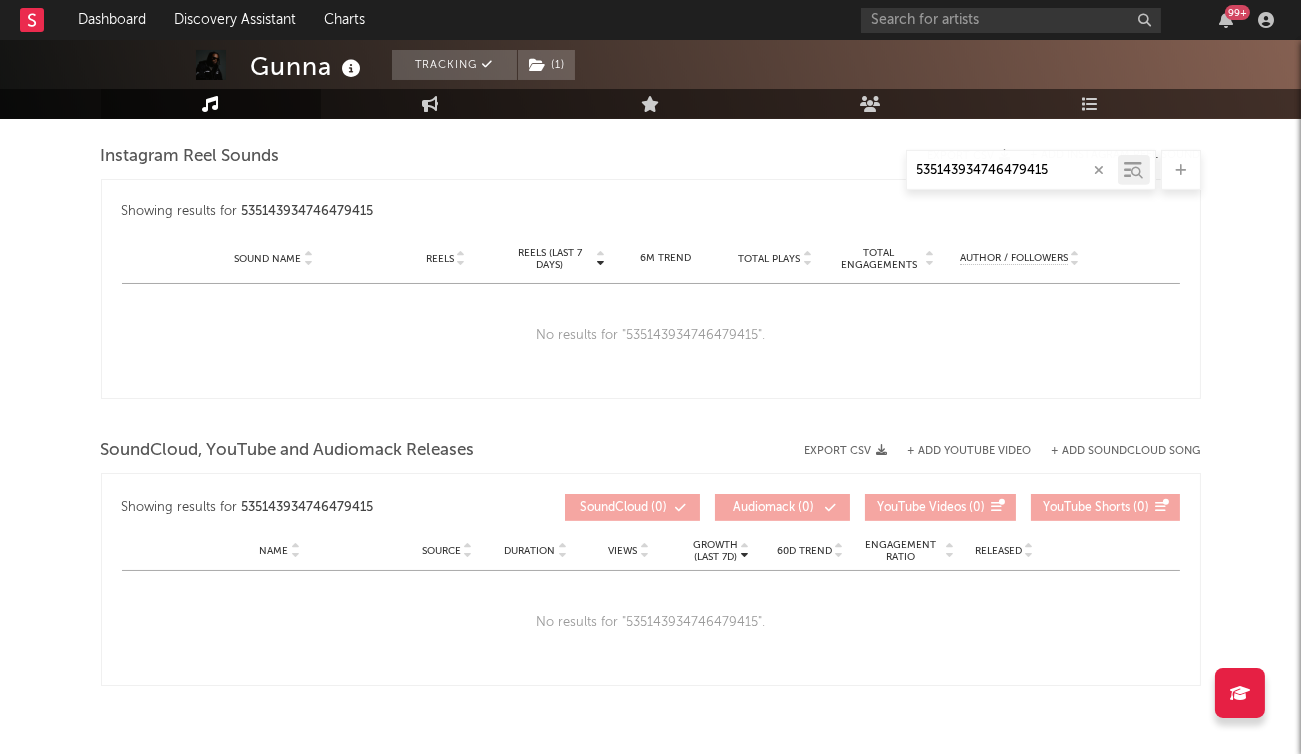 click on "535143934746479415" at bounding box center [1012, 171] 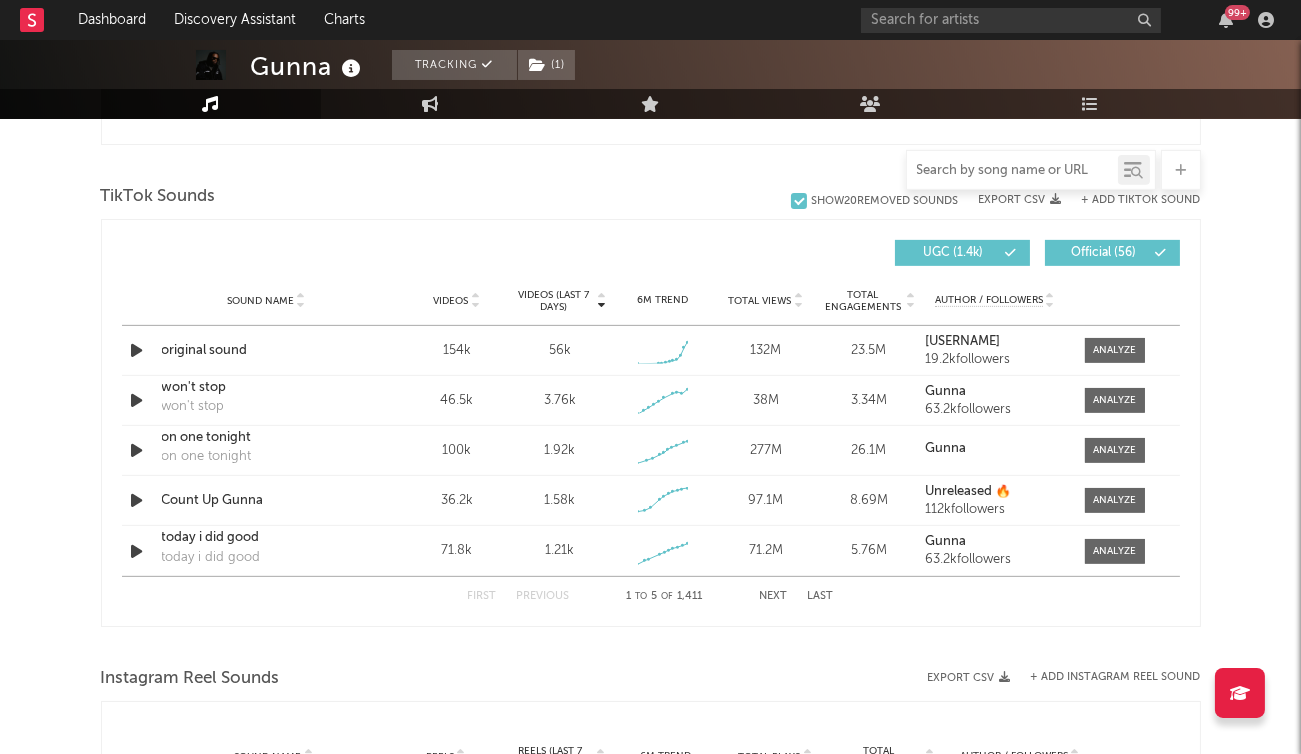 click at bounding box center (1181, 170) 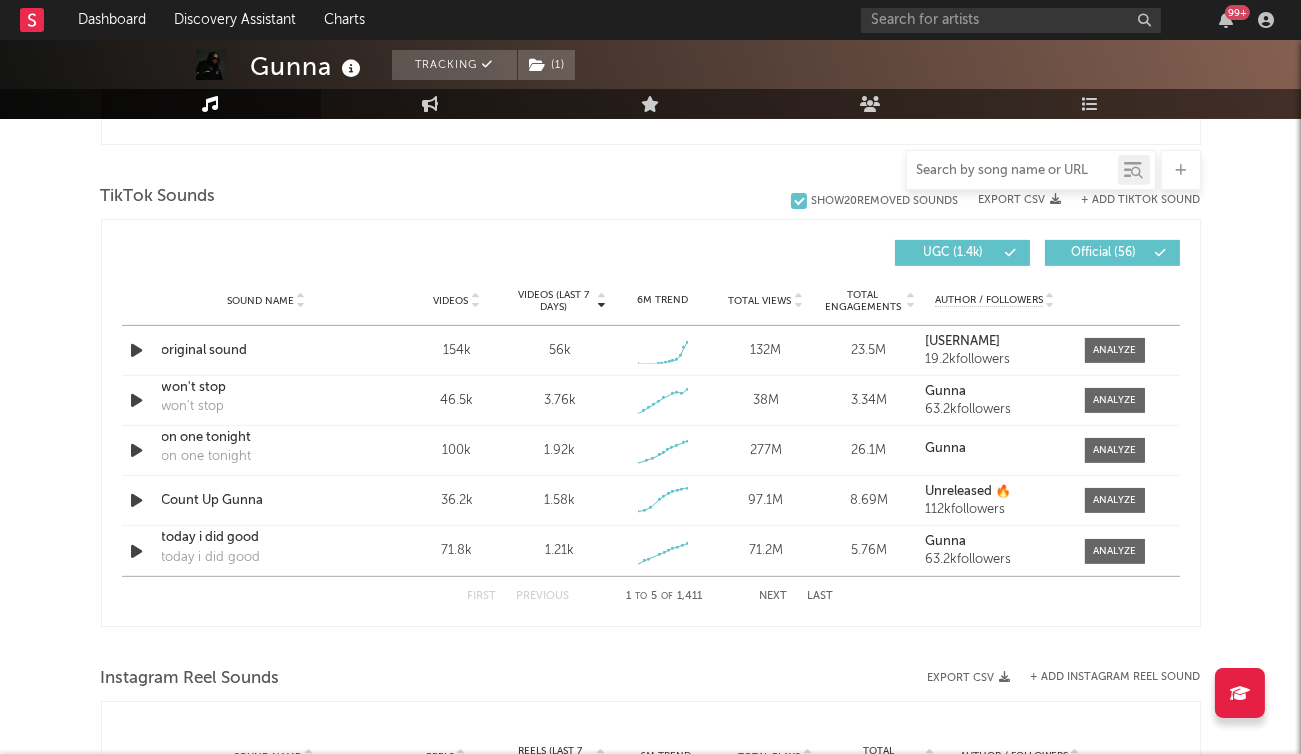click at bounding box center (1181, 170) 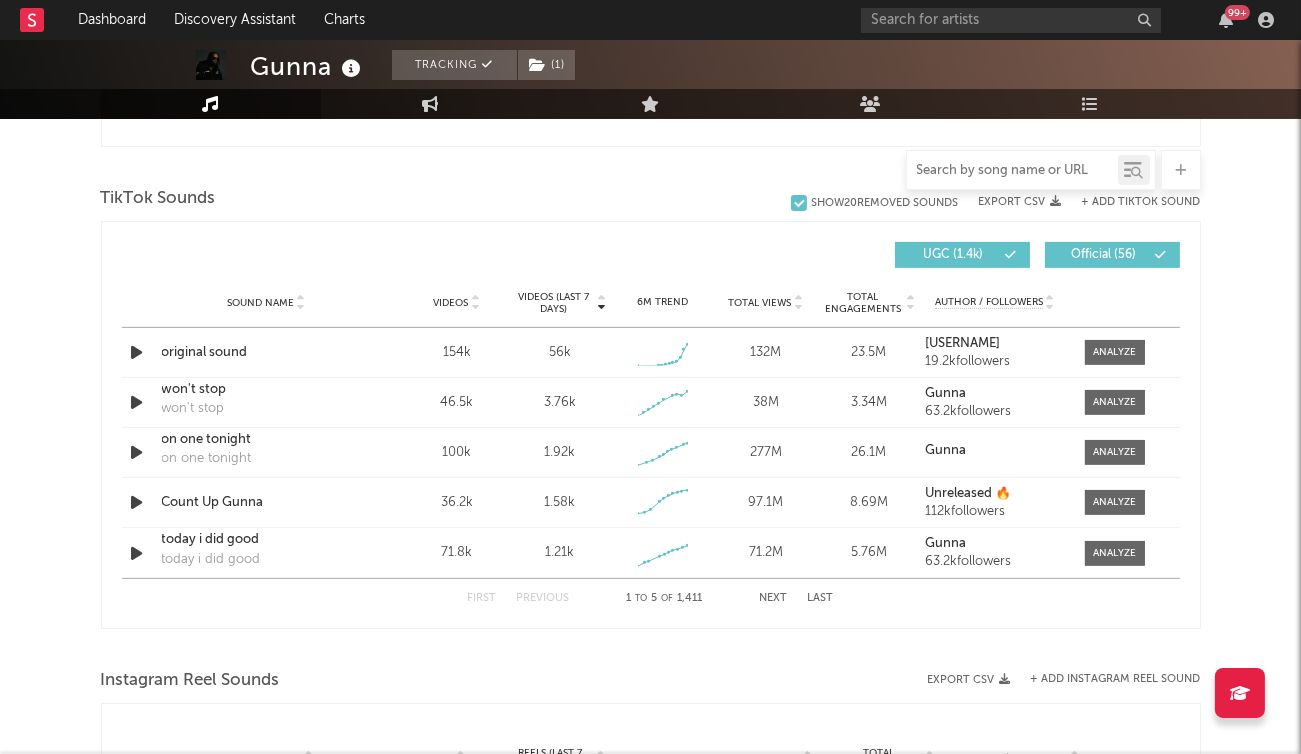 scroll, scrollTop: 1261, scrollLeft: 0, axis: vertical 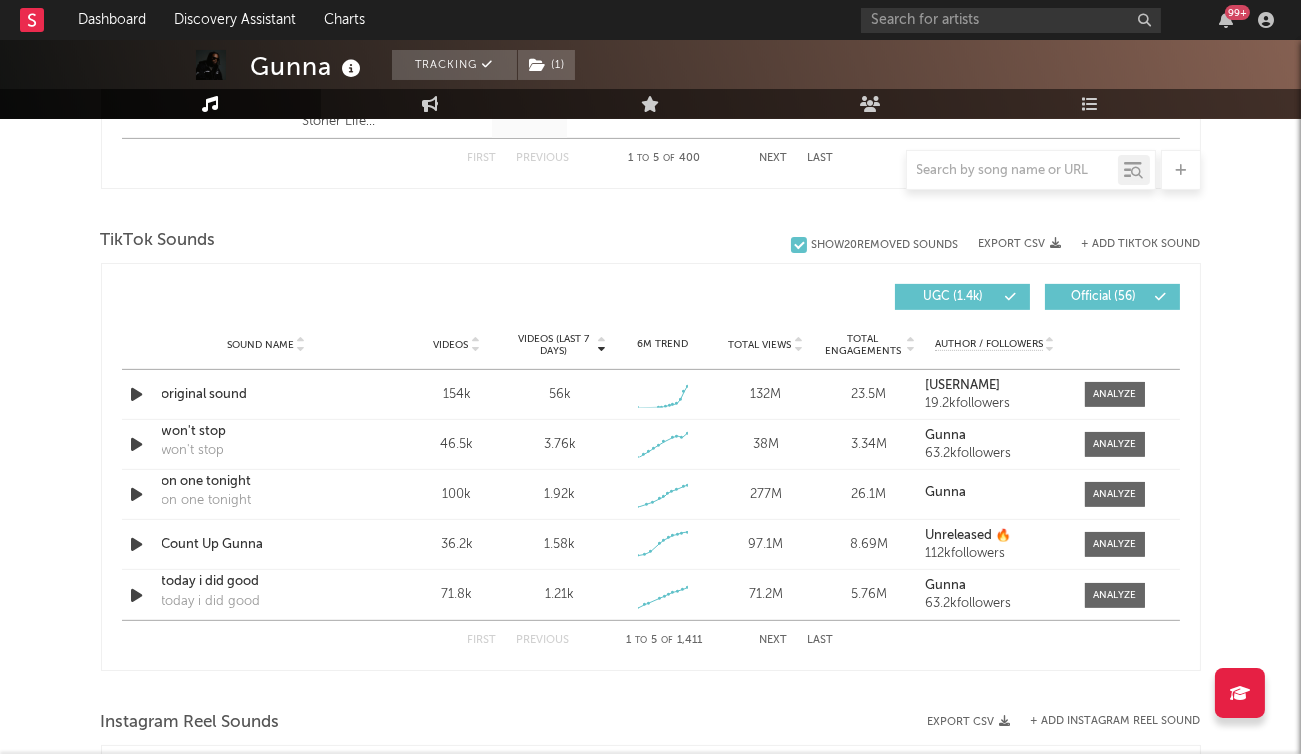 click on "+ Add TikTok Sound" at bounding box center [1131, 244] 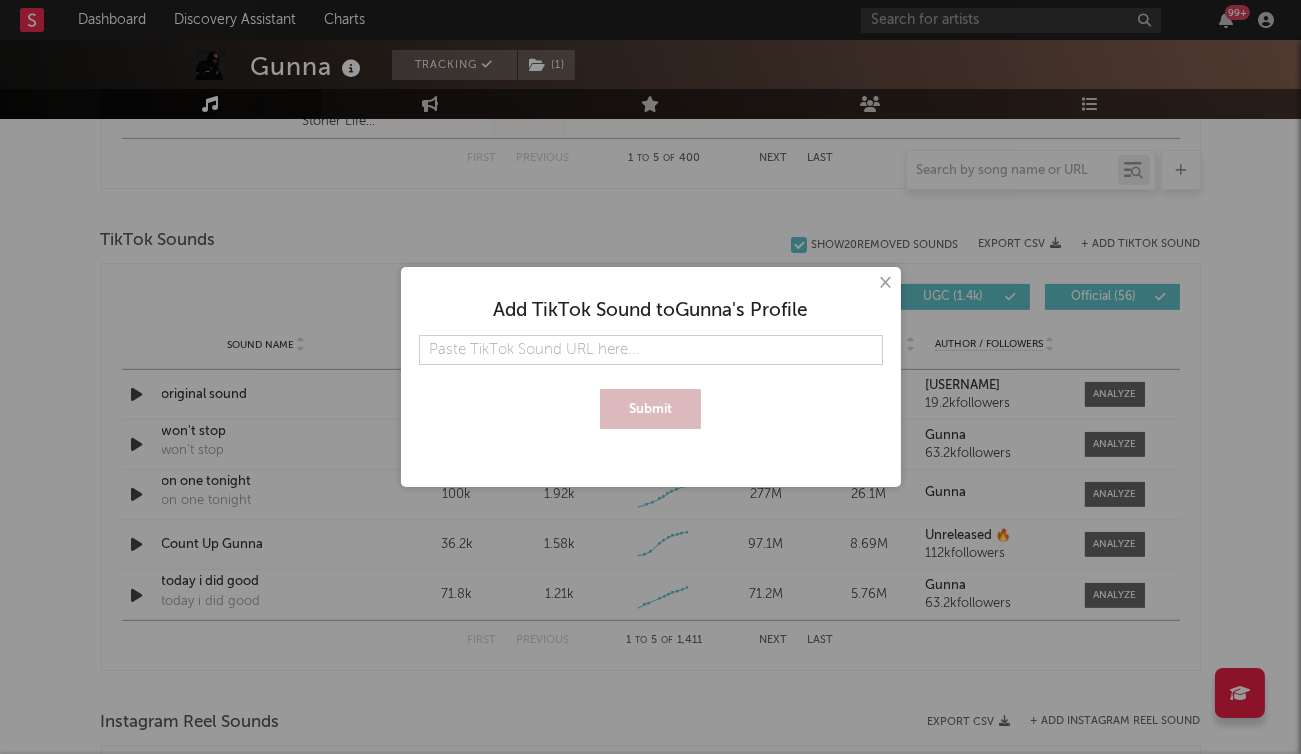 click at bounding box center [651, 350] 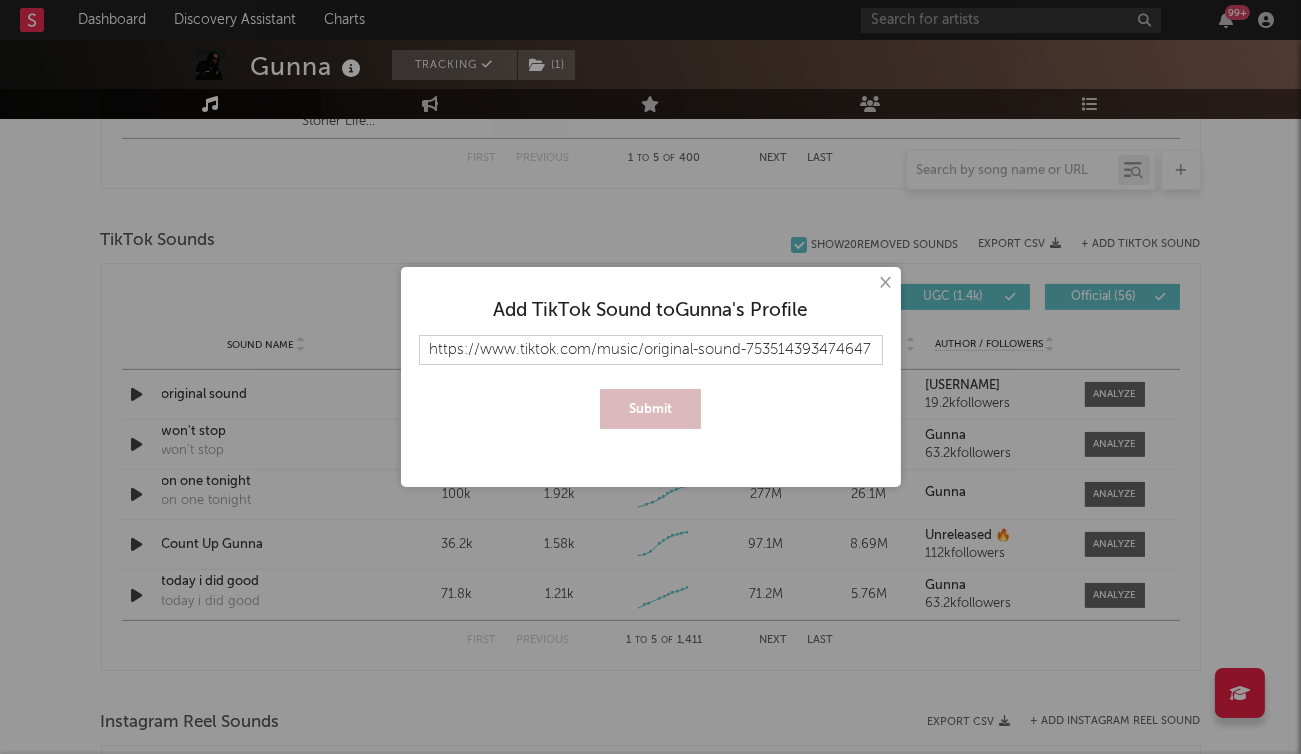 scroll, scrollTop: 0, scrollLeft: 27, axis: horizontal 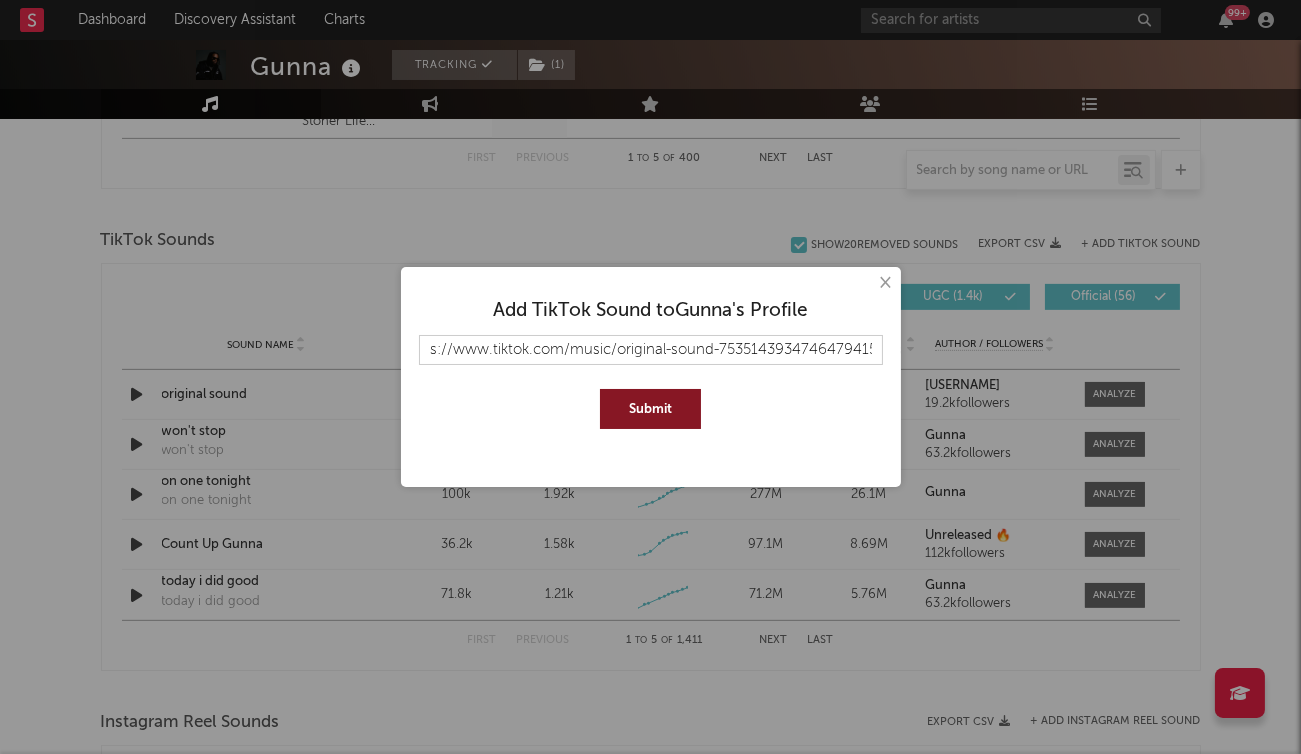 type on "https://www.tiktok.com/music/original-sound-7535143934746479415" 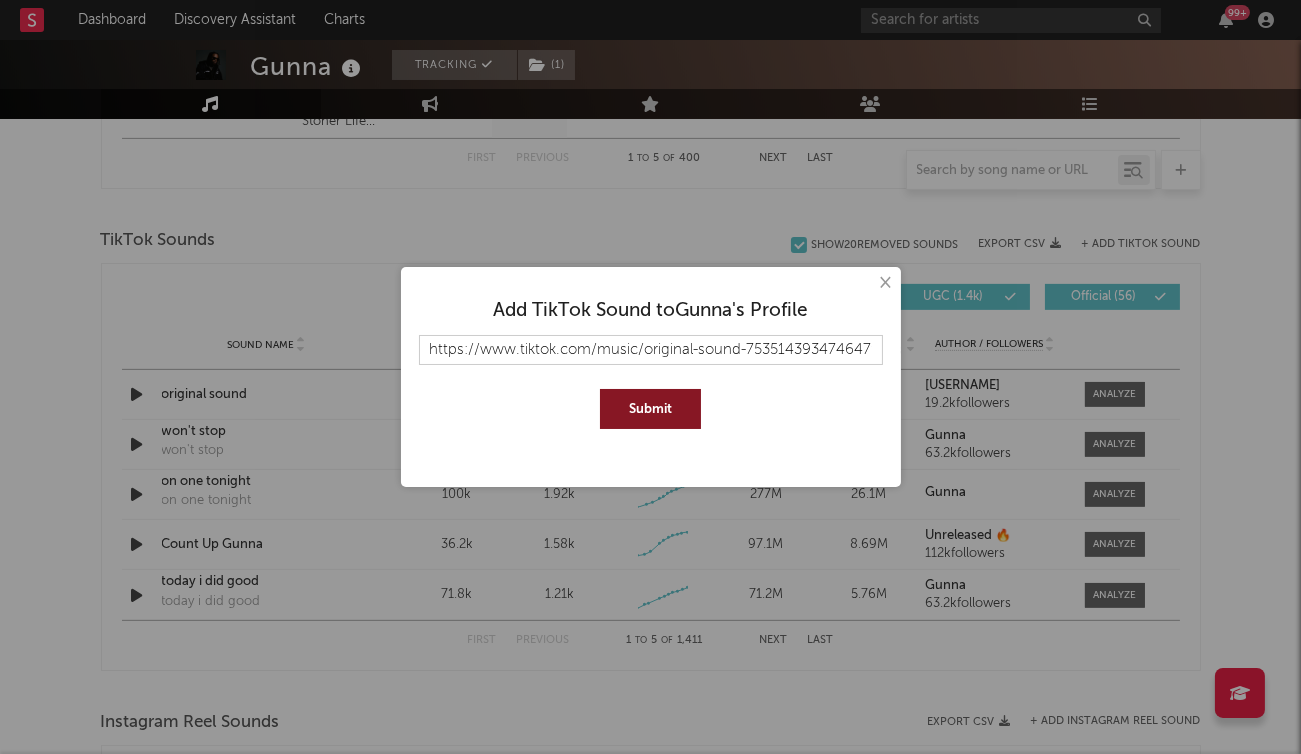 click on "Submit" at bounding box center [650, 409] 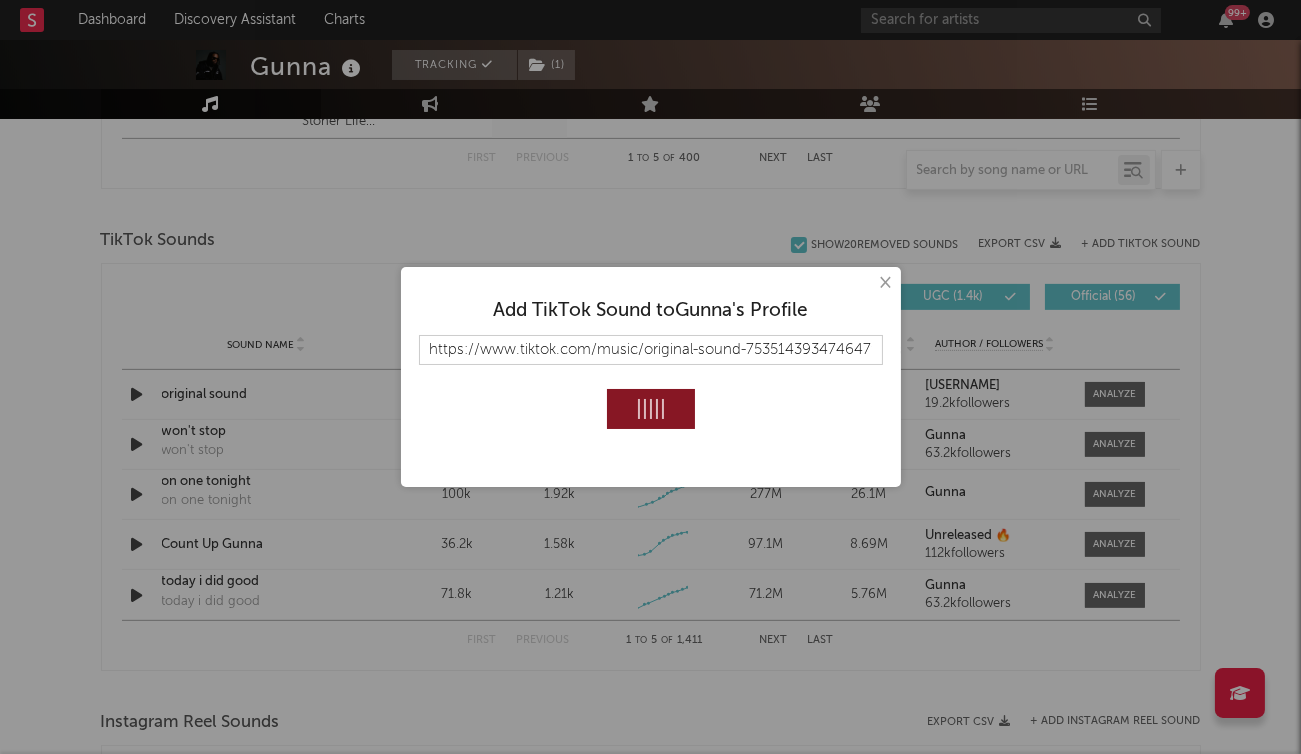 type 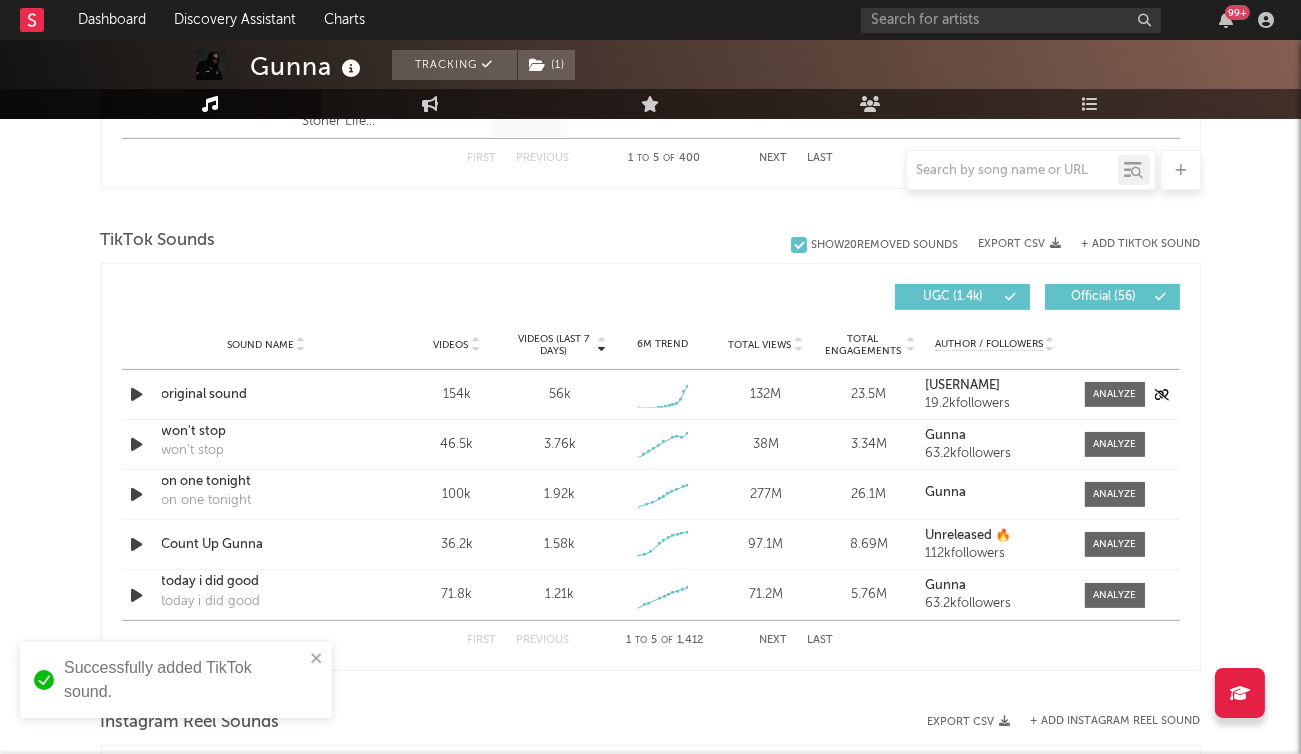 click at bounding box center [137, 394] 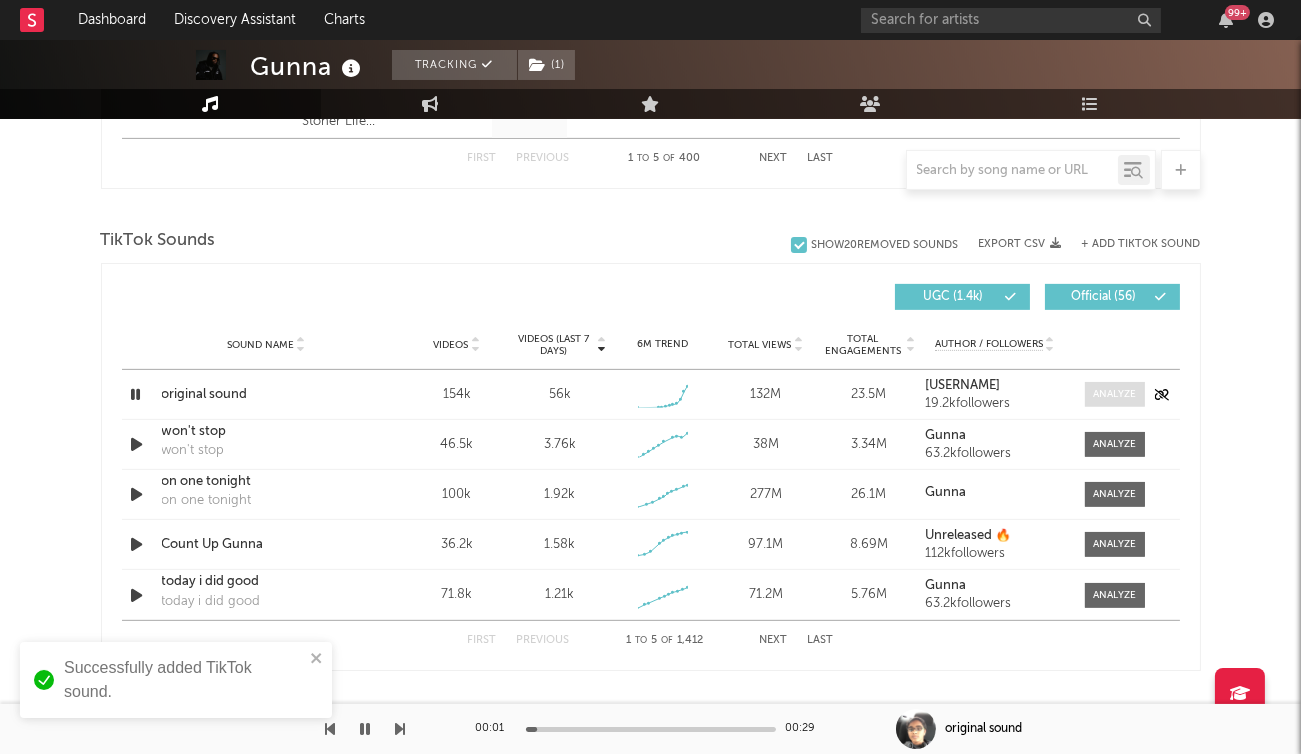 click at bounding box center (1115, 394) 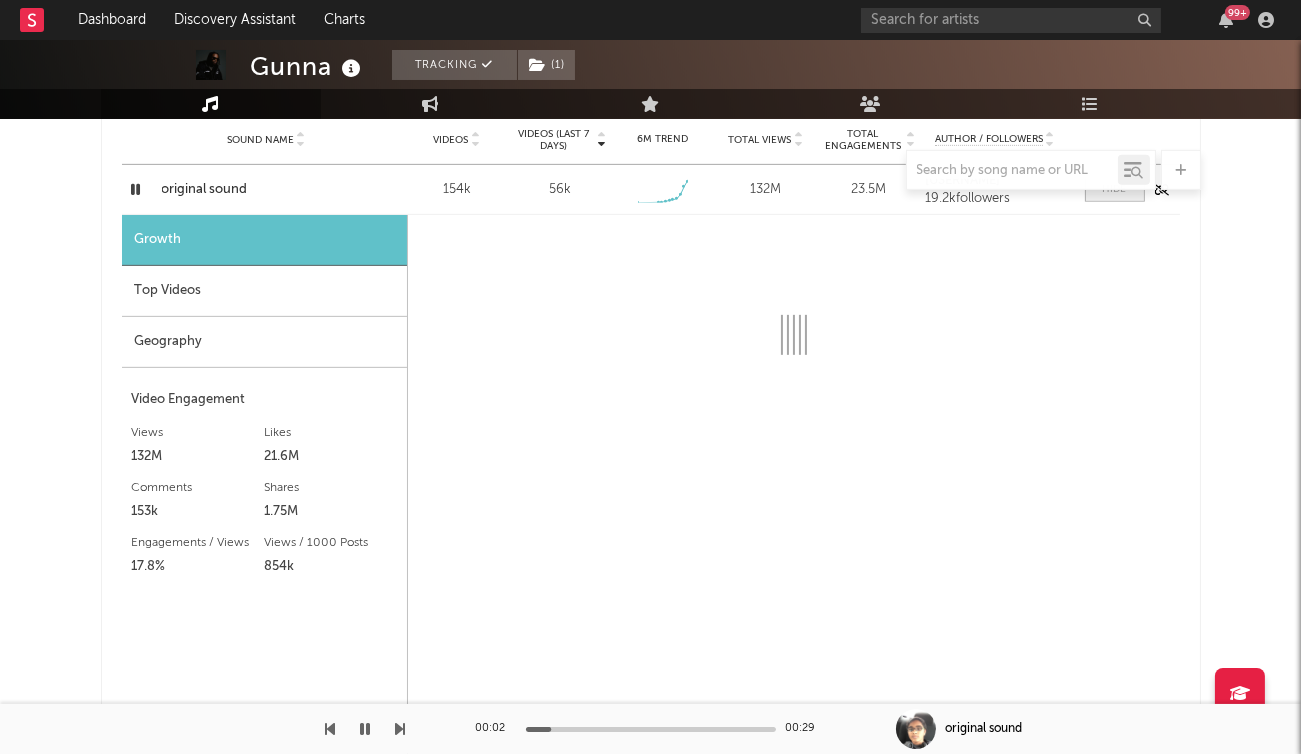 scroll, scrollTop: 1469, scrollLeft: 0, axis: vertical 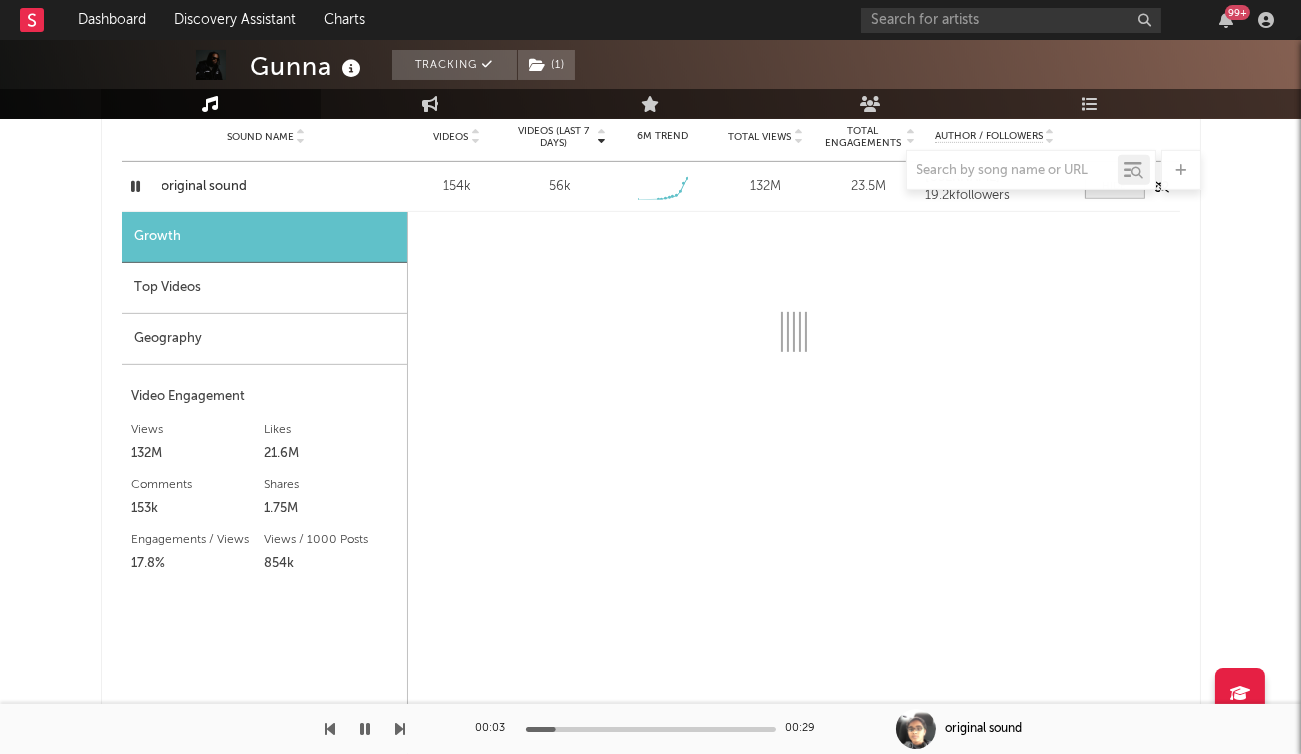 select on "6m" 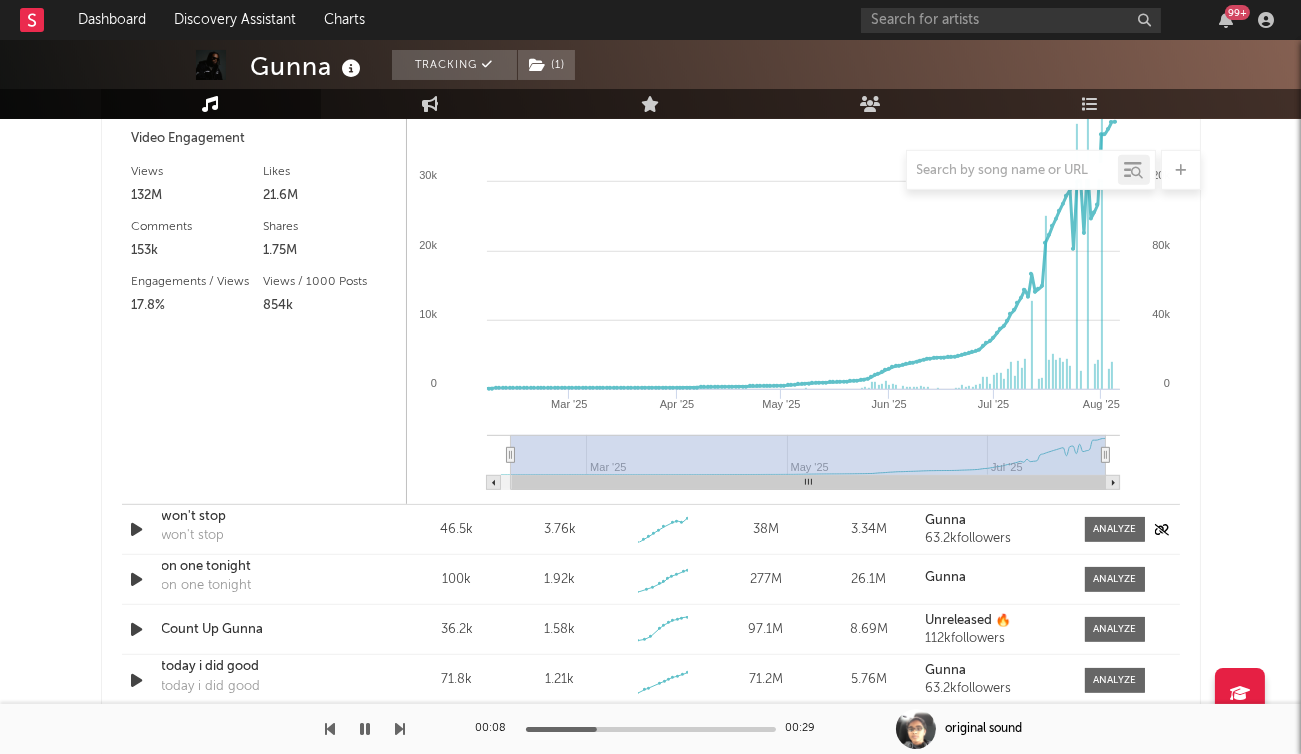 scroll, scrollTop: 1899, scrollLeft: 0, axis: vertical 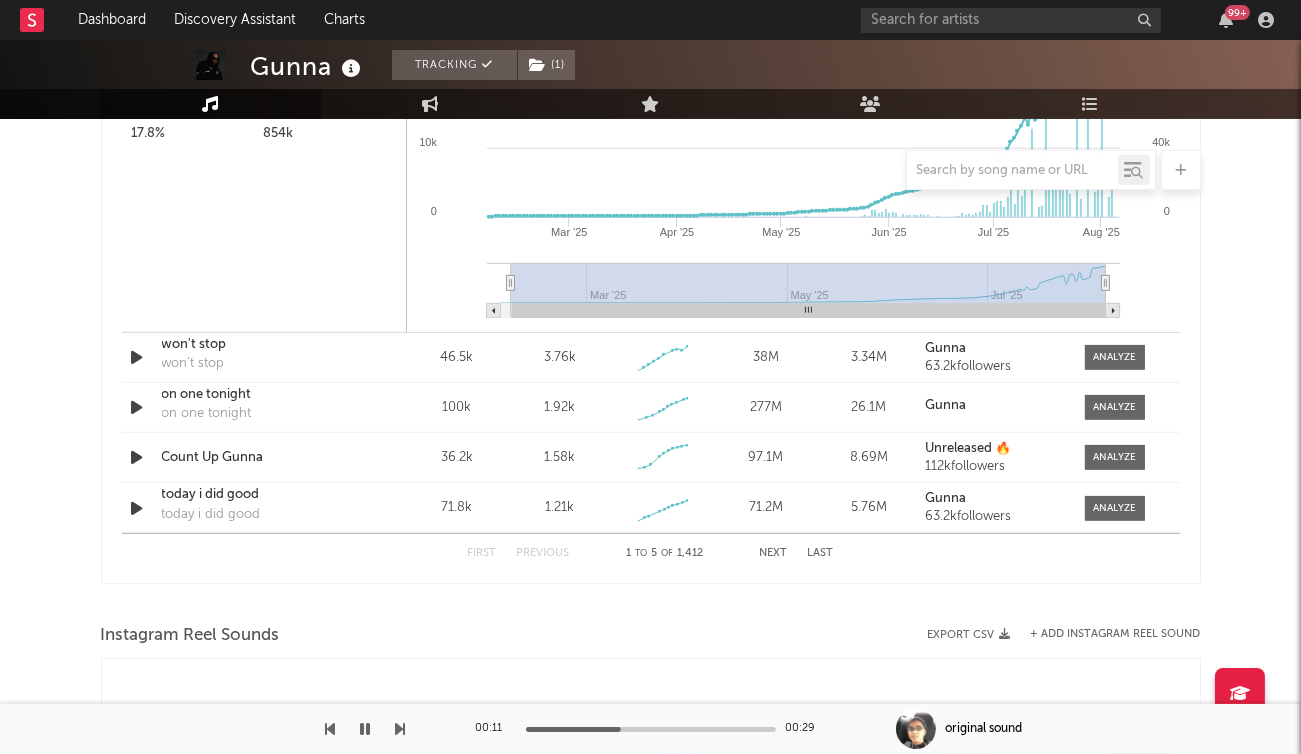 click on "Next" at bounding box center [774, 553] 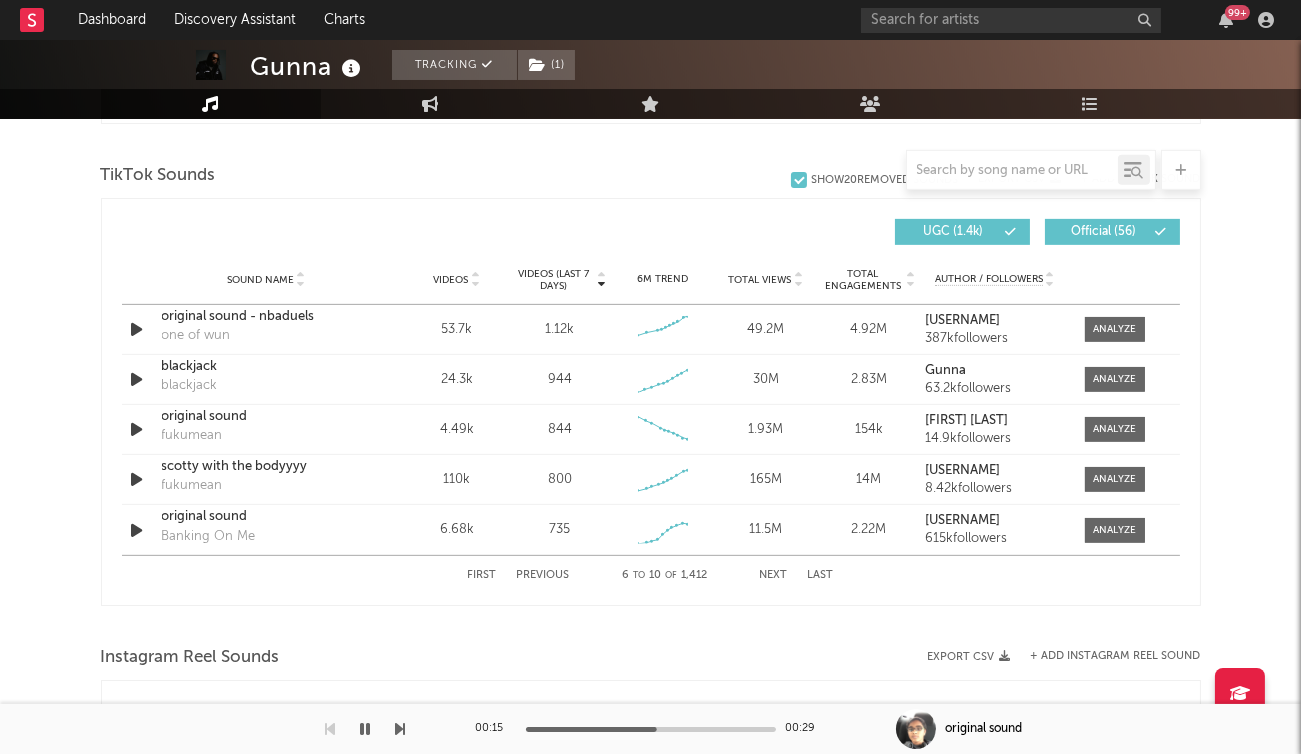 scroll, scrollTop: 1301, scrollLeft: 0, axis: vertical 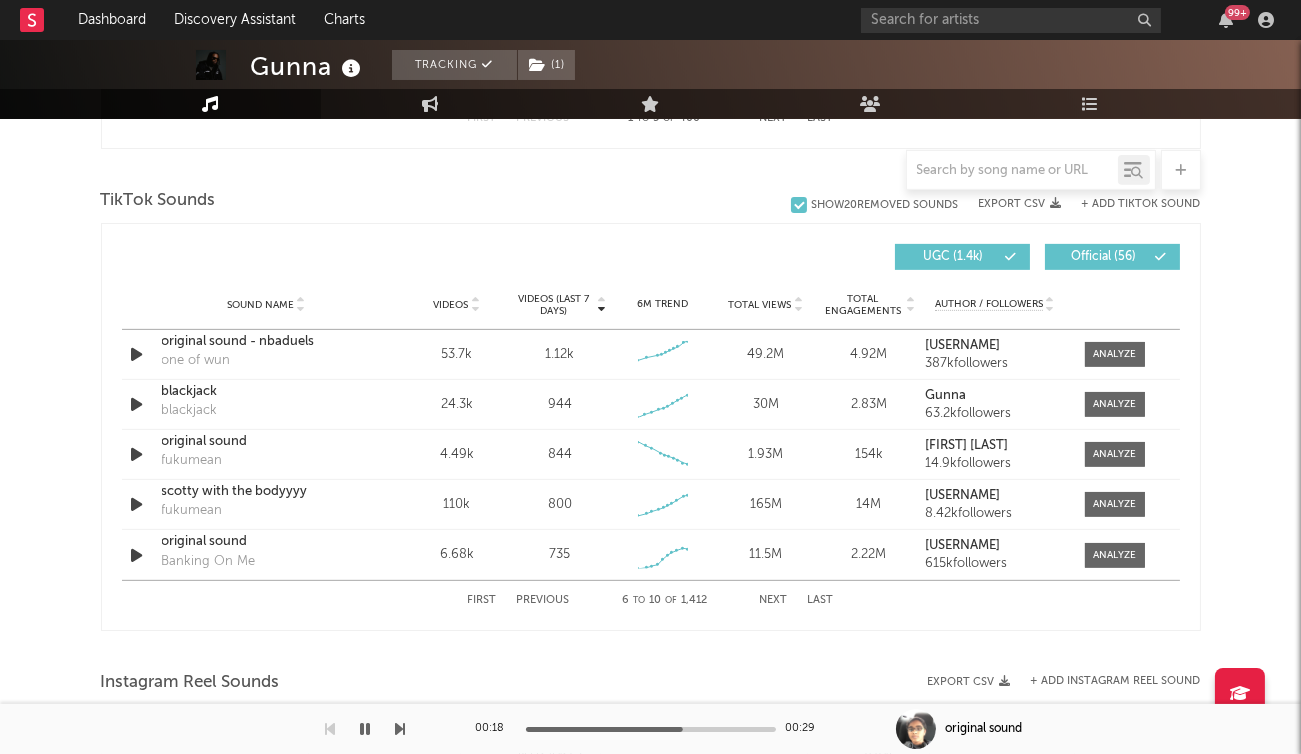 click on "Next" at bounding box center (774, 600) 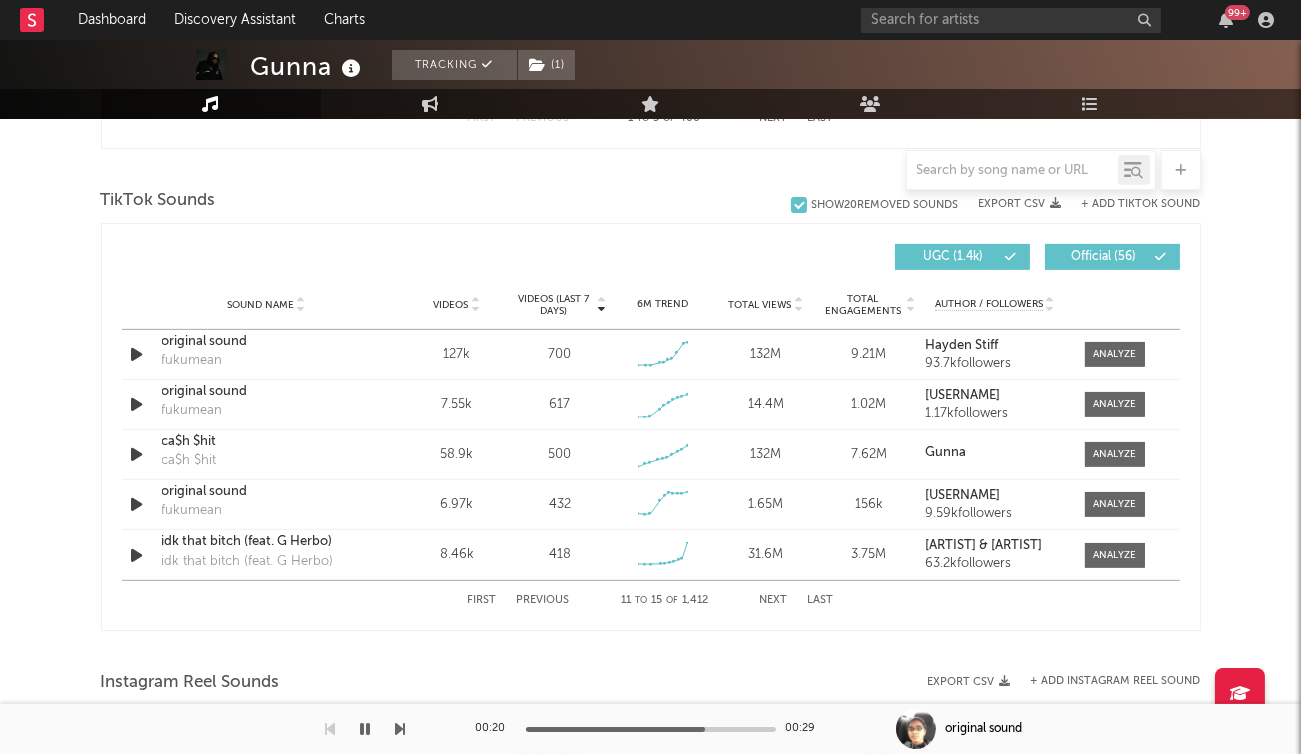 click on "Next" at bounding box center [774, 600] 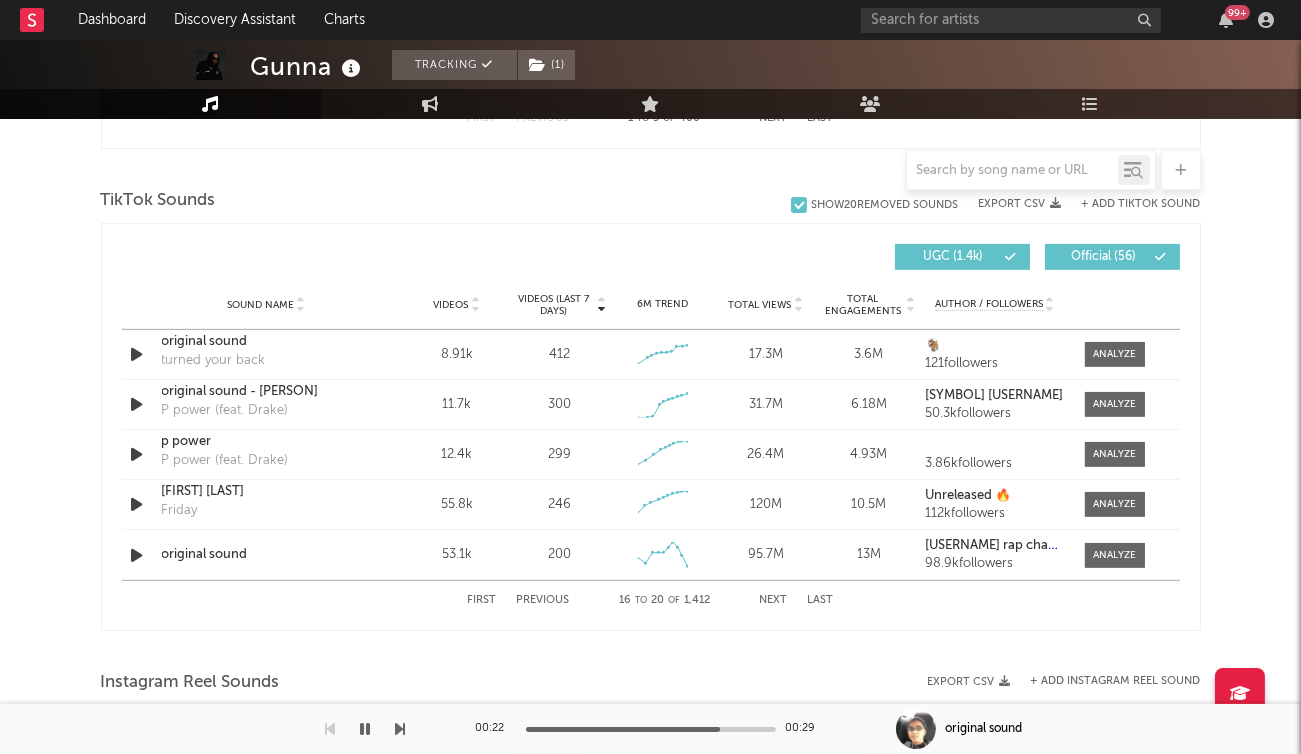 click on "Videos" at bounding box center (451, 305) 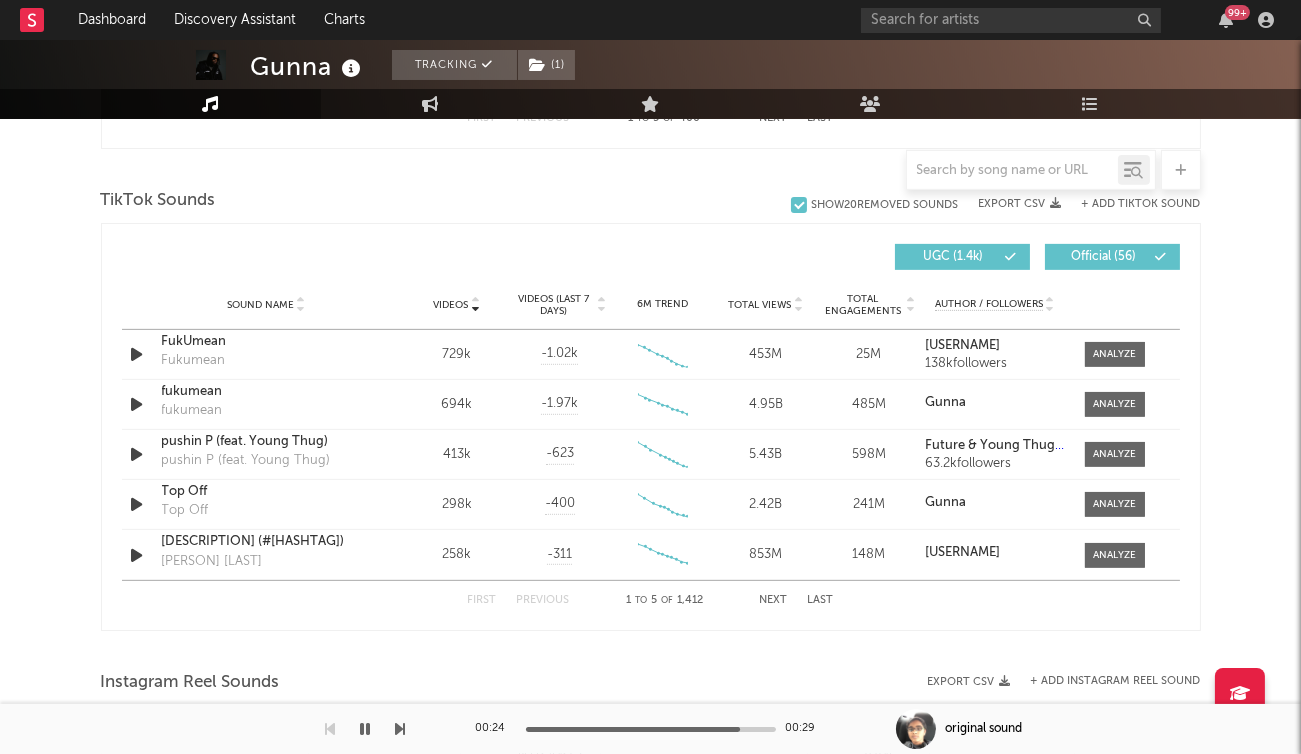 click on "Next" at bounding box center (774, 600) 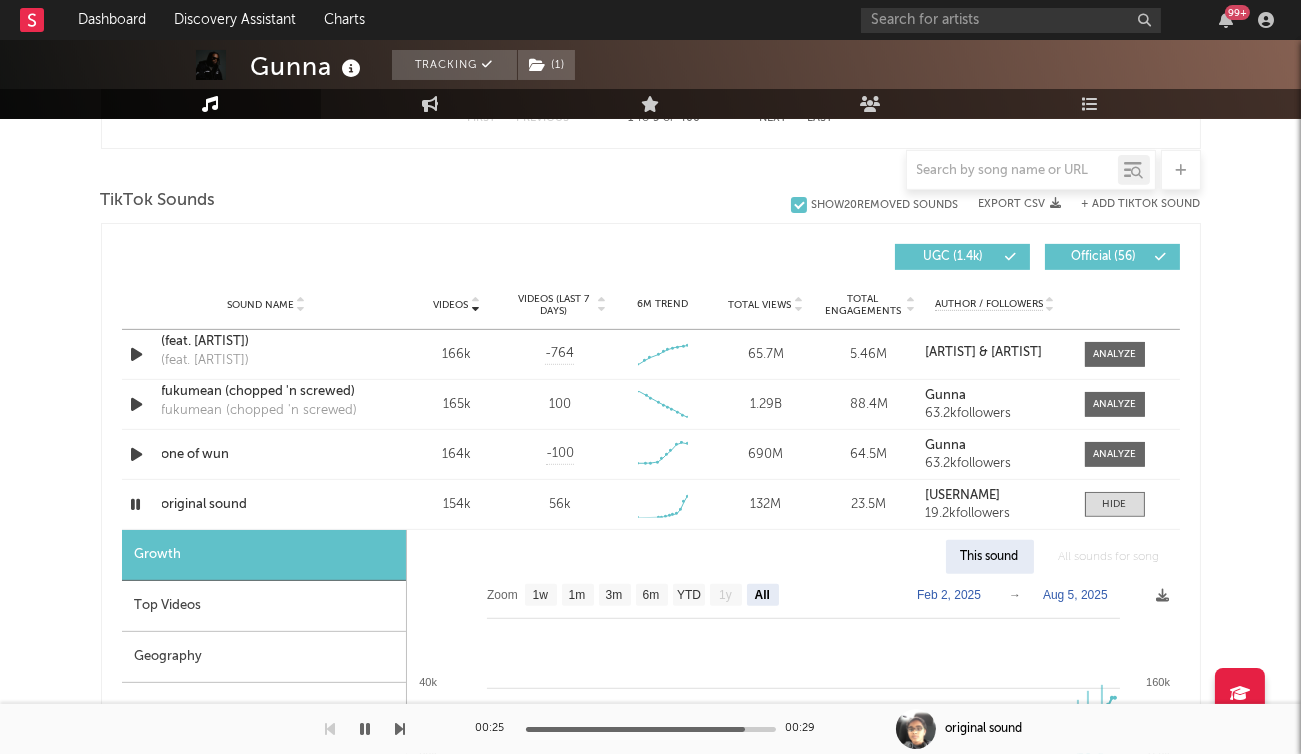 click on "All" 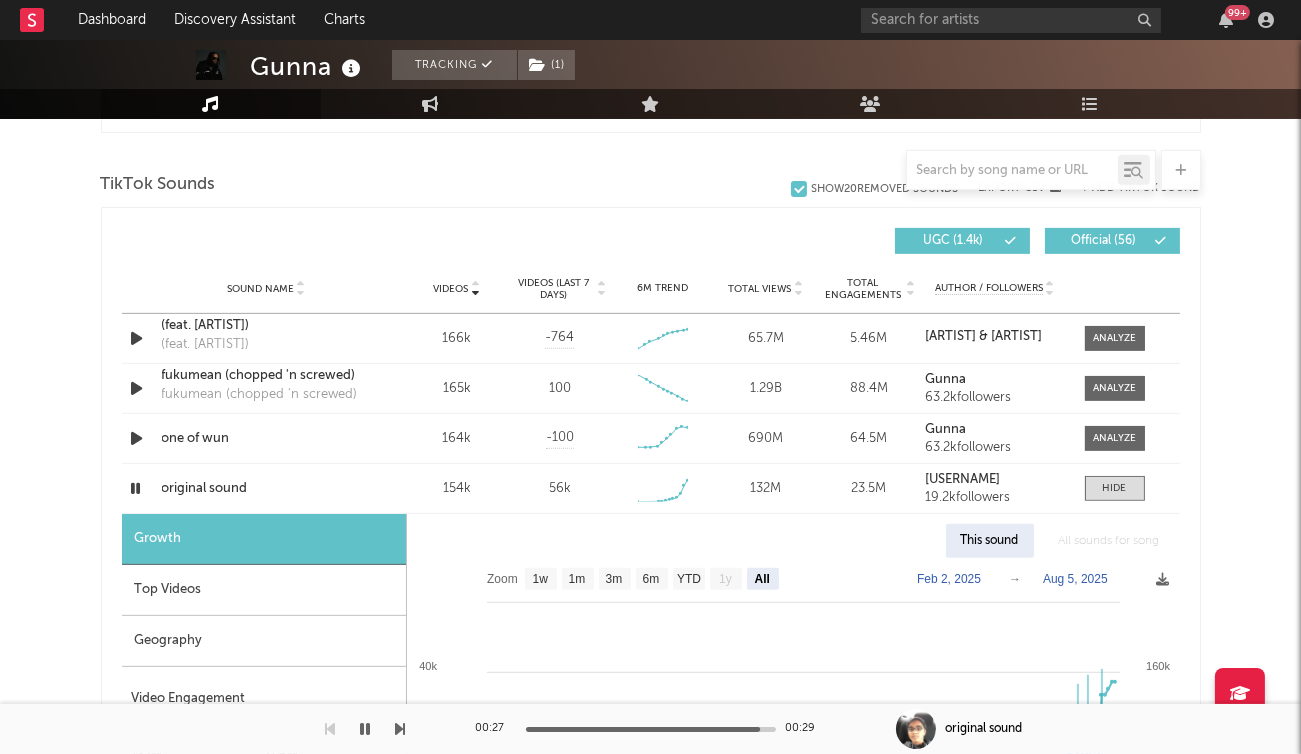 scroll, scrollTop: 1318, scrollLeft: 0, axis: vertical 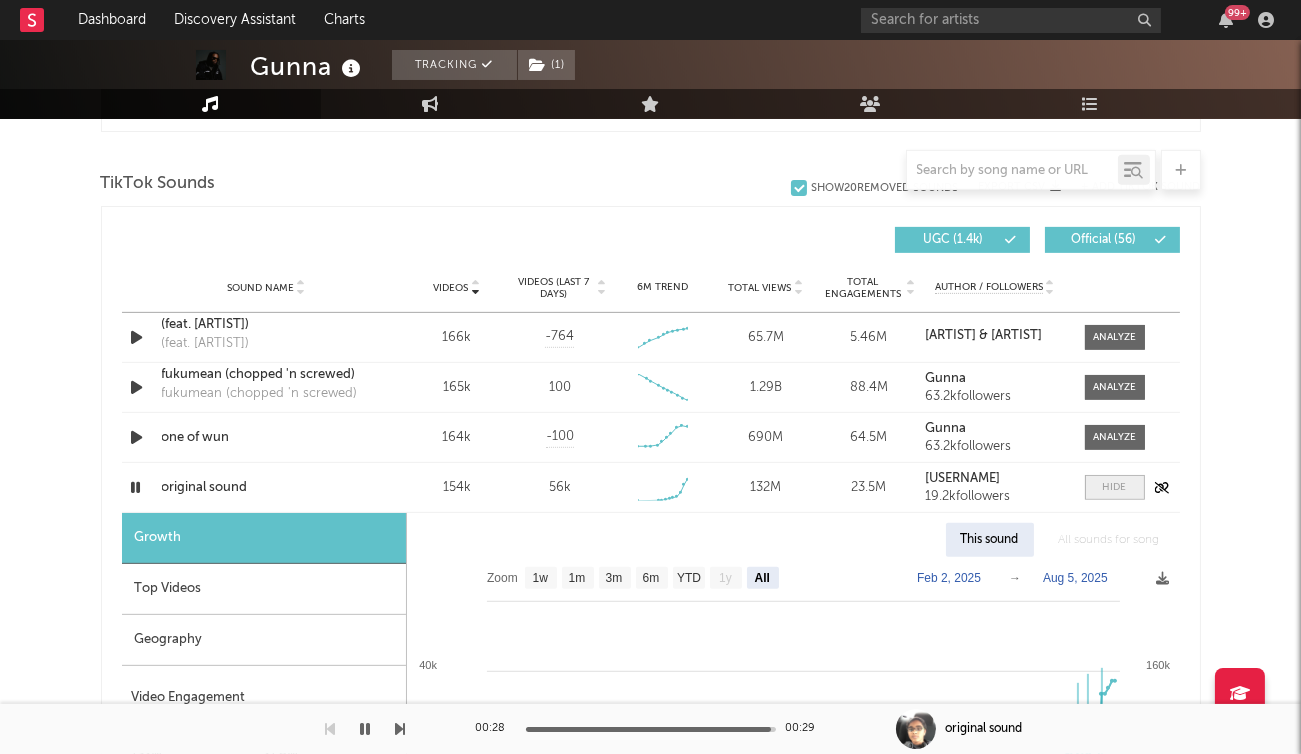 click at bounding box center (1115, 487) 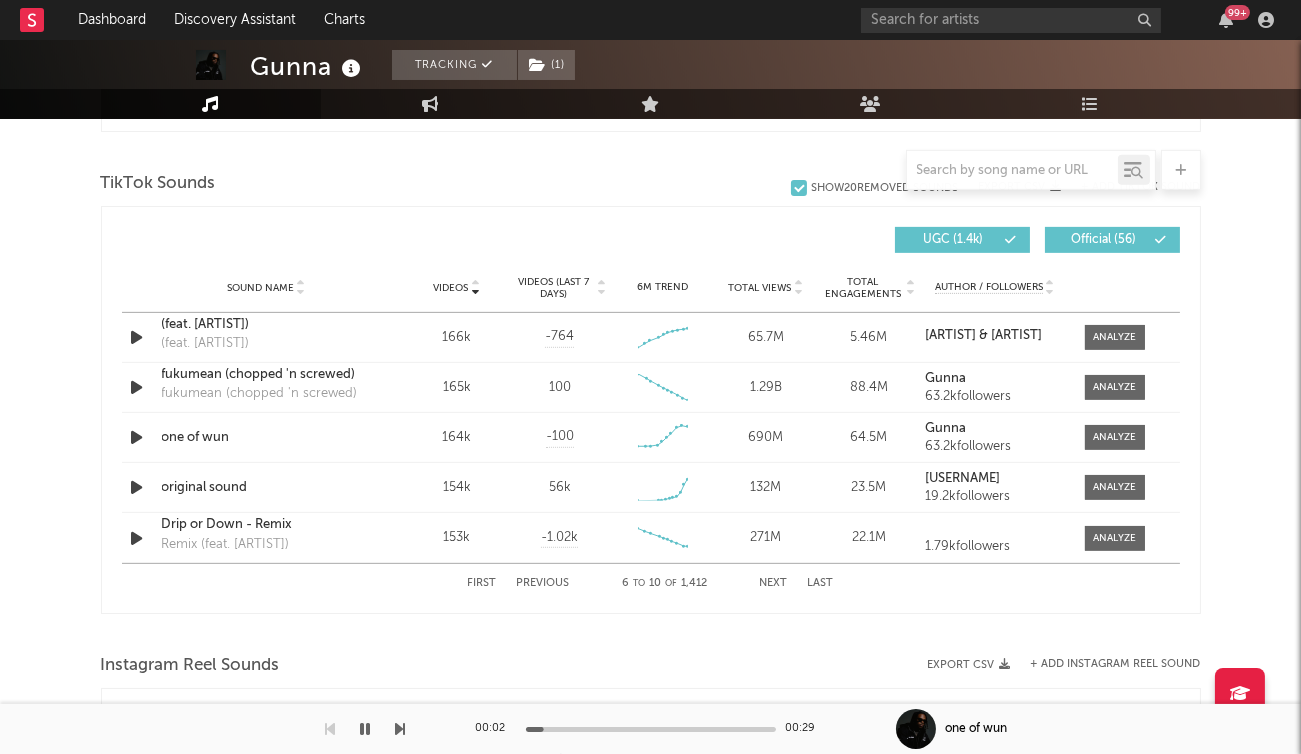 click on "Next" at bounding box center (774, 583) 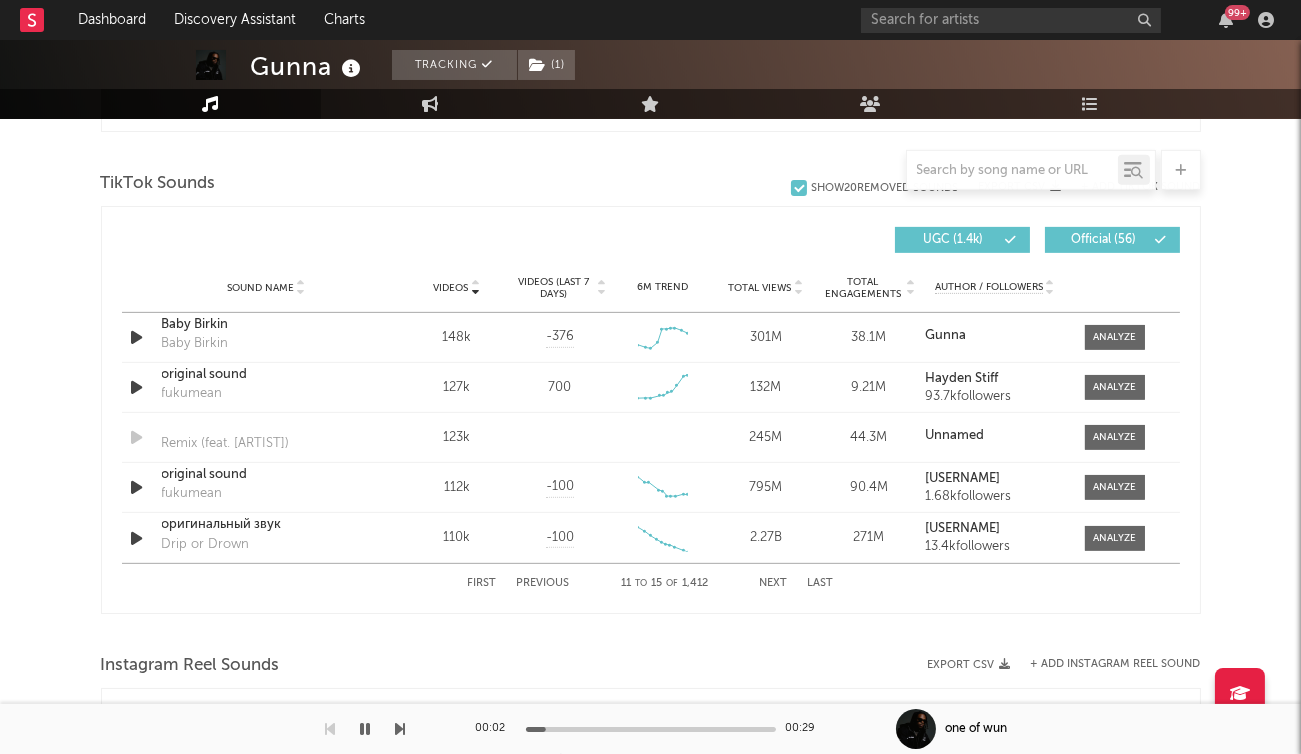click on "Next" at bounding box center (774, 583) 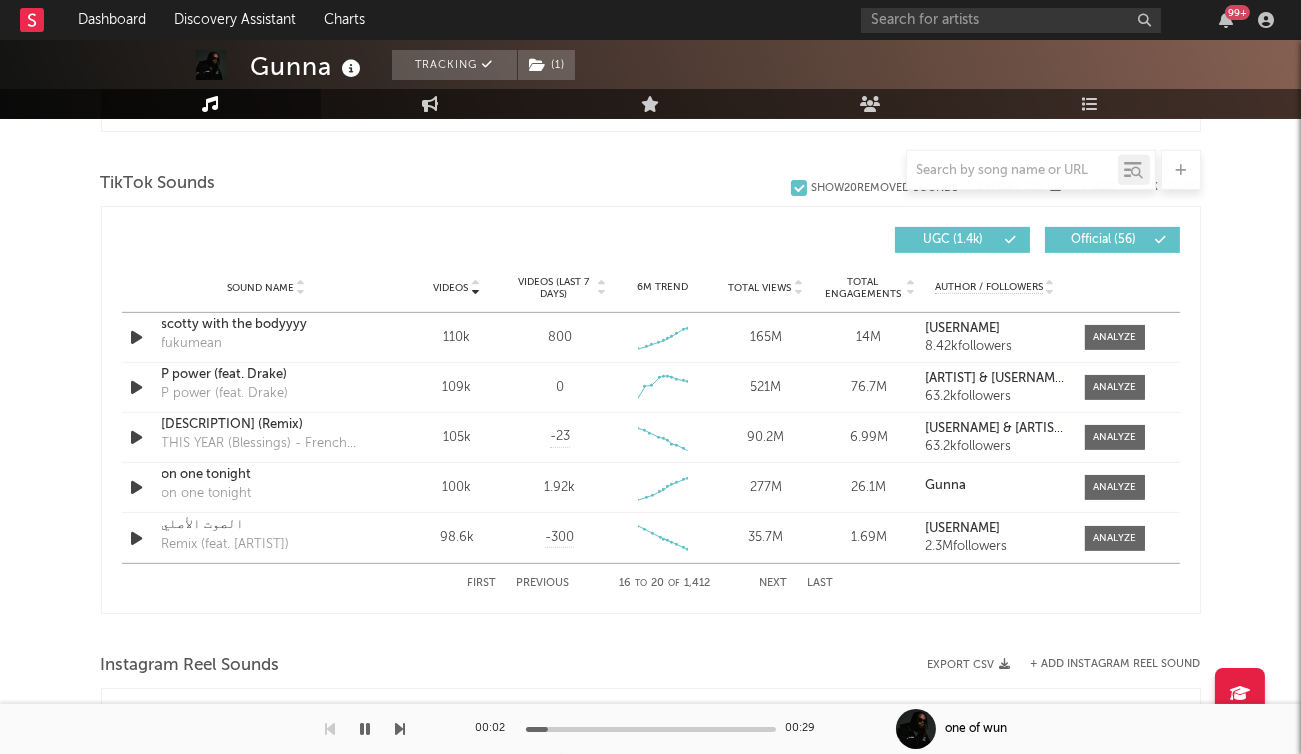 click on "Next" at bounding box center [774, 583] 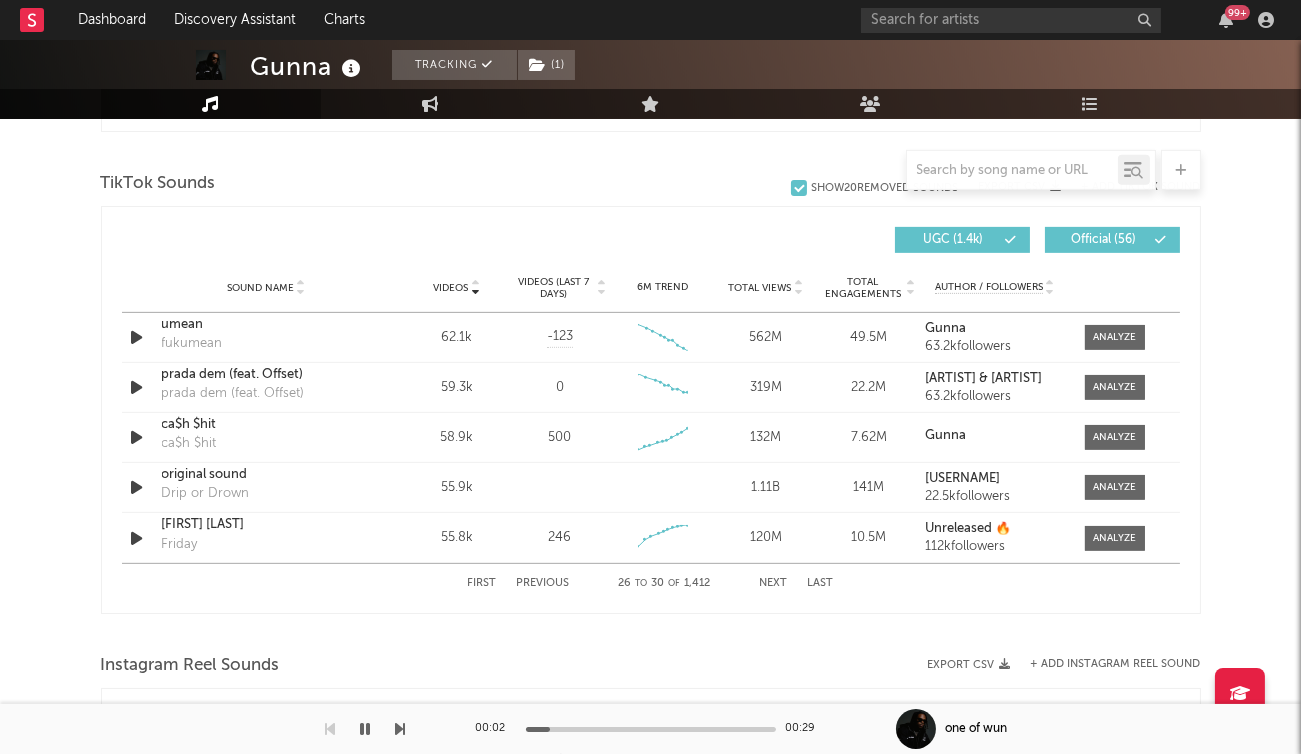 click on "Next" at bounding box center (774, 583) 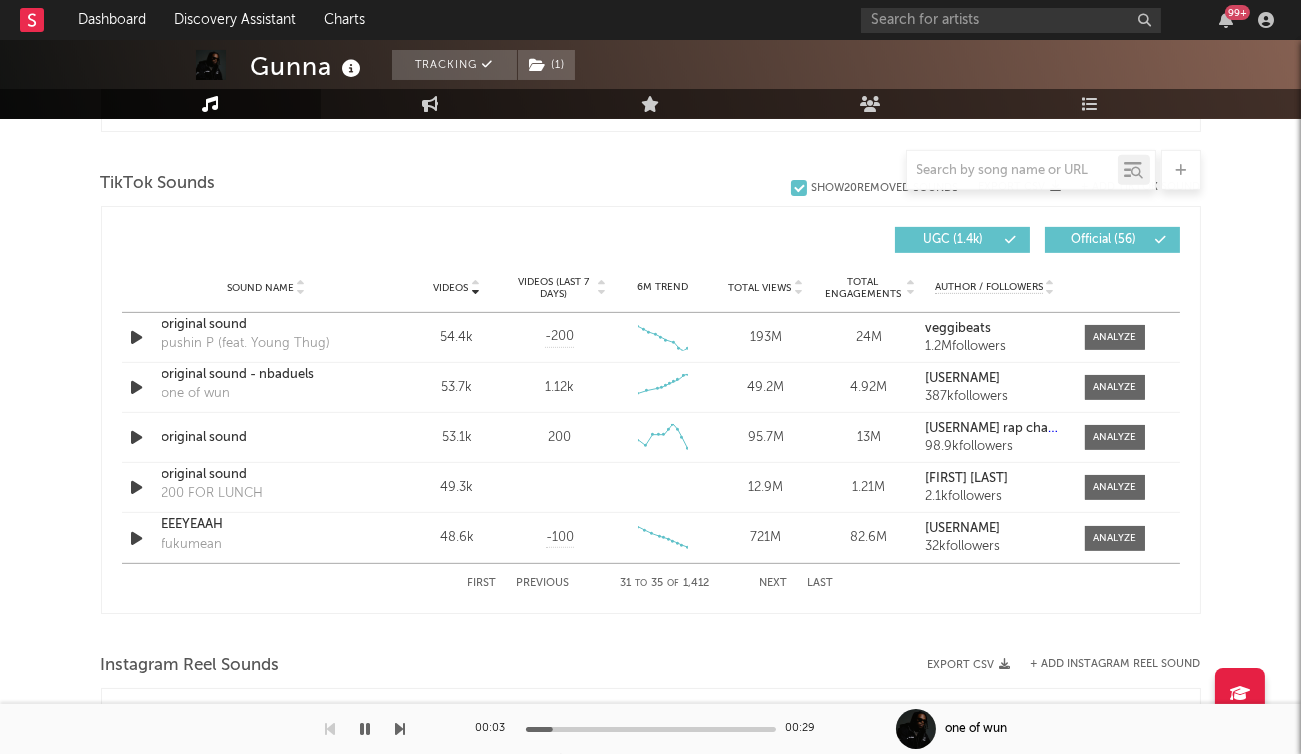 click on "Next" at bounding box center (774, 583) 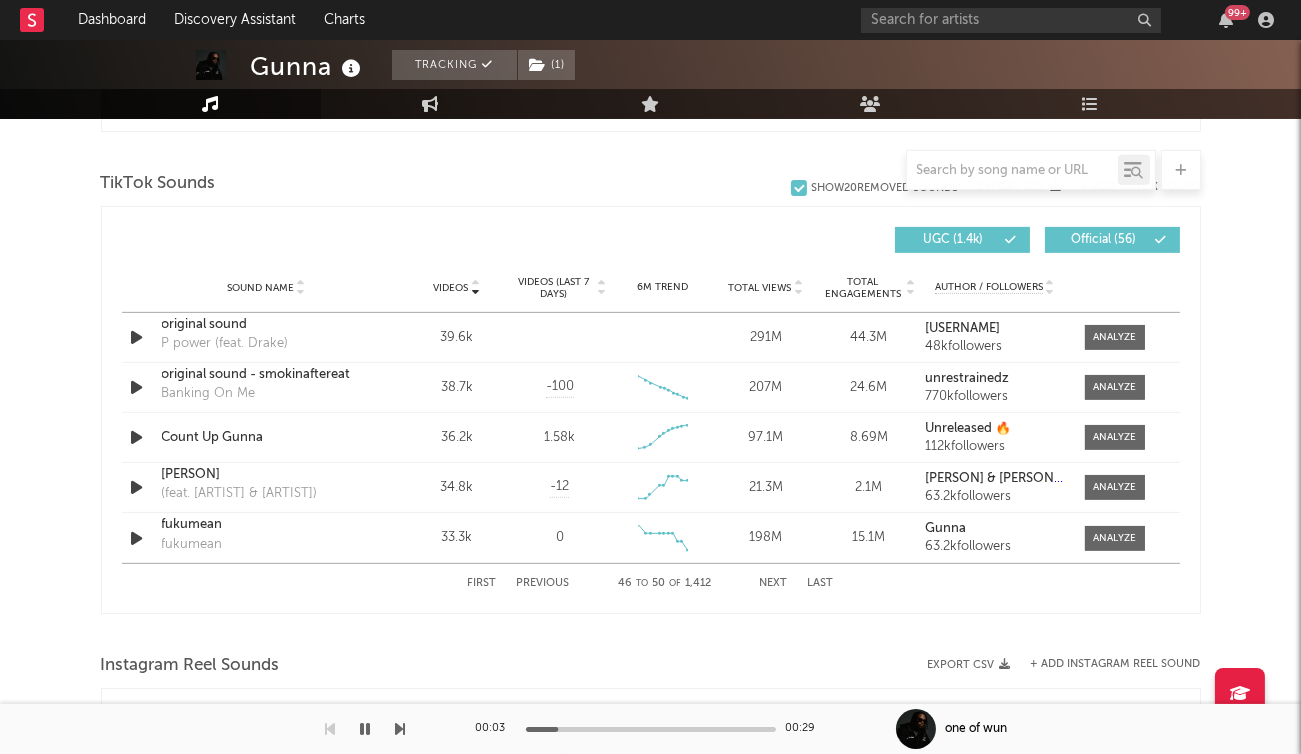 click on "Next" at bounding box center [774, 583] 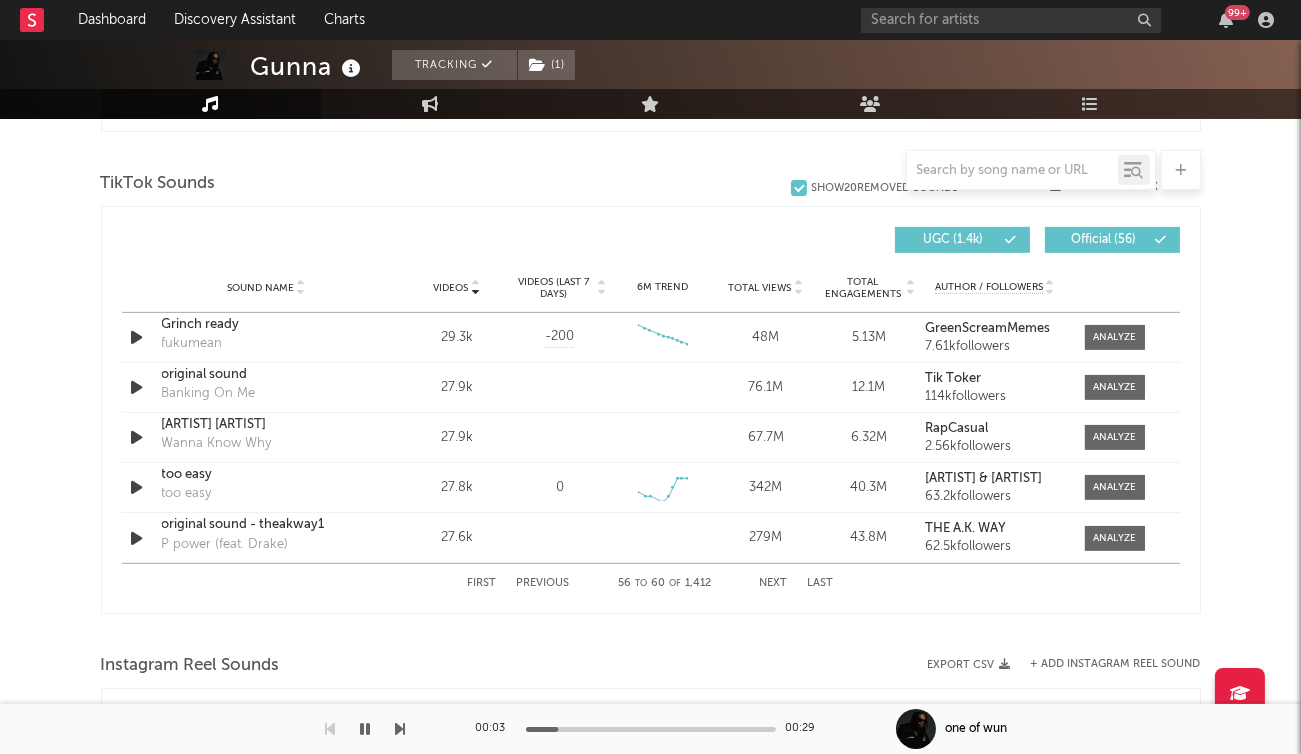 click on "Next" at bounding box center (774, 583) 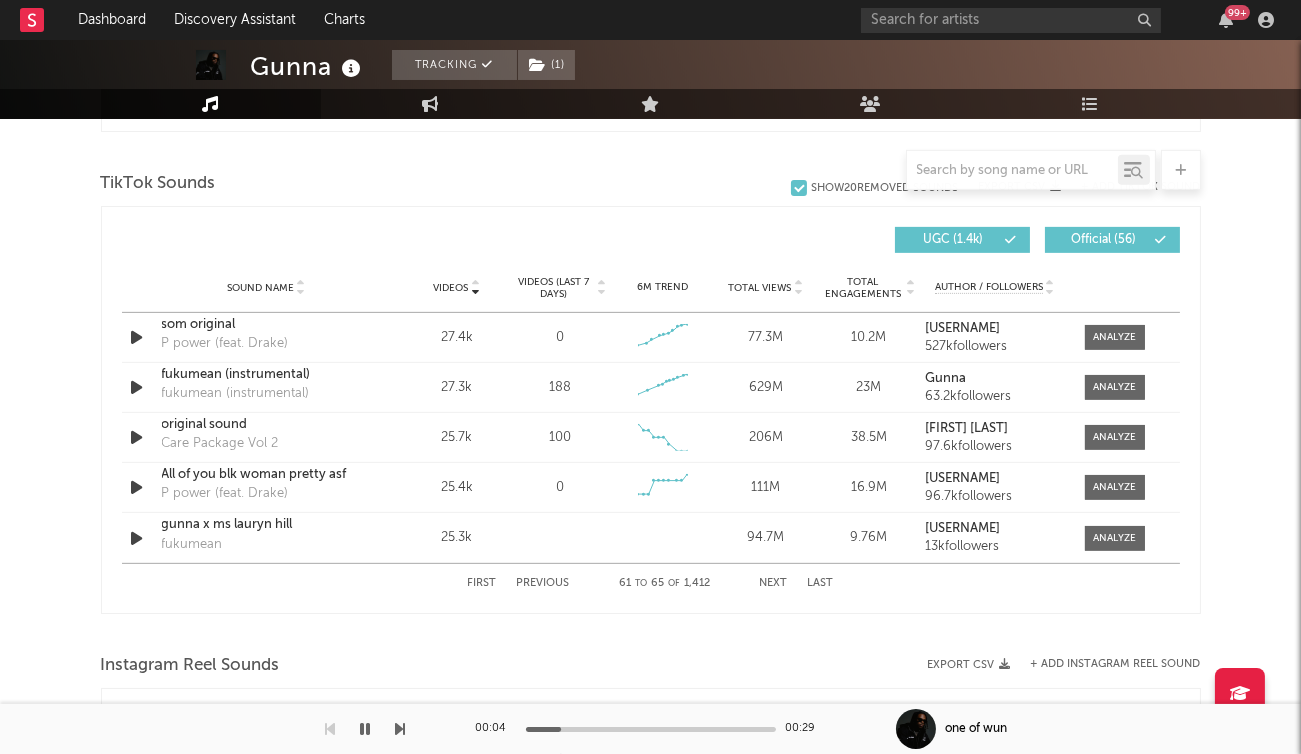 click on "Next" at bounding box center (774, 583) 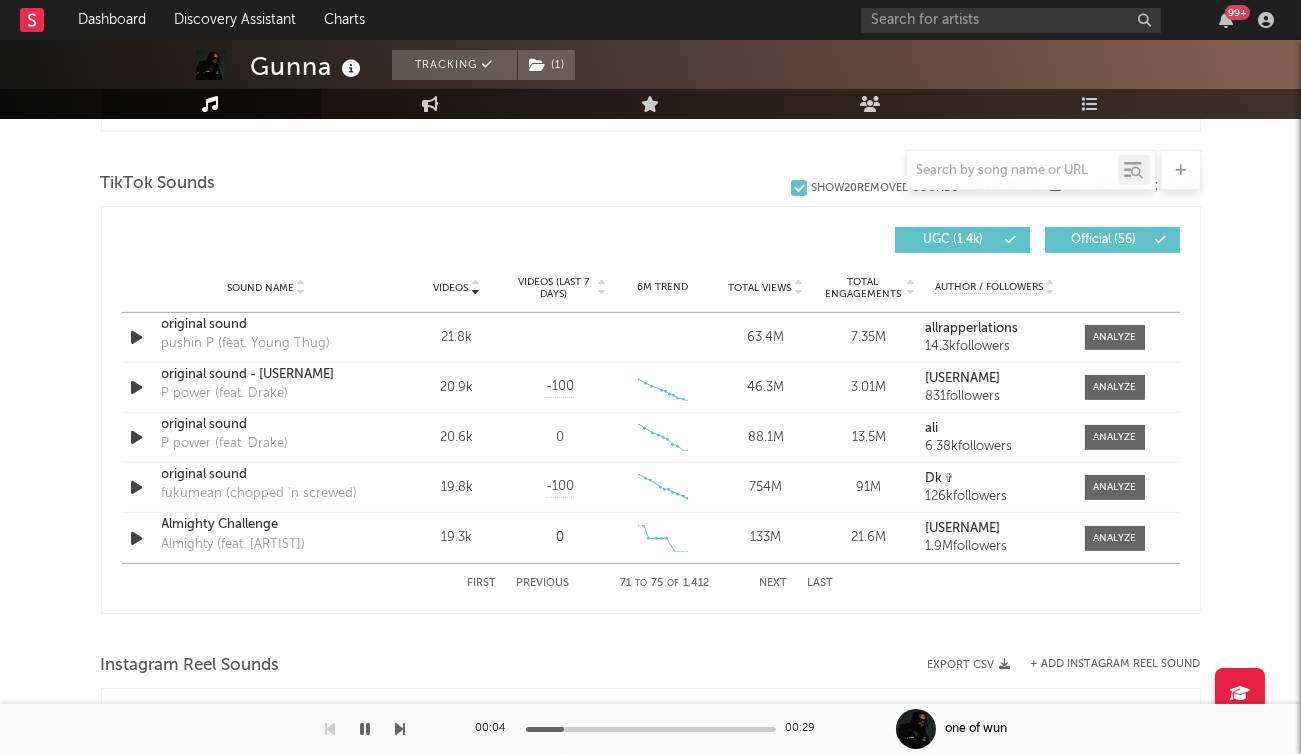 click on "Next" at bounding box center [774, 583] 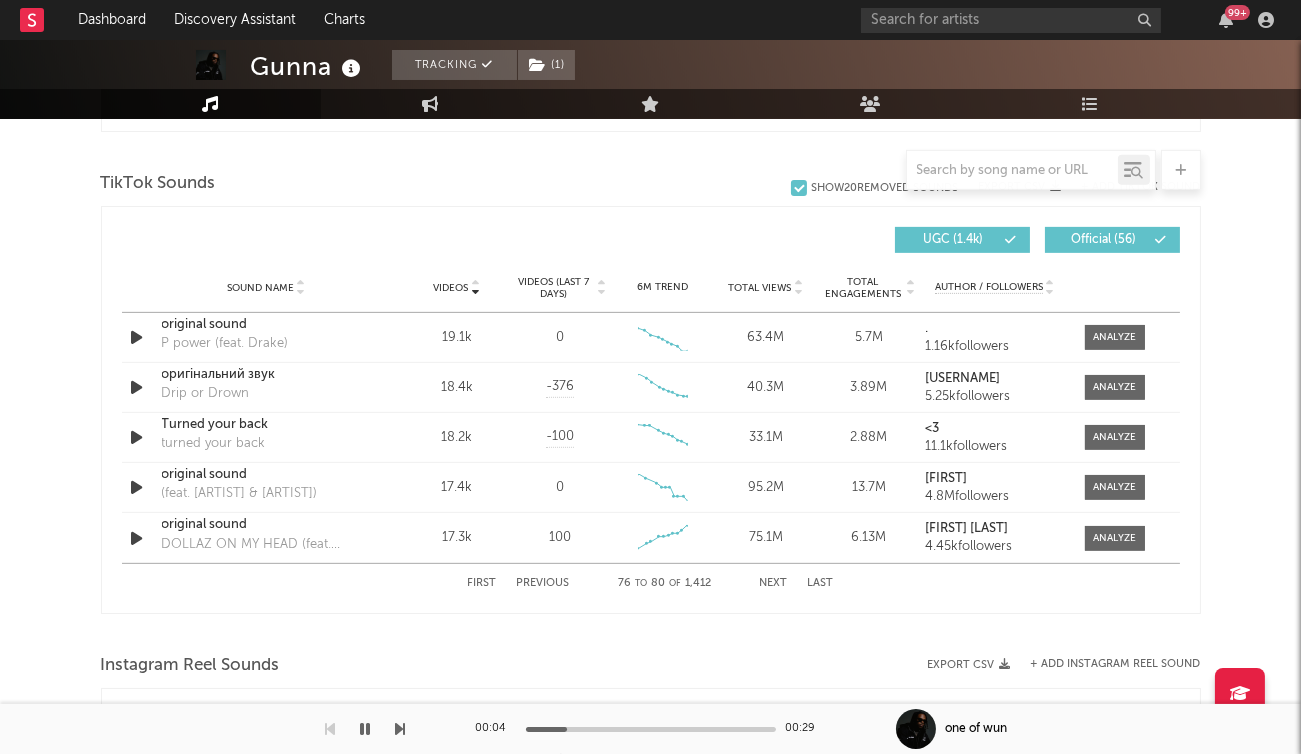 click on "Next" at bounding box center [774, 583] 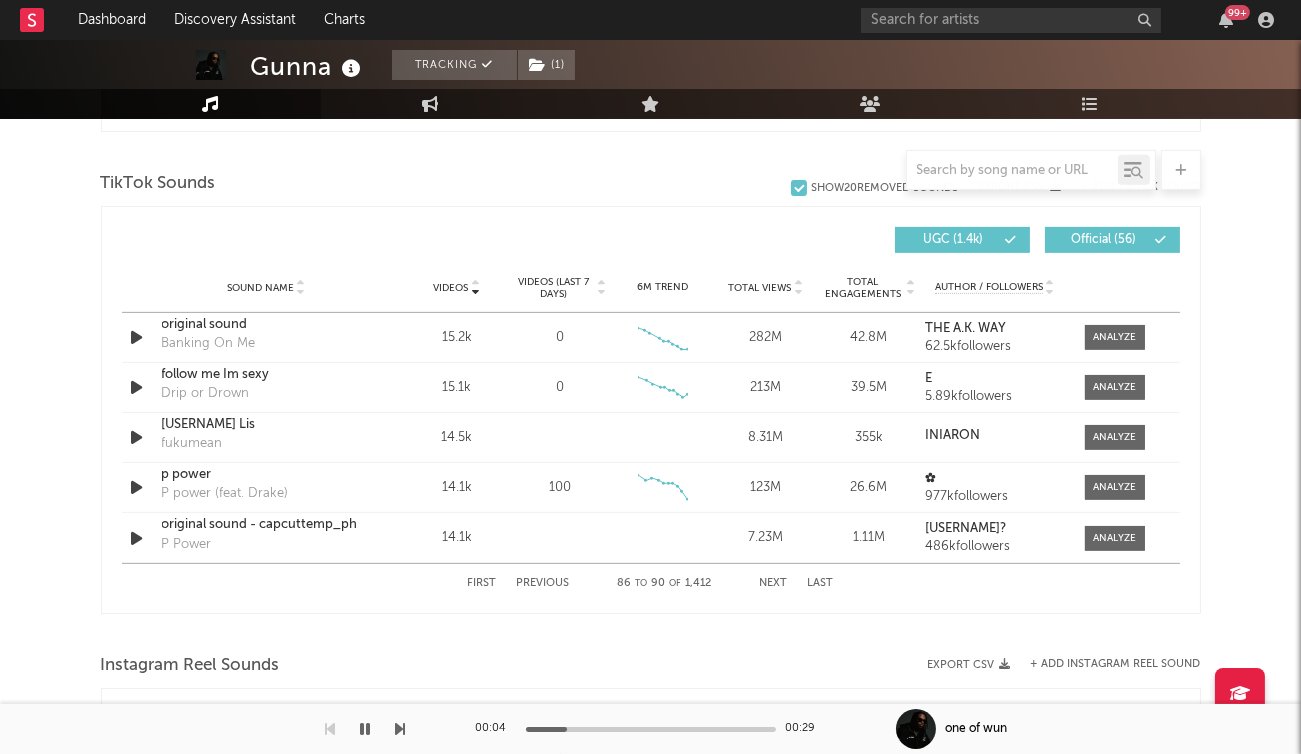 click on "Next" at bounding box center (774, 583) 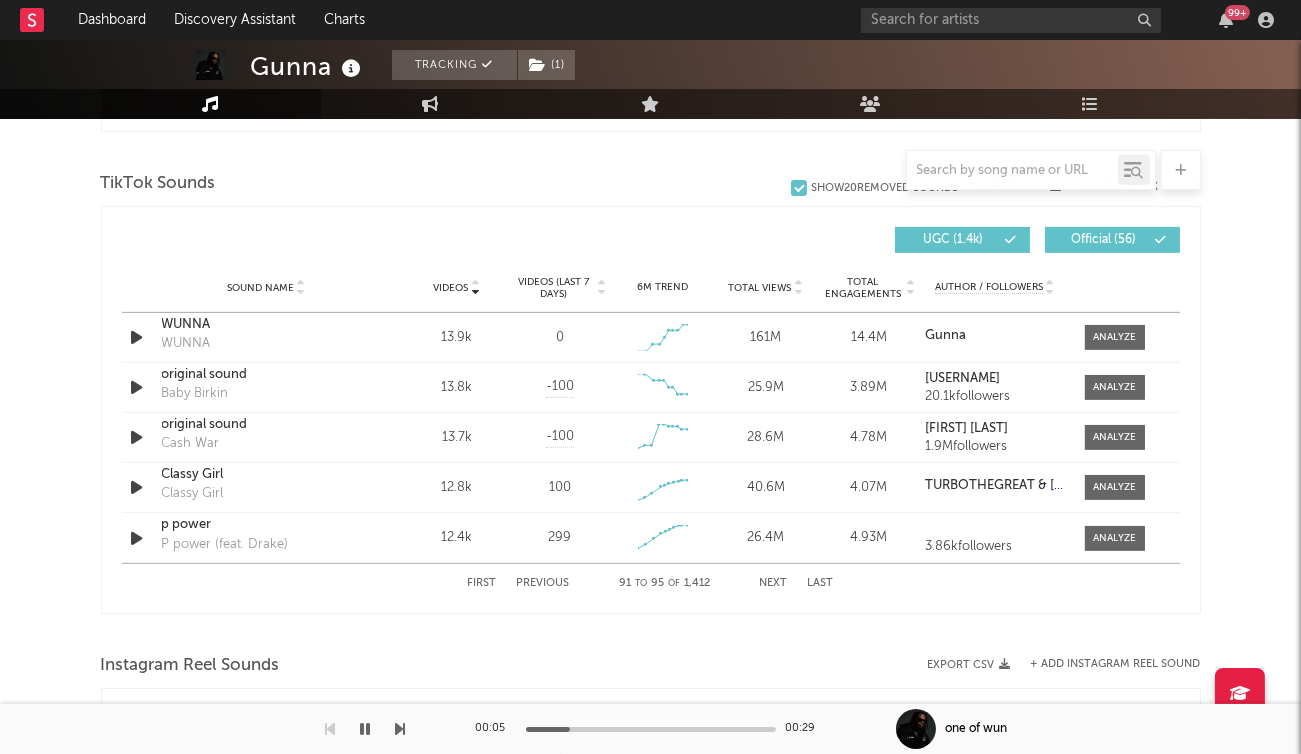 click on "Next" at bounding box center (774, 583) 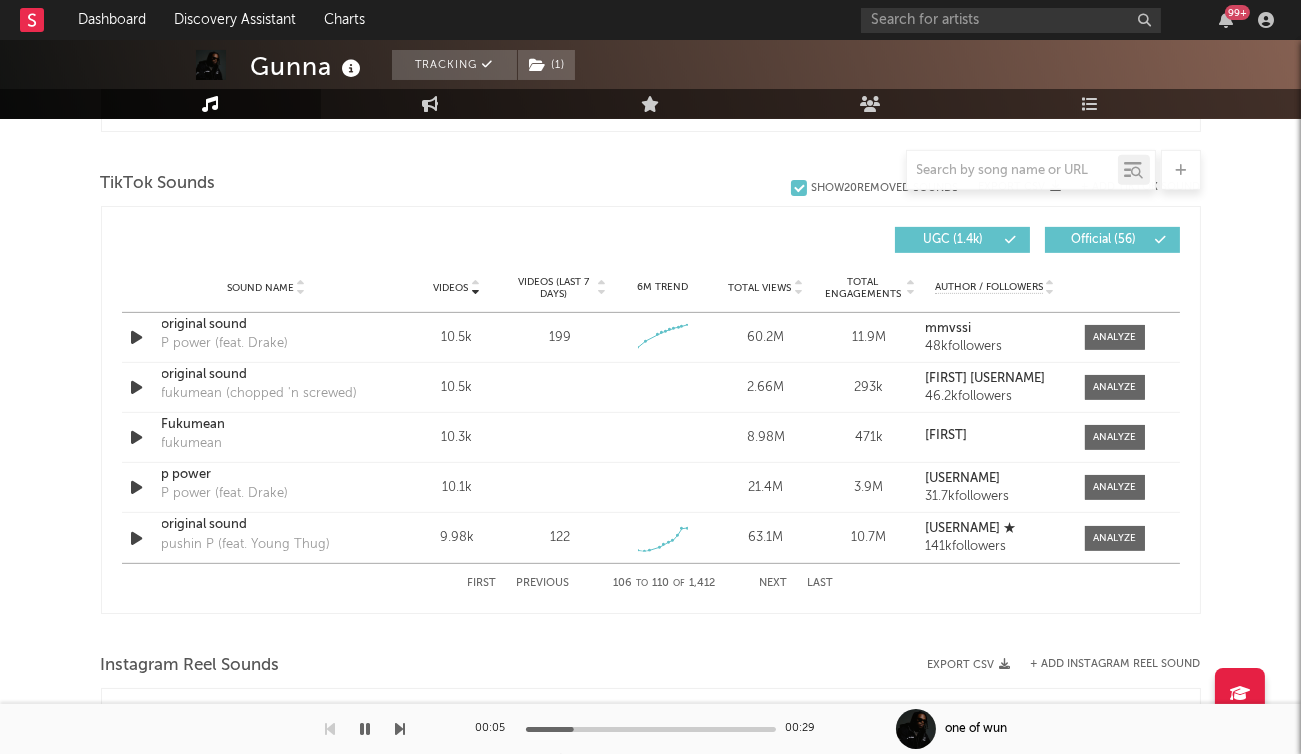 click on "Next" at bounding box center (774, 583) 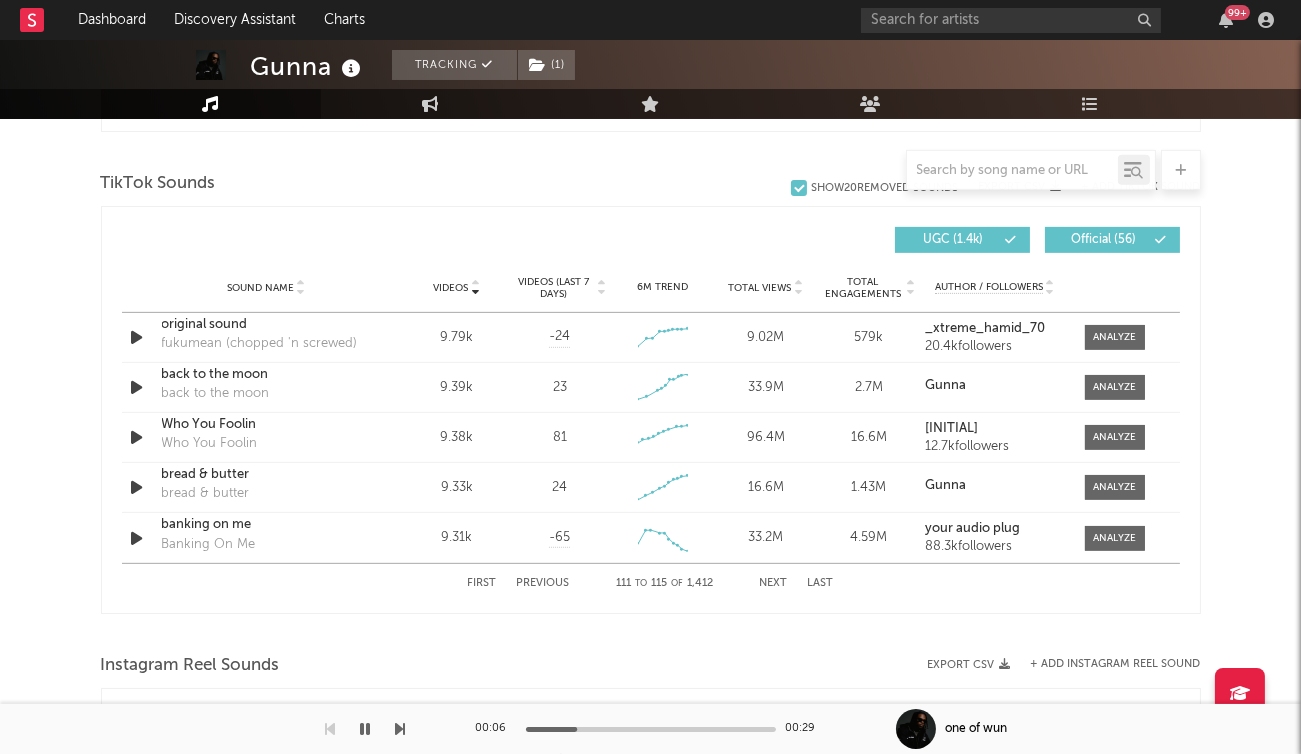 click on "Next" at bounding box center [774, 583] 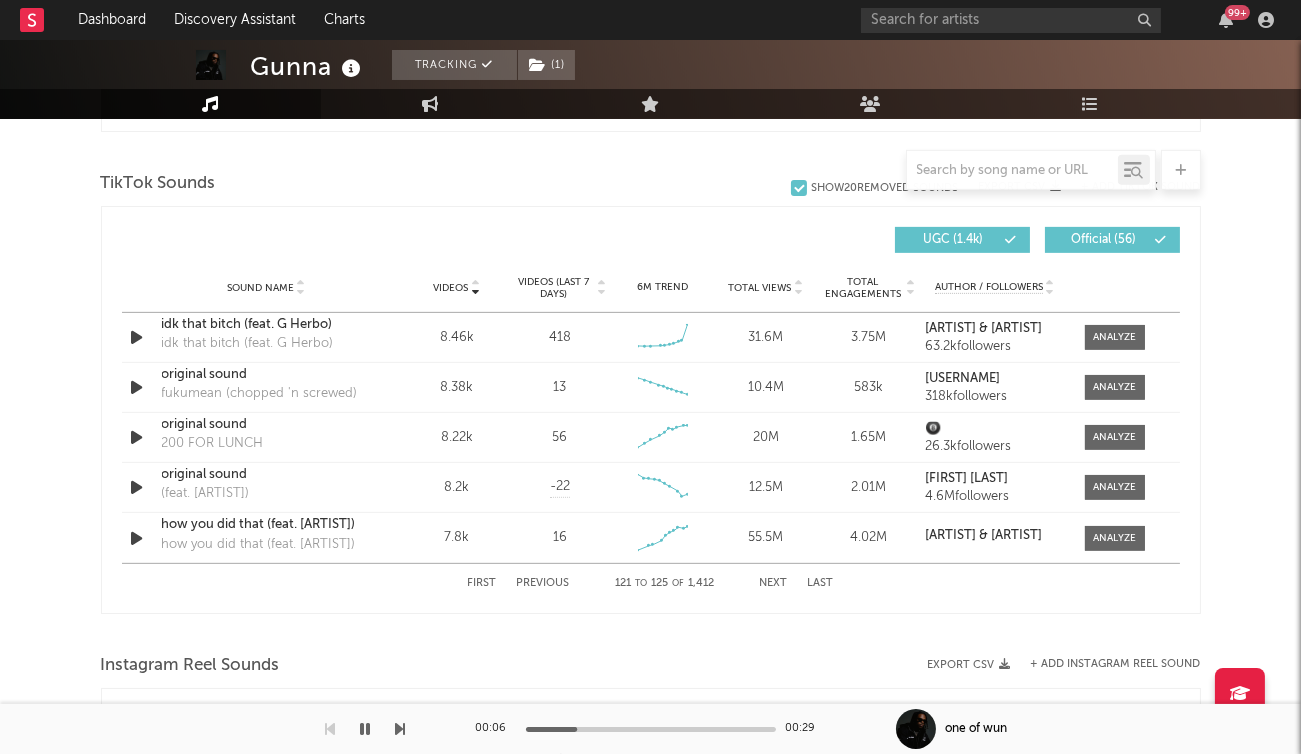 click on "Next" at bounding box center [774, 583] 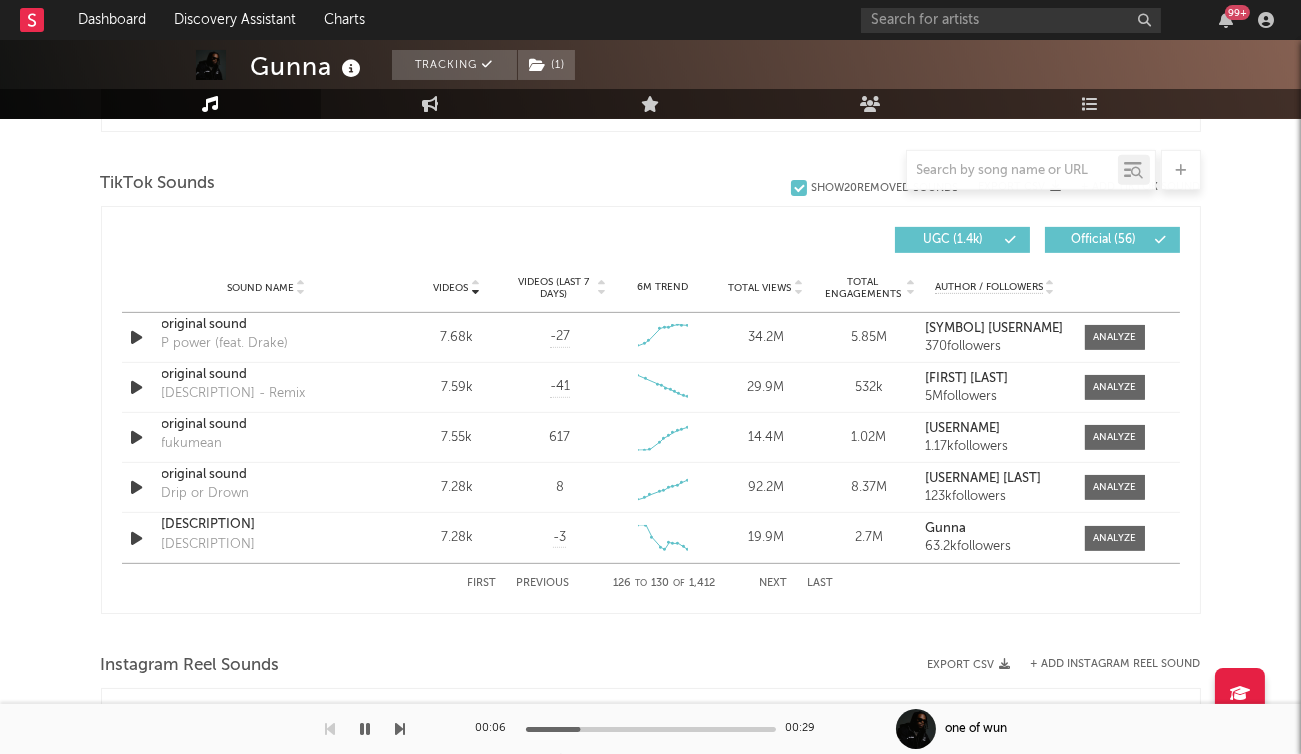click on "Next" at bounding box center [774, 583] 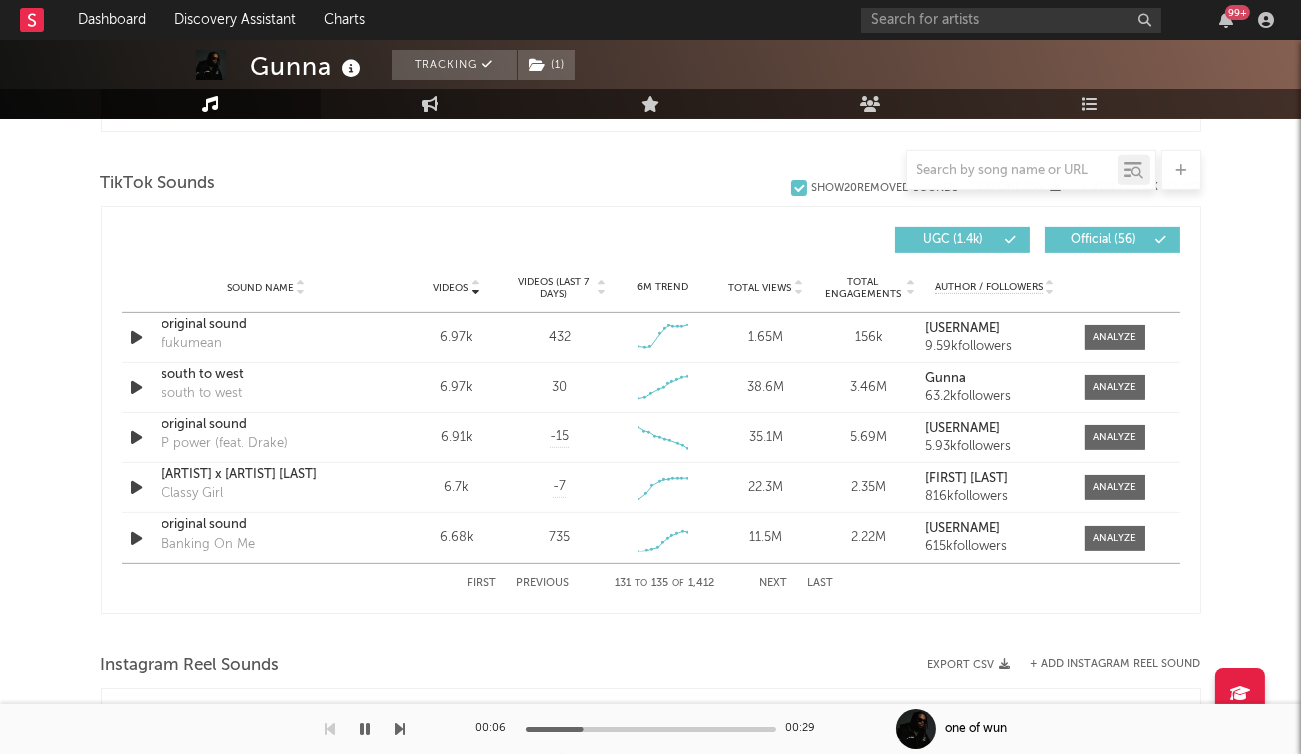 click on "Next" at bounding box center [774, 583] 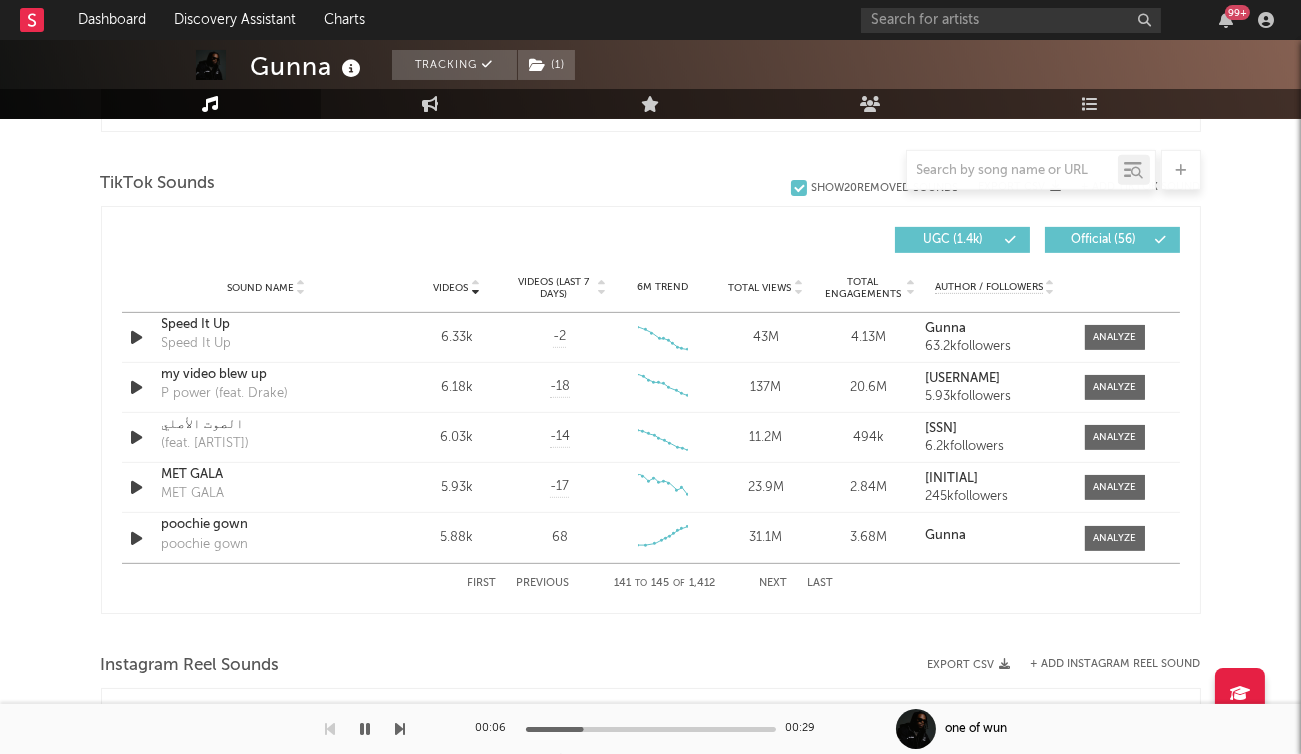 click on "Next" at bounding box center (774, 583) 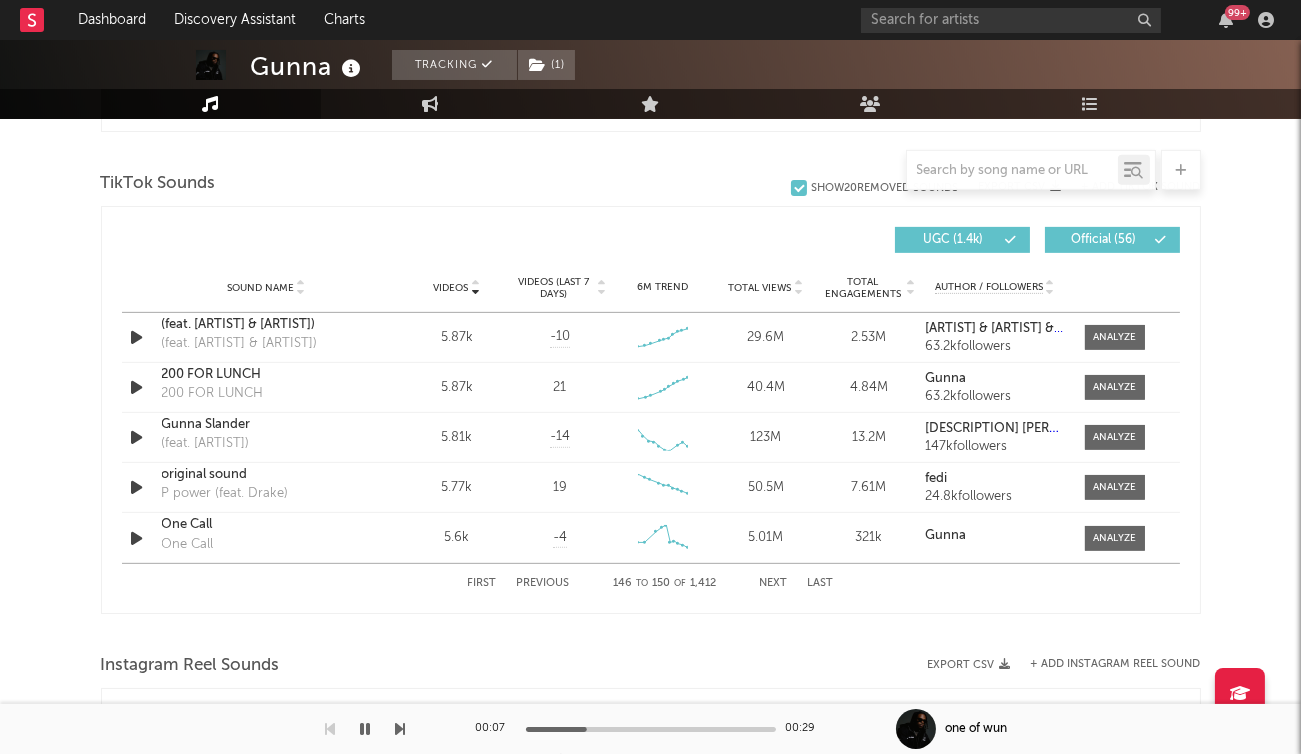 click on "Next" at bounding box center (774, 583) 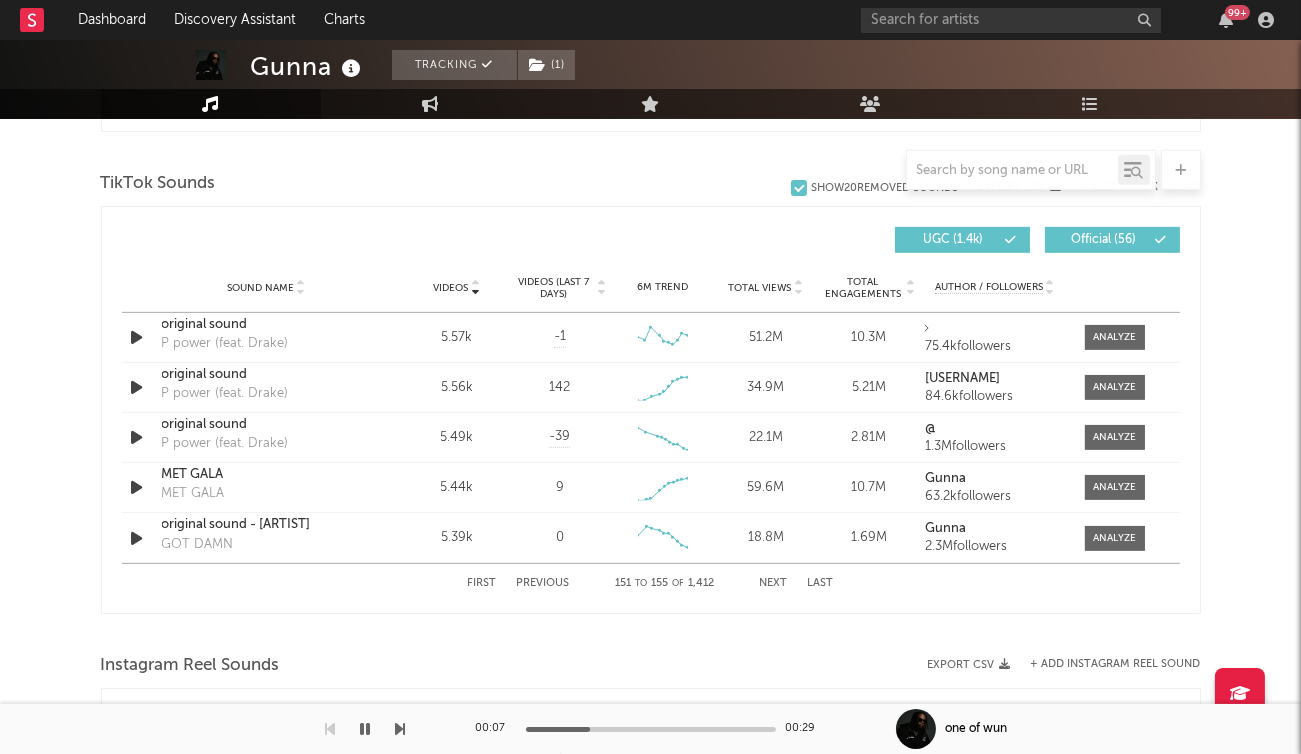 click on "Next" at bounding box center [774, 583] 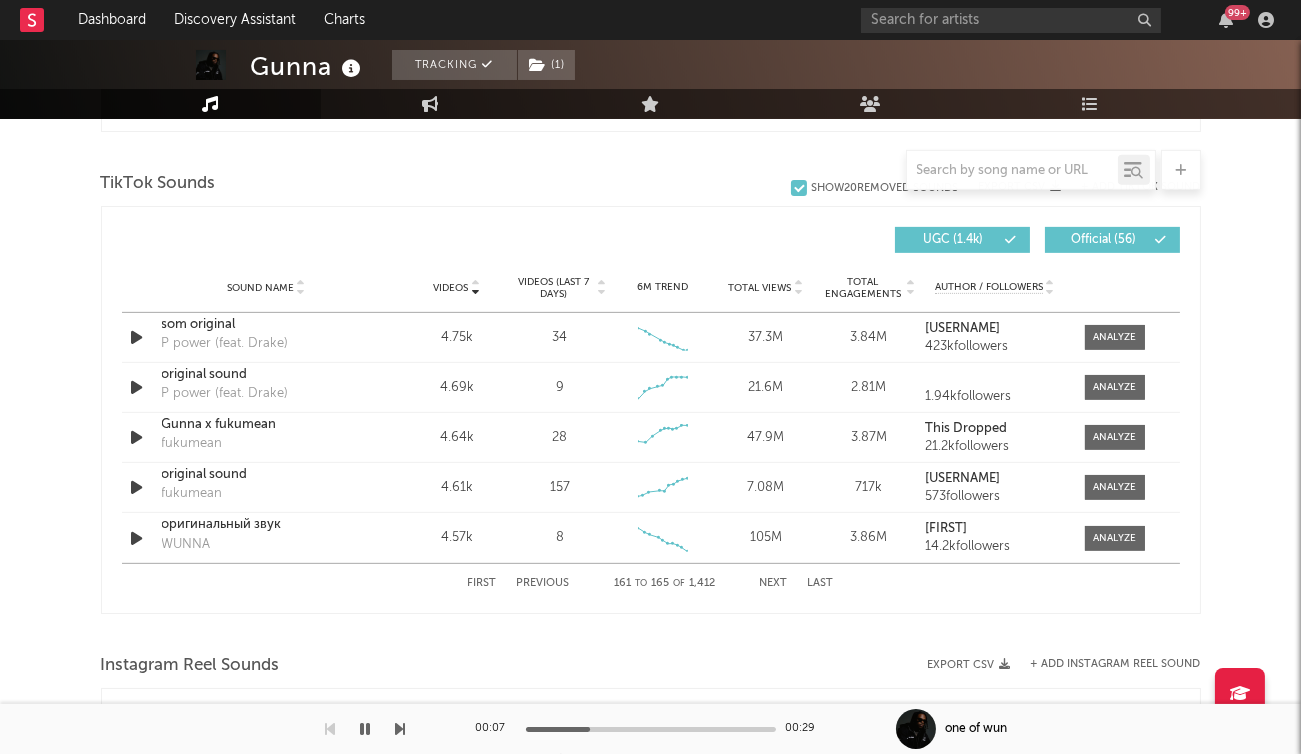 click on "Next" at bounding box center [774, 583] 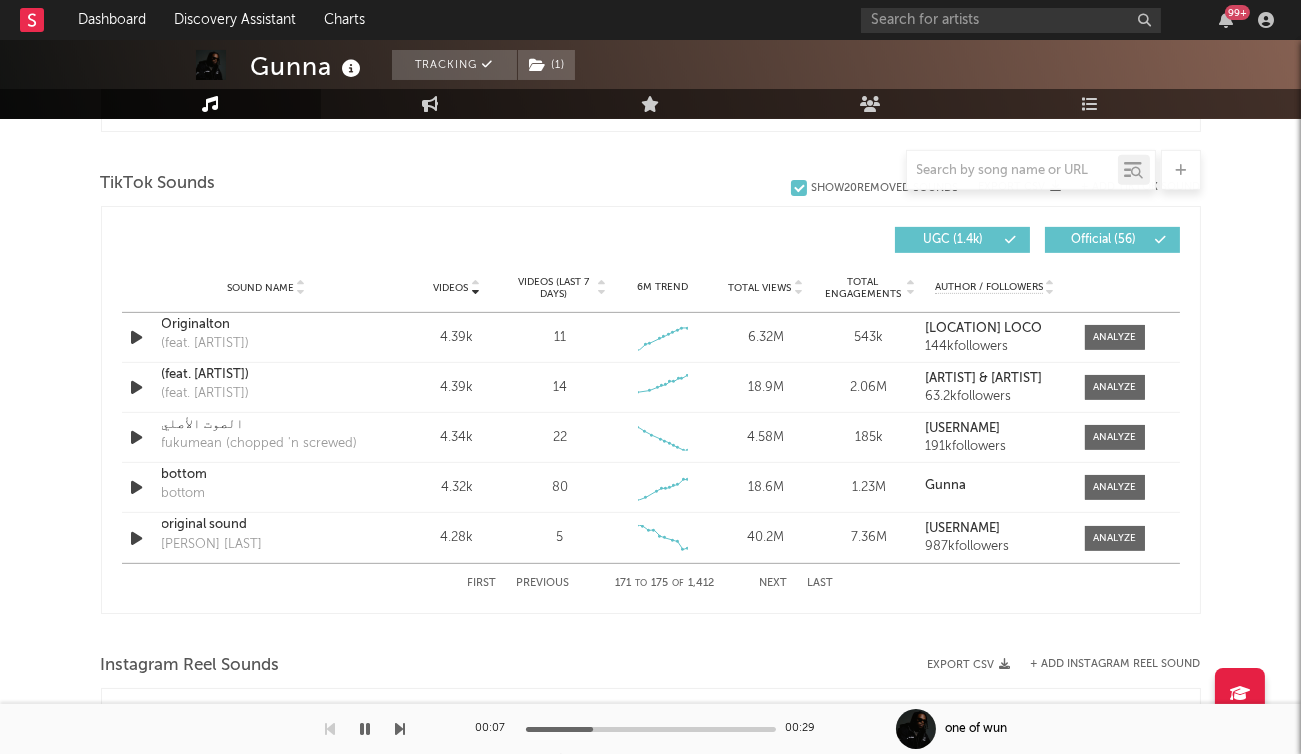 click on "Next" at bounding box center (774, 583) 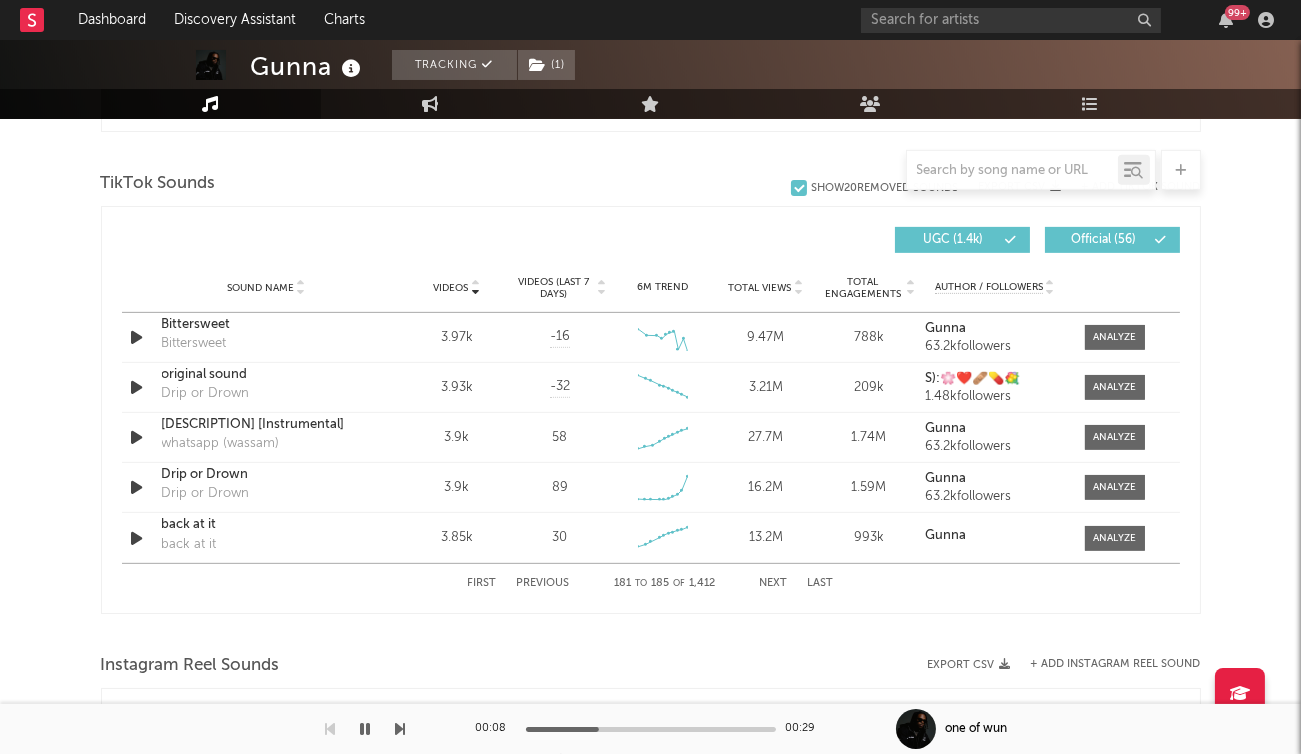 click on "Next" at bounding box center [774, 583] 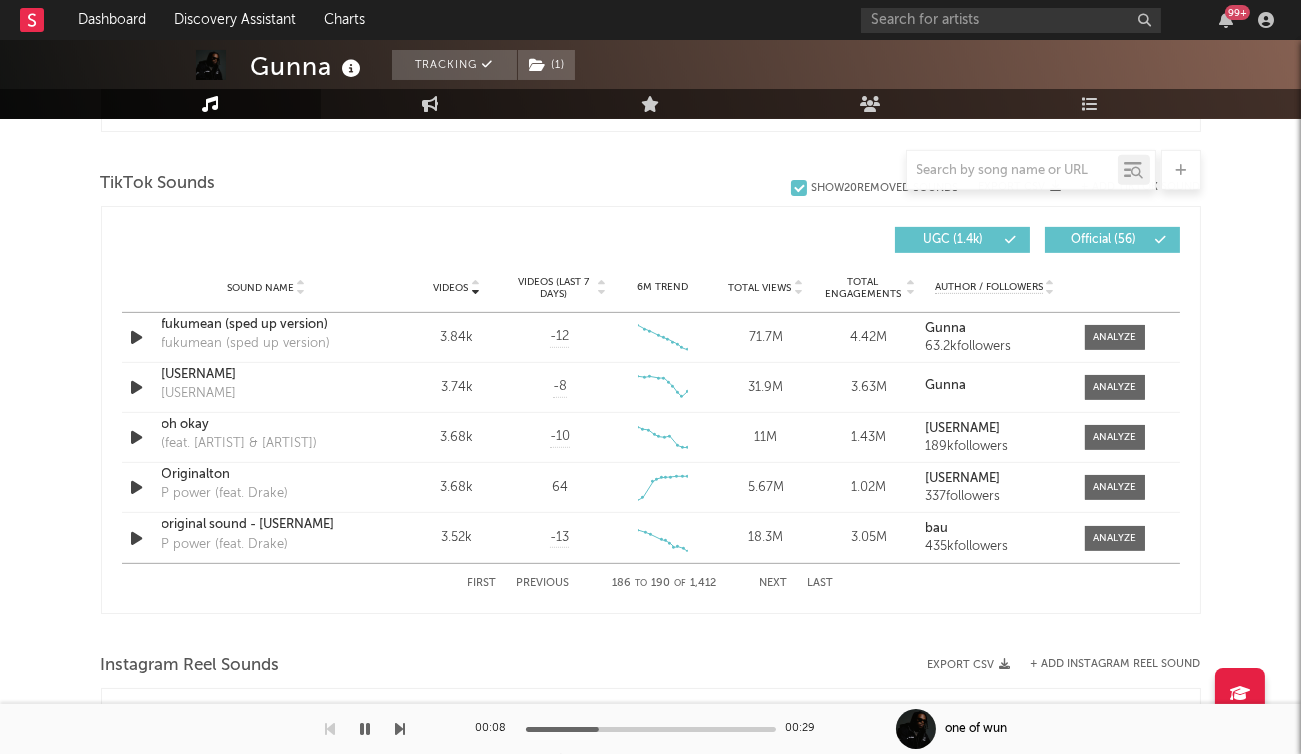 click on "Next" at bounding box center [774, 583] 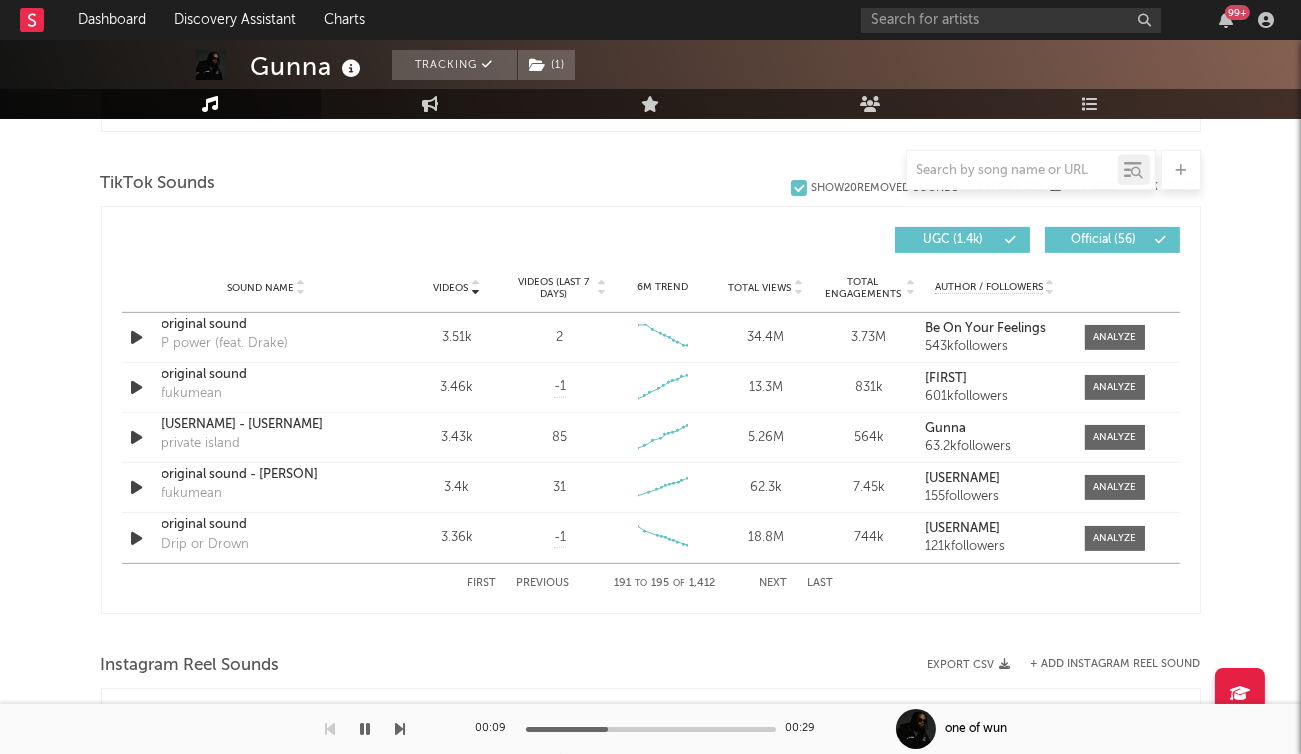 click on "Next" at bounding box center [774, 583] 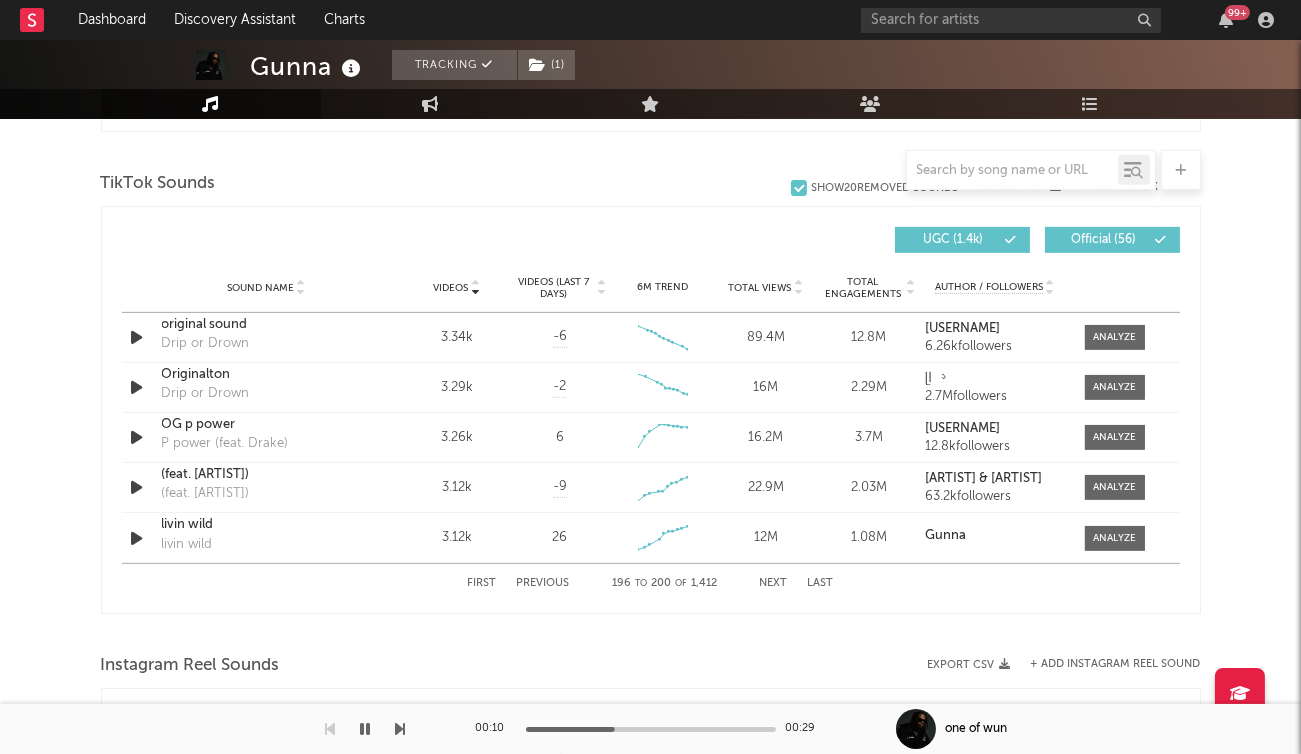 click on "Next" at bounding box center (774, 583) 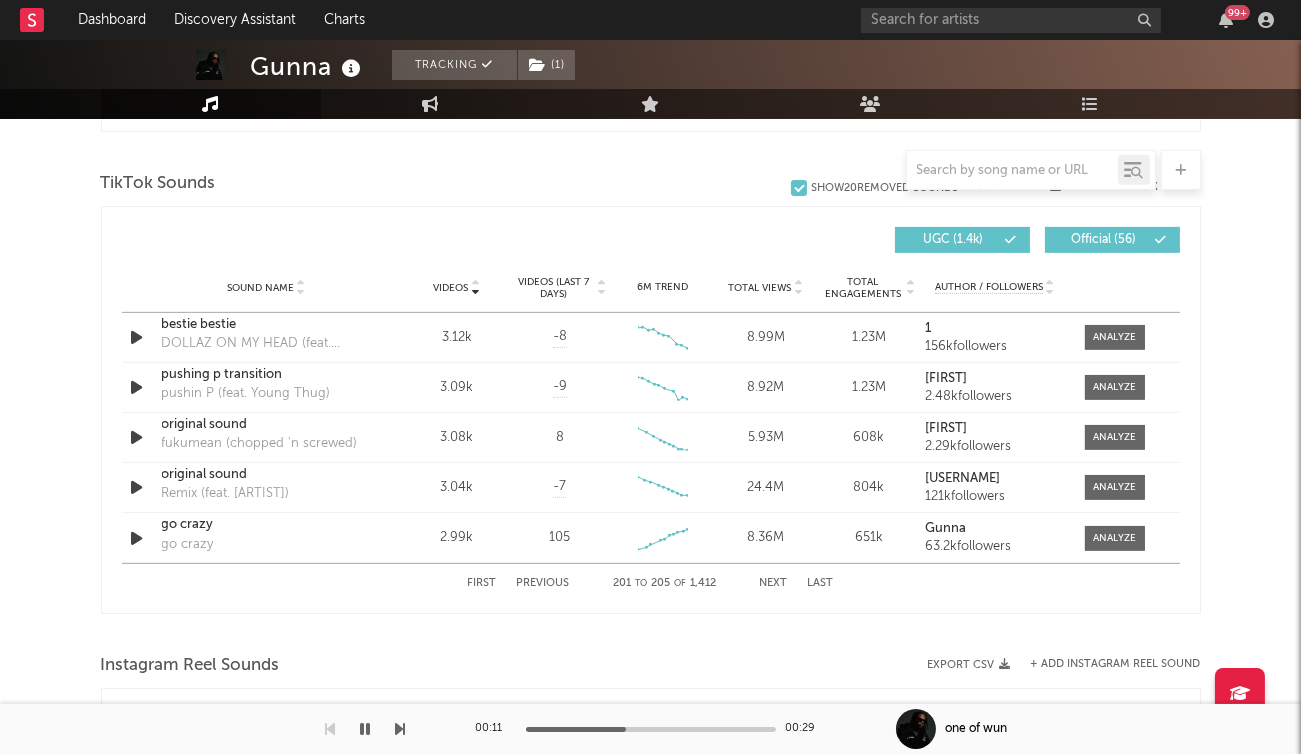 click on "Next" at bounding box center (774, 583) 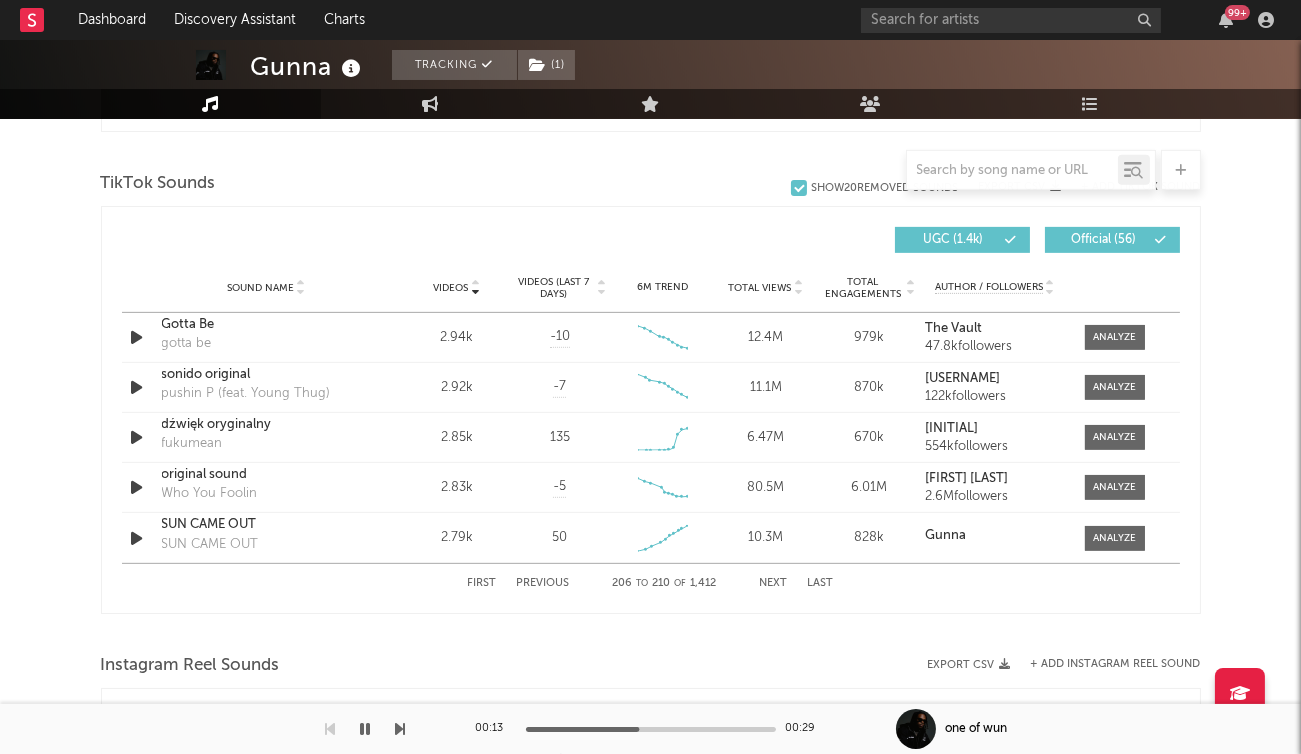 click on "Next" at bounding box center (774, 583) 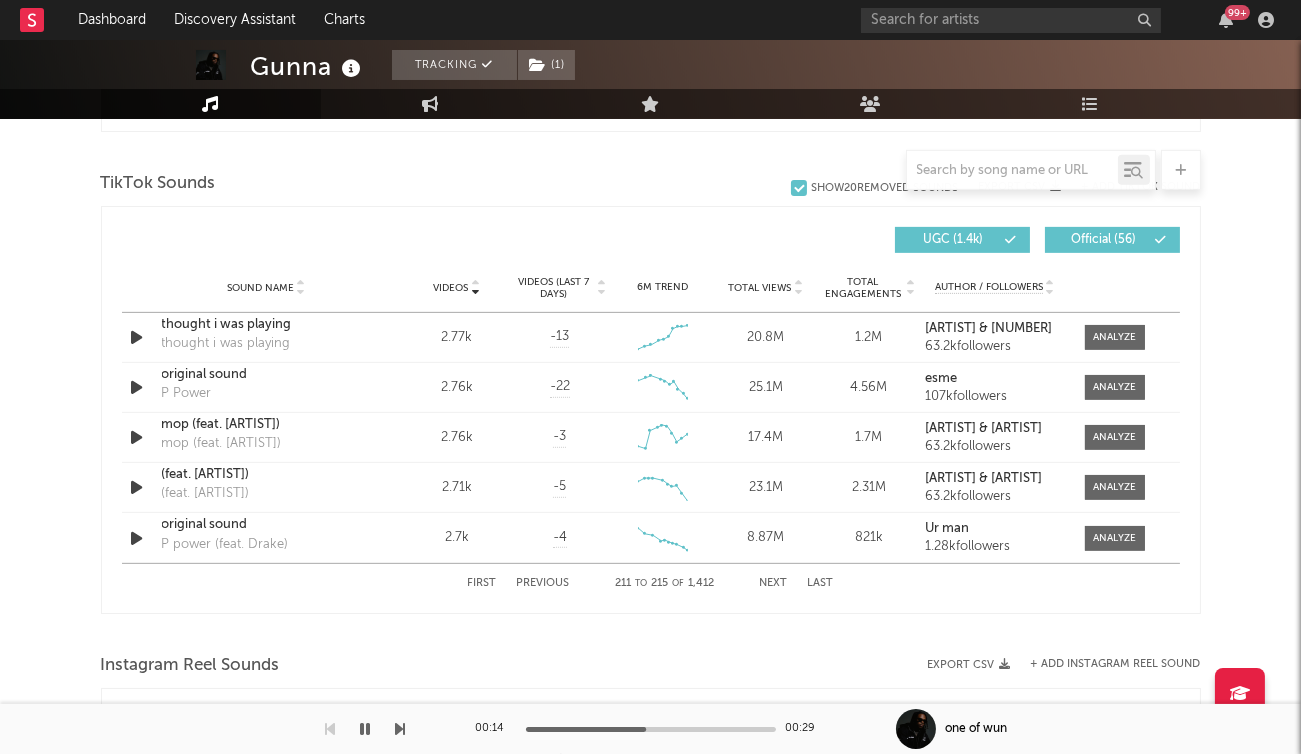 click on "Next" at bounding box center (774, 583) 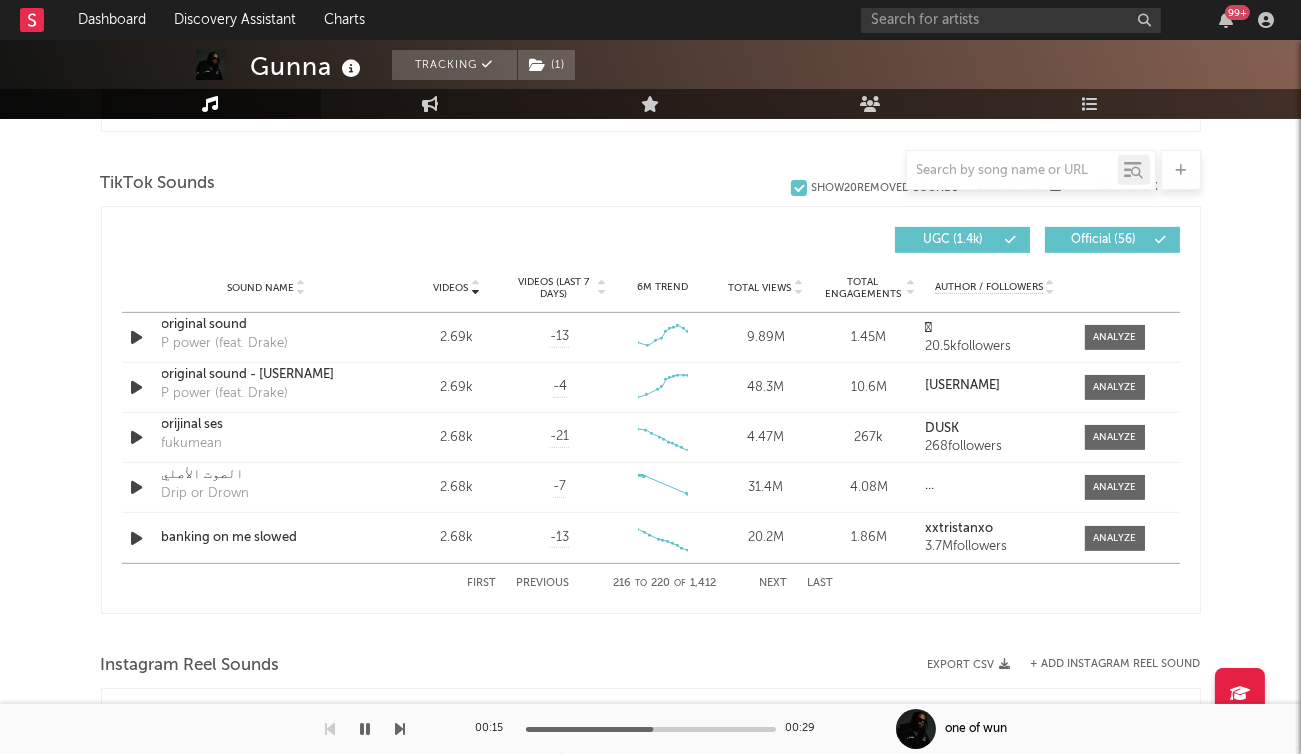 click on "Next" at bounding box center (774, 583) 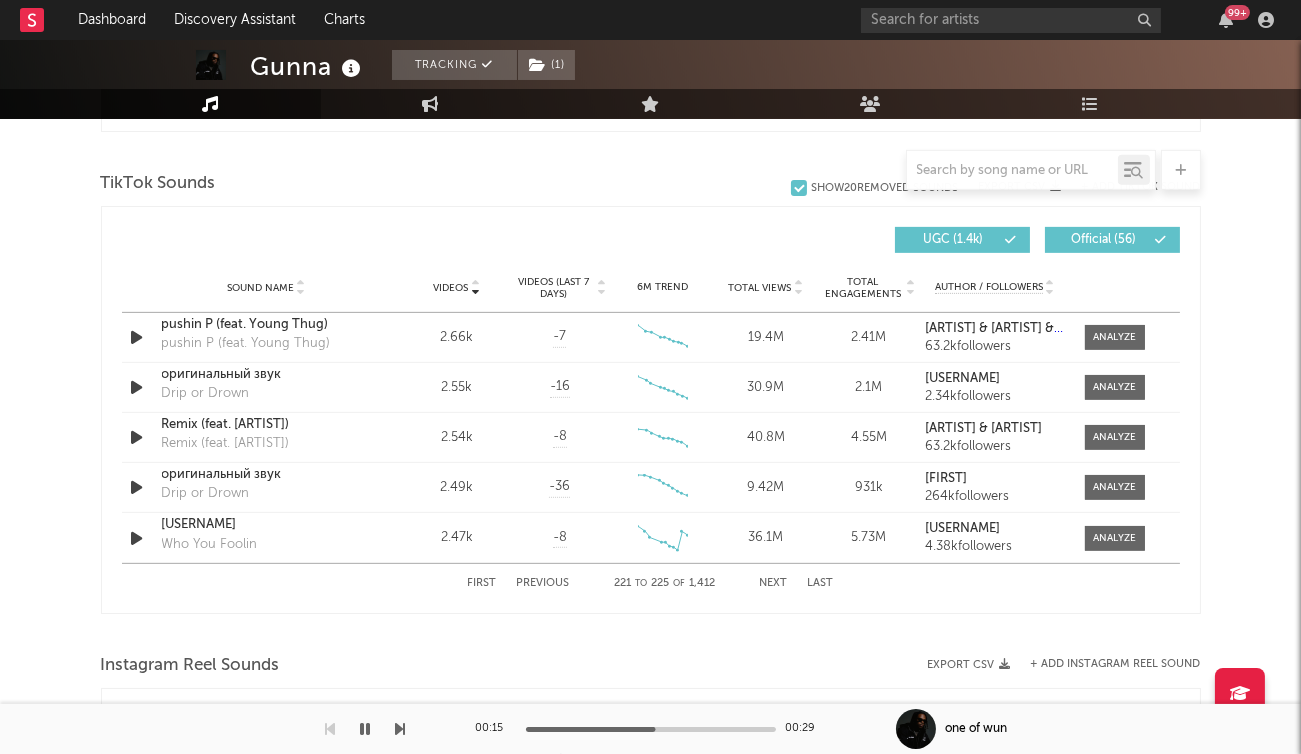 click on "Next" at bounding box center (774, 583) 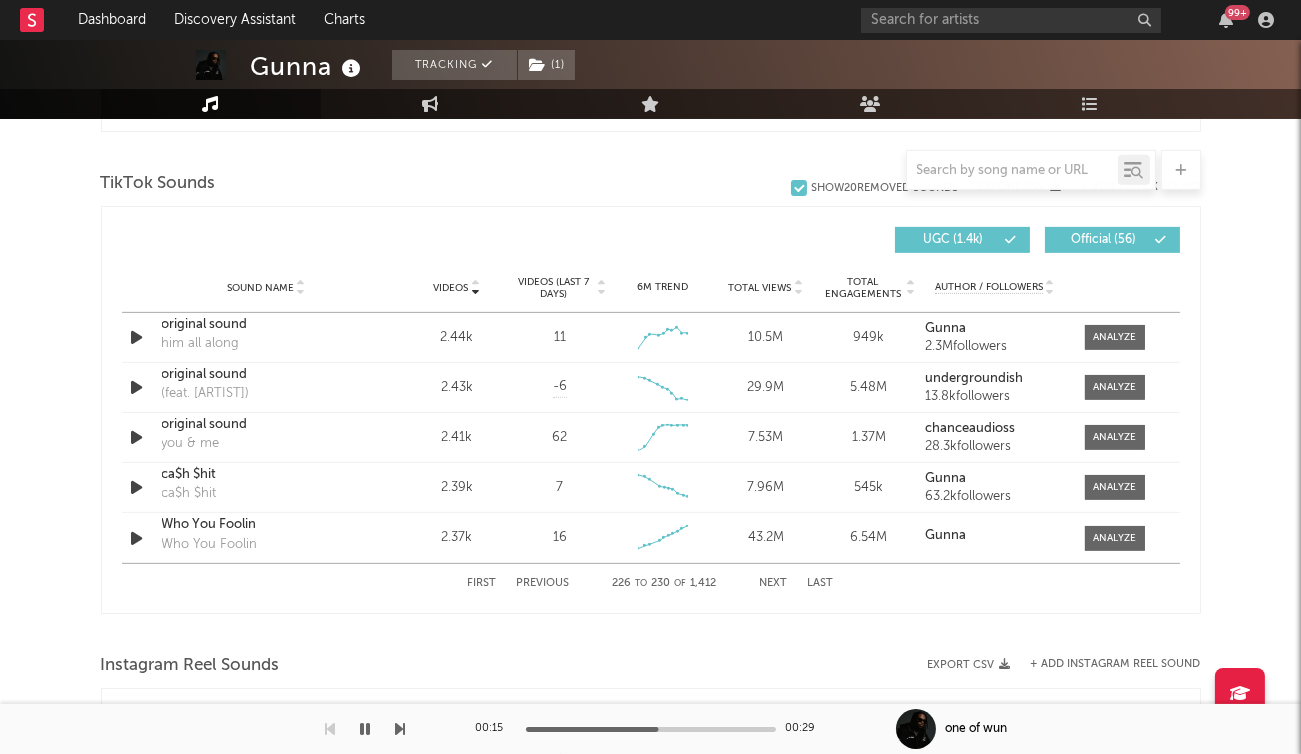 click on "Next" at bounding box center (774, 583) 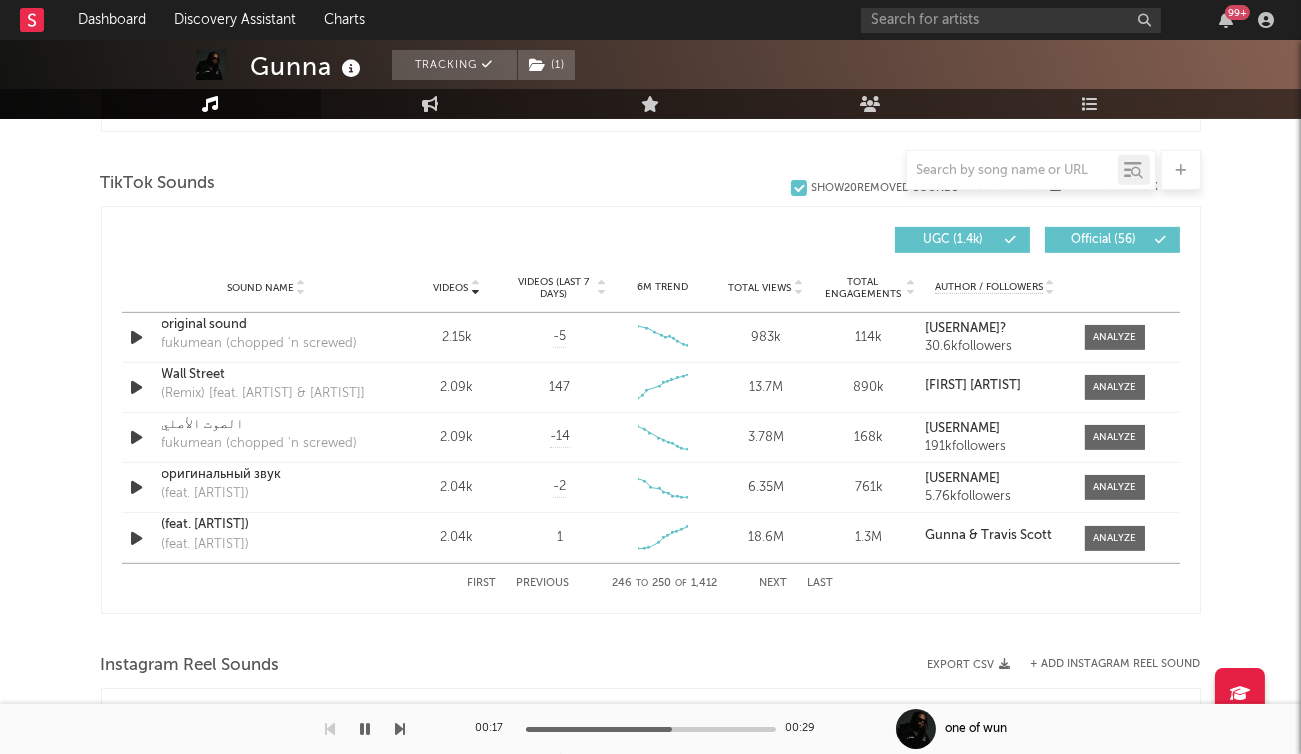 click on "Next" at bounding box center [774, 583] 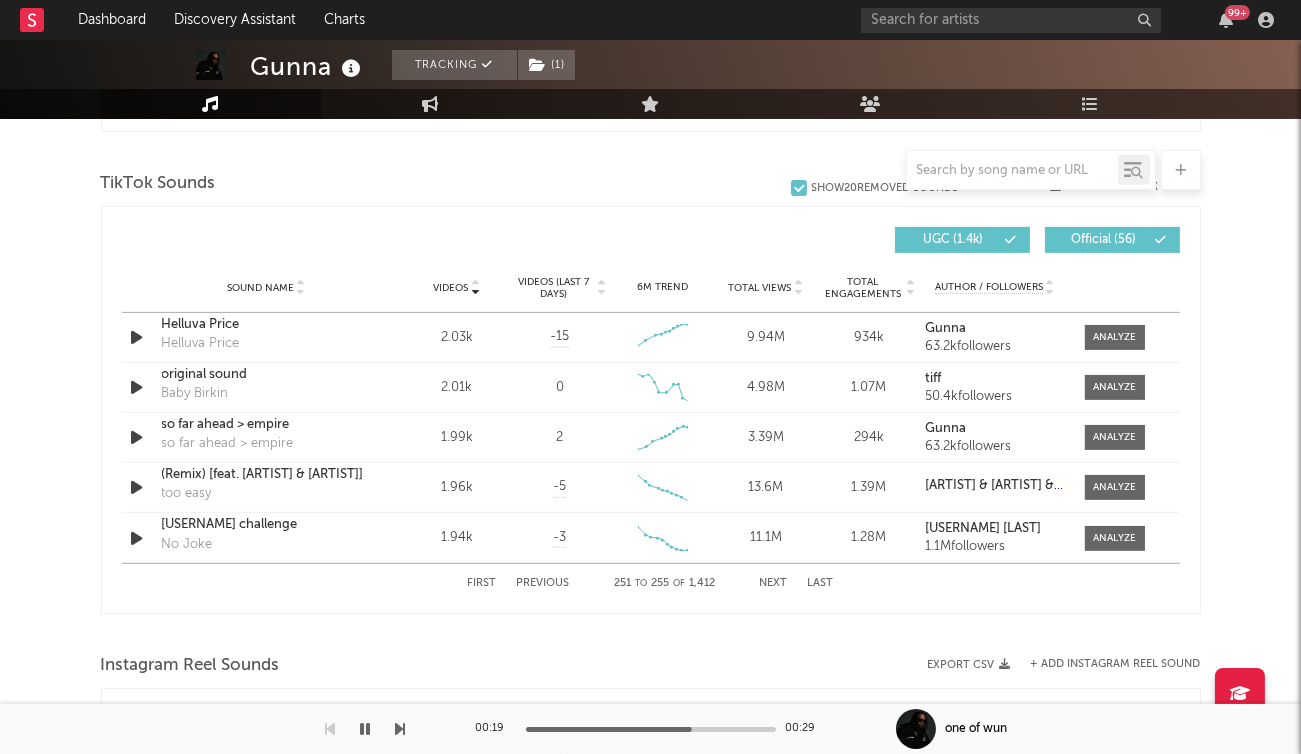 click on "Next" at bounding box center [774, 583] 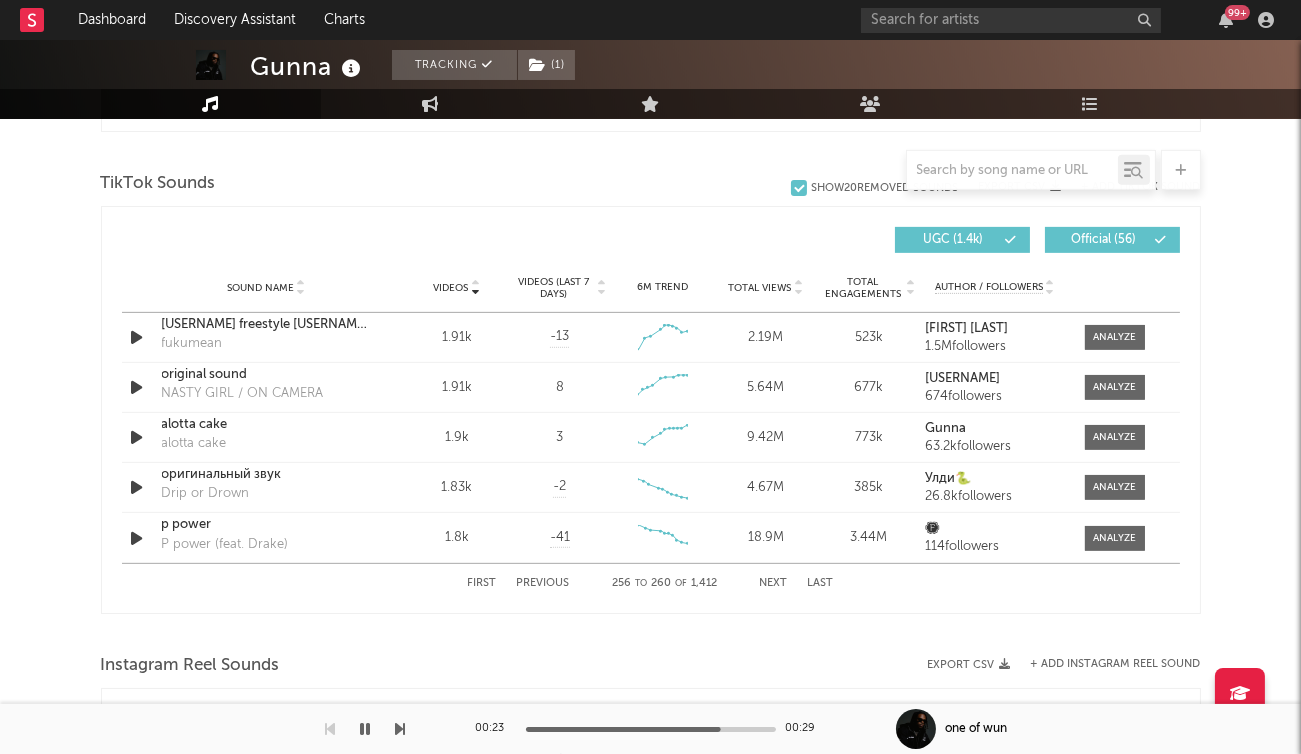 click on "Next" at bounding box center [774, 583] 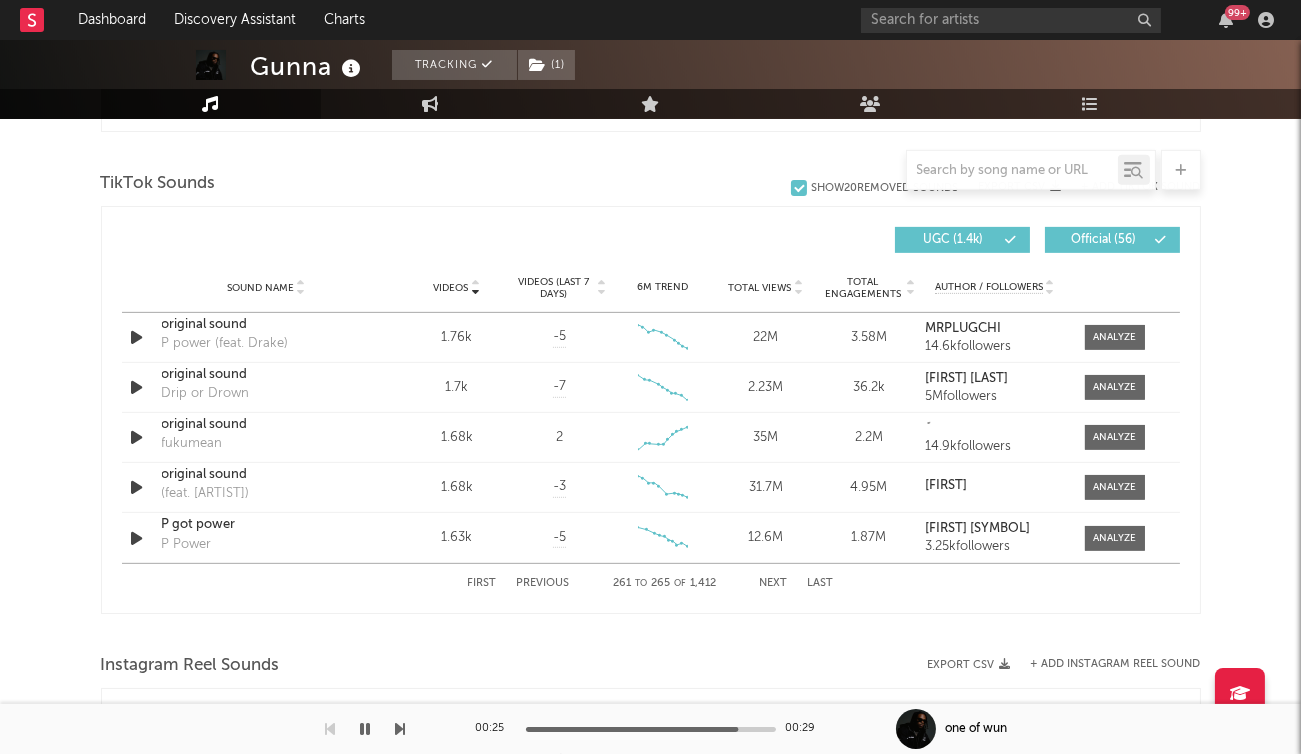 click on "Next" at bounding box center [774, 583] 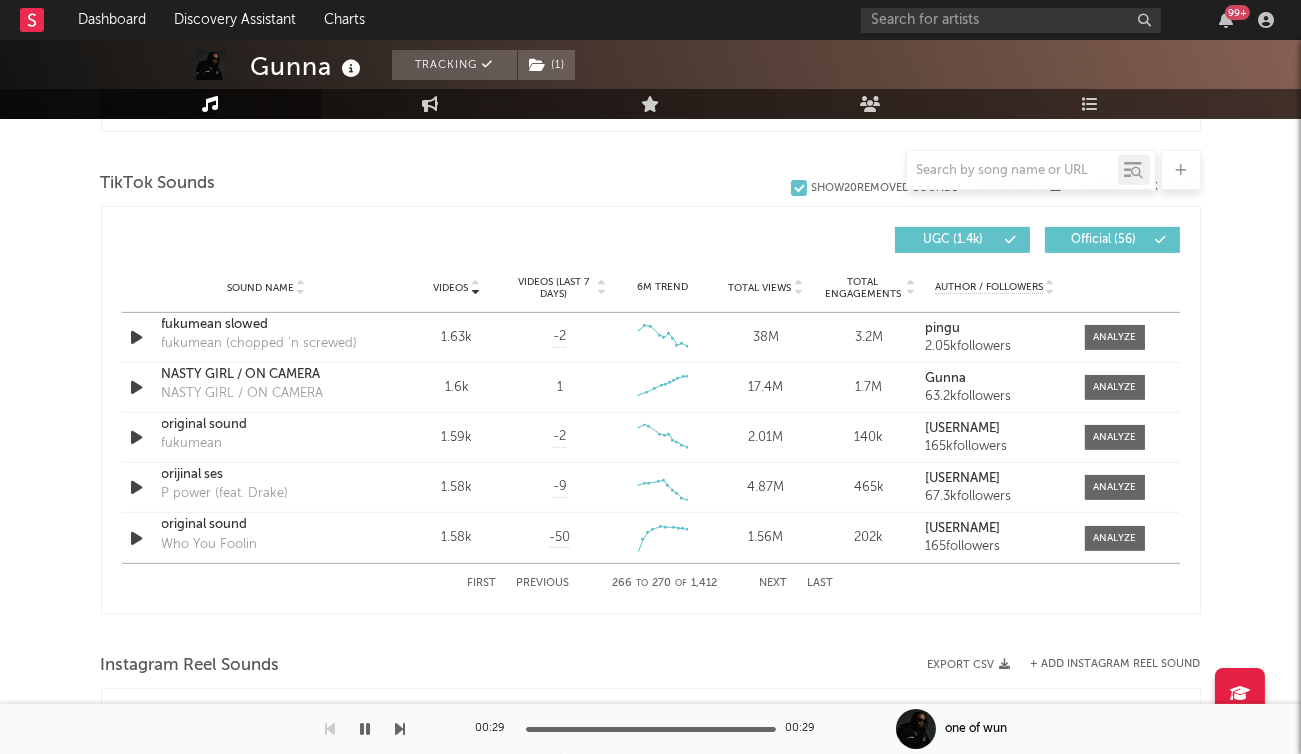click on "First Previous 266   to   270   of   1,412 Next Last" at bounding box center (651, 583) 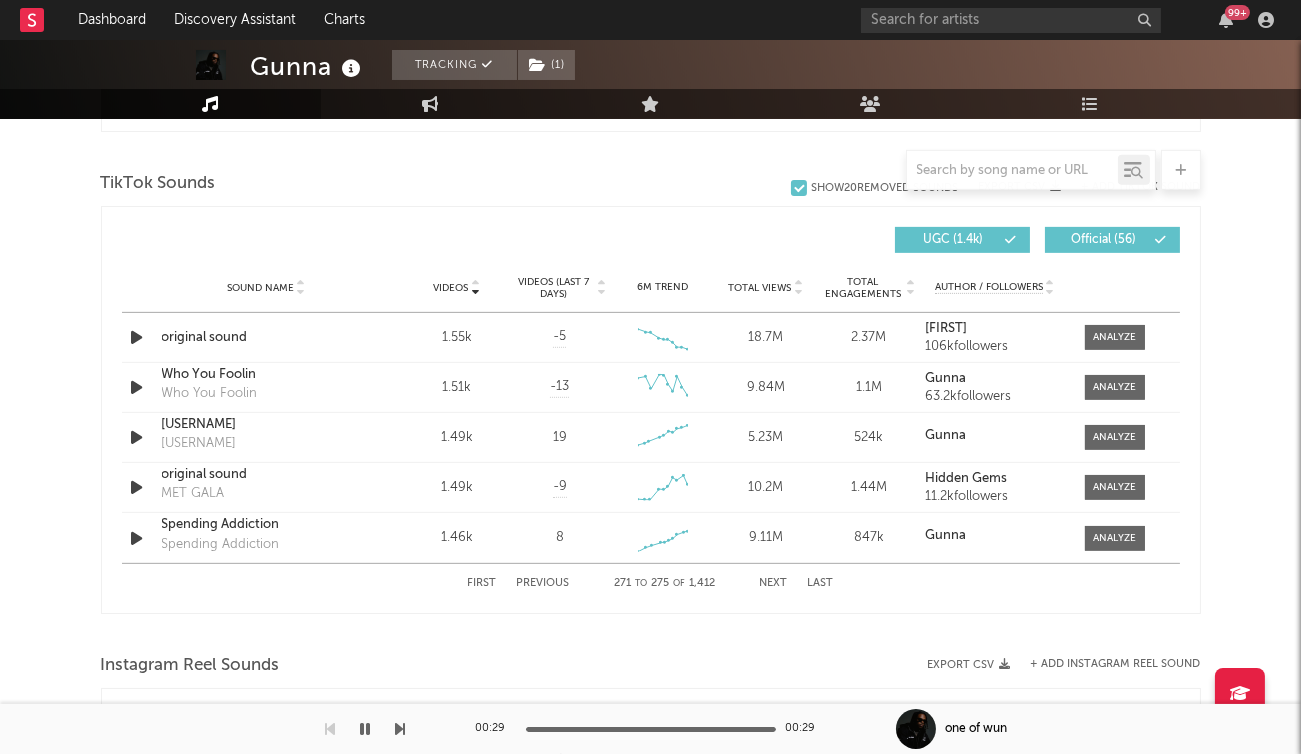 click on "Next" at bounding box center [774, 583] 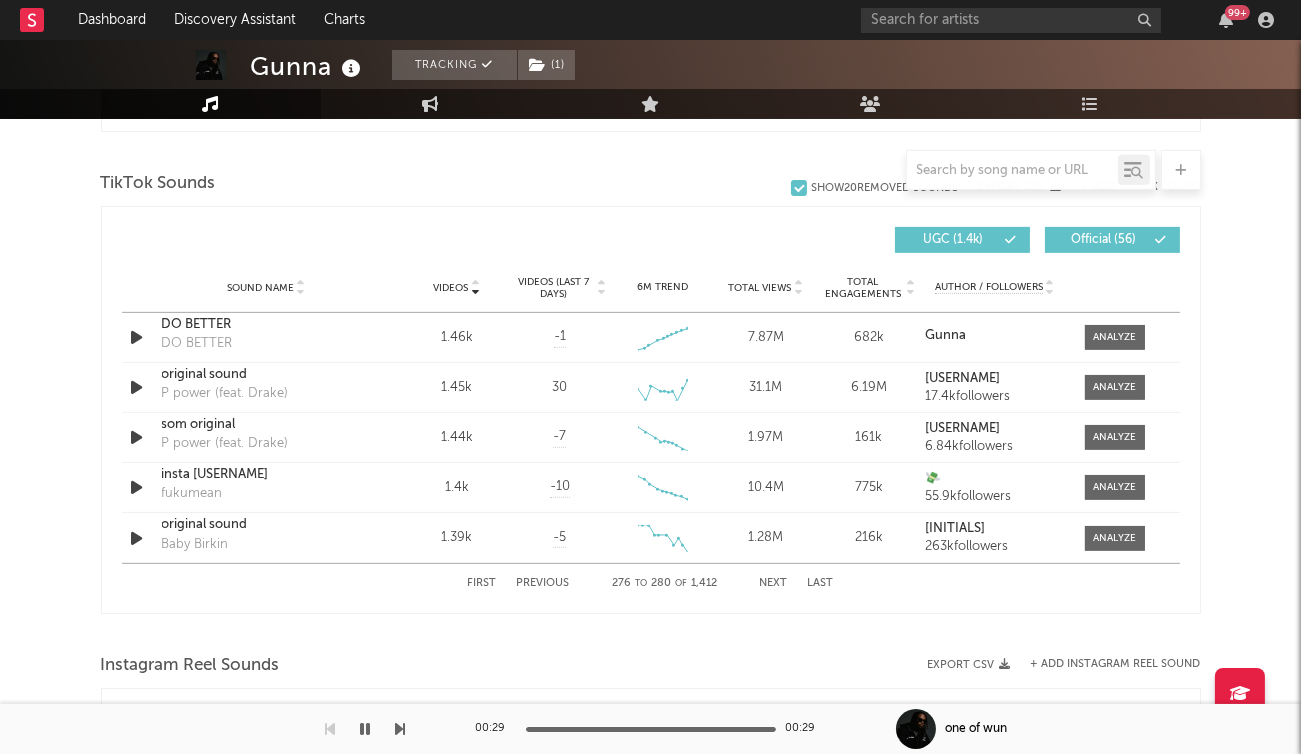 click on "Next" at bounding box center (774, 583) 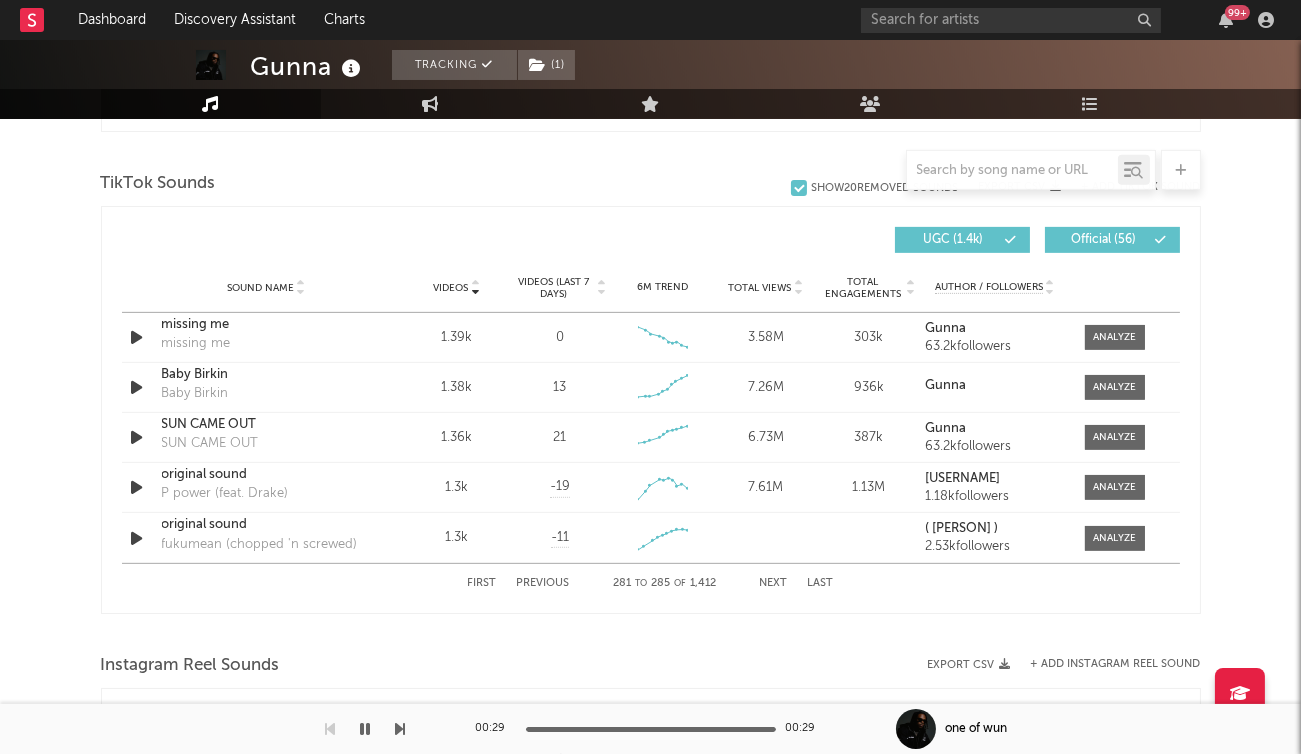 click on "Next" at bounding box center (774, 583) 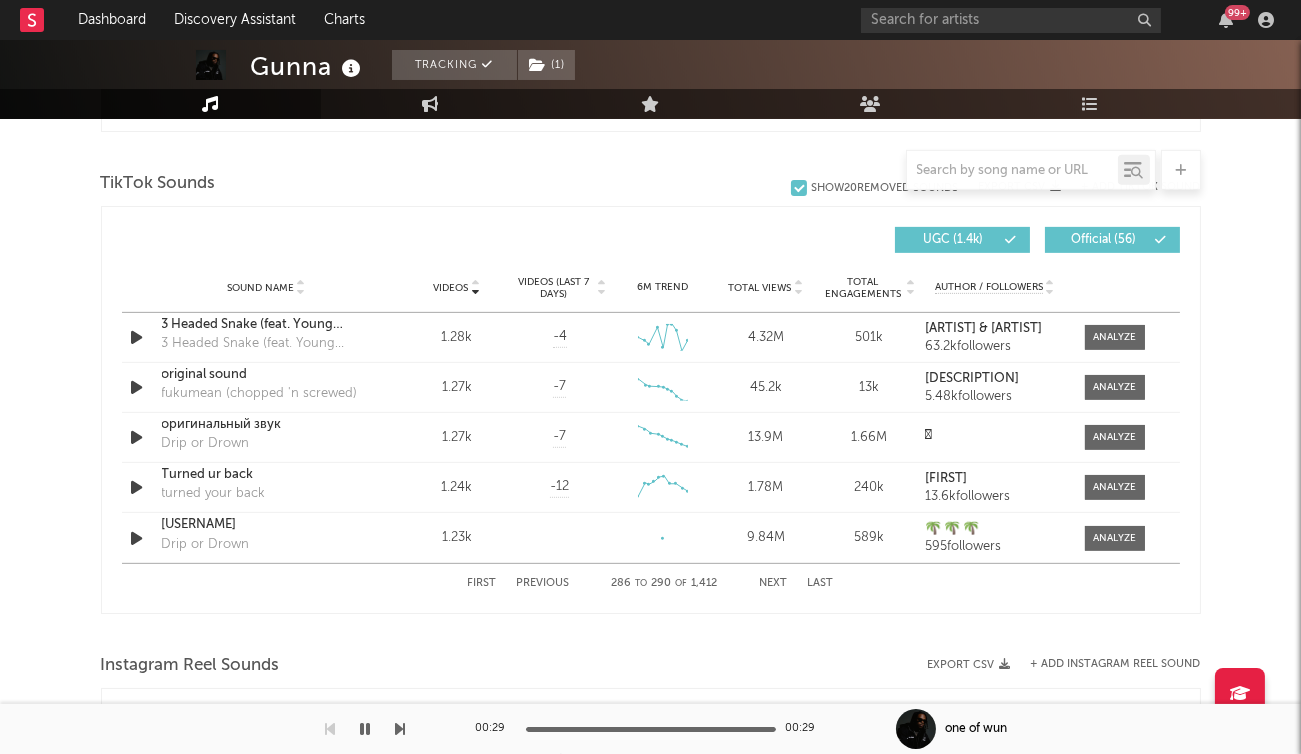 click on "Next" at bounding box center [774, 583] 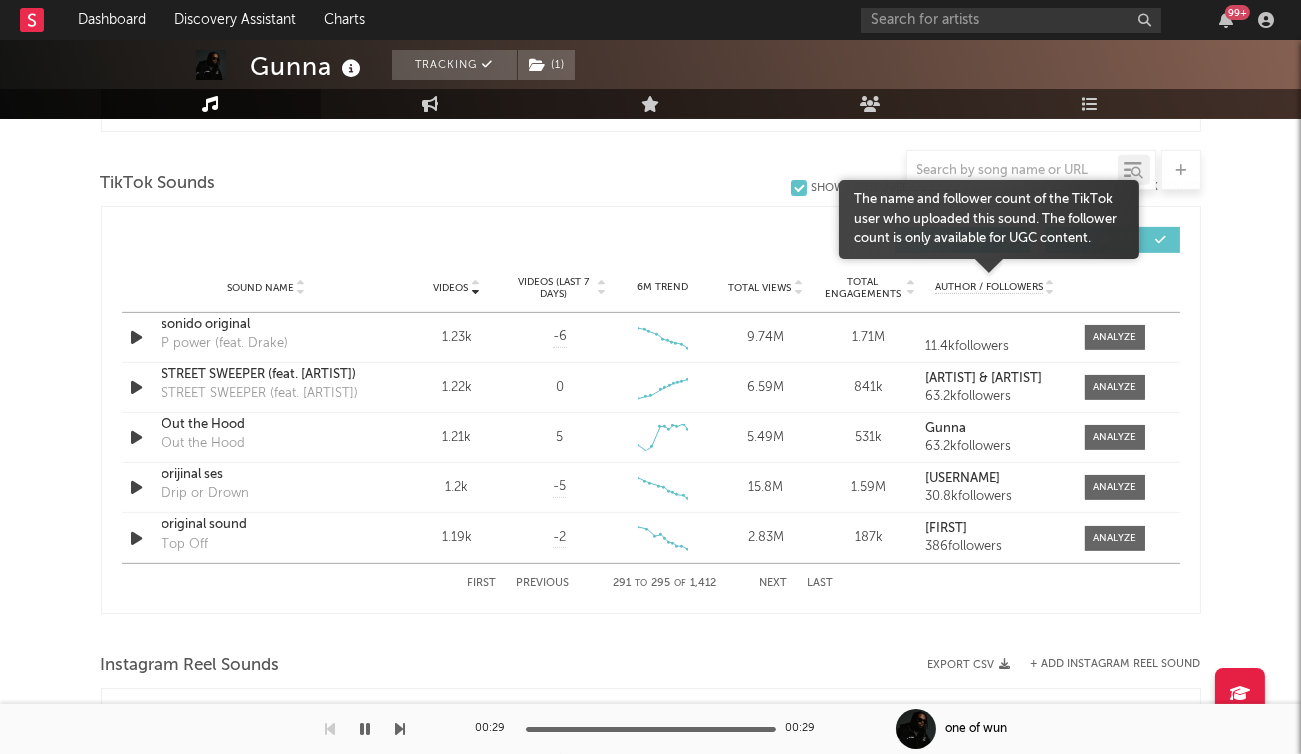 click on "Author / Followers" at bounding box center (989, 287) 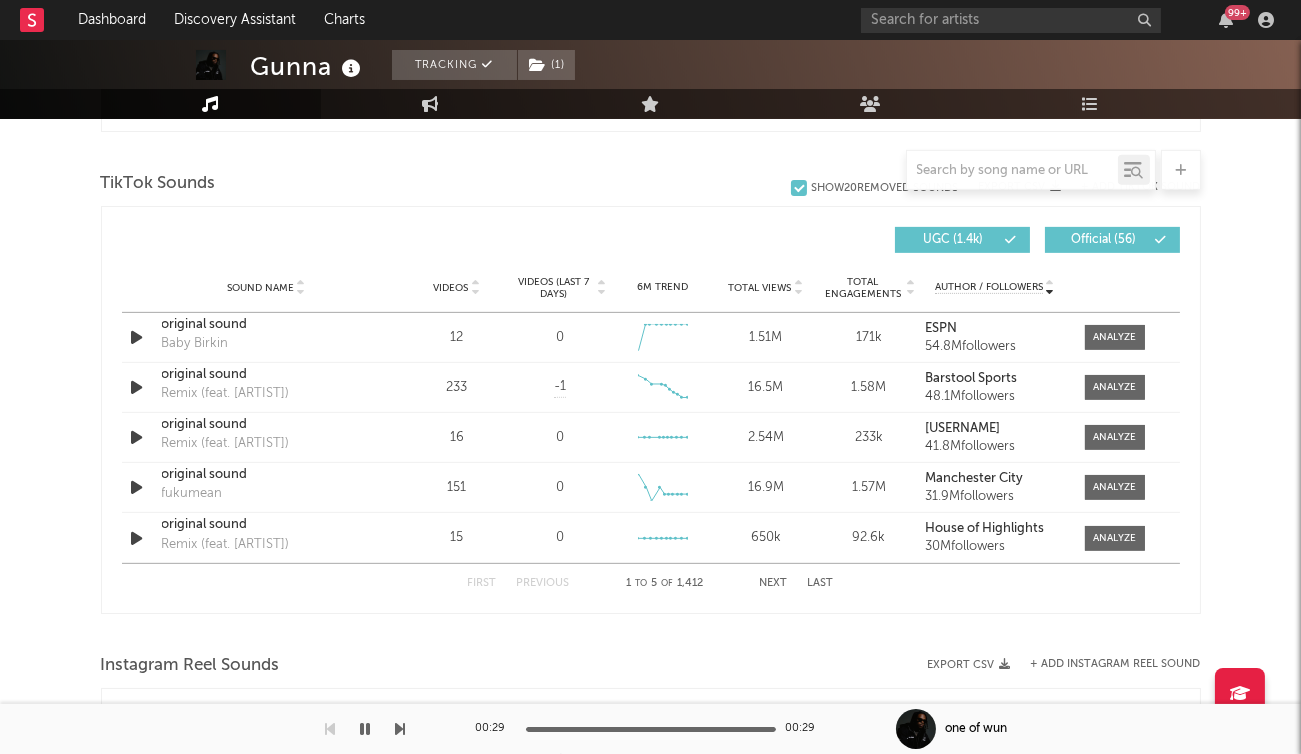 click on "Next" at bounding box center (774, 583) 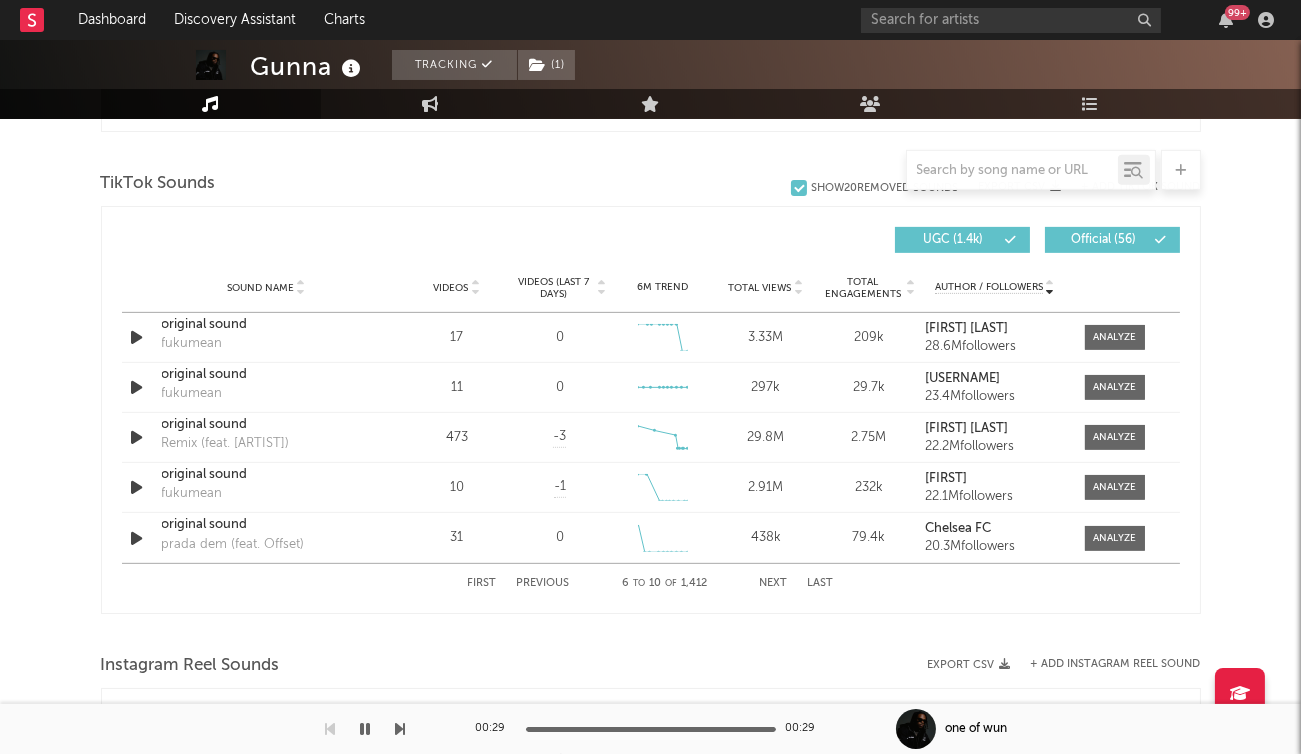 click on "First" at bounding box center (482, 583) 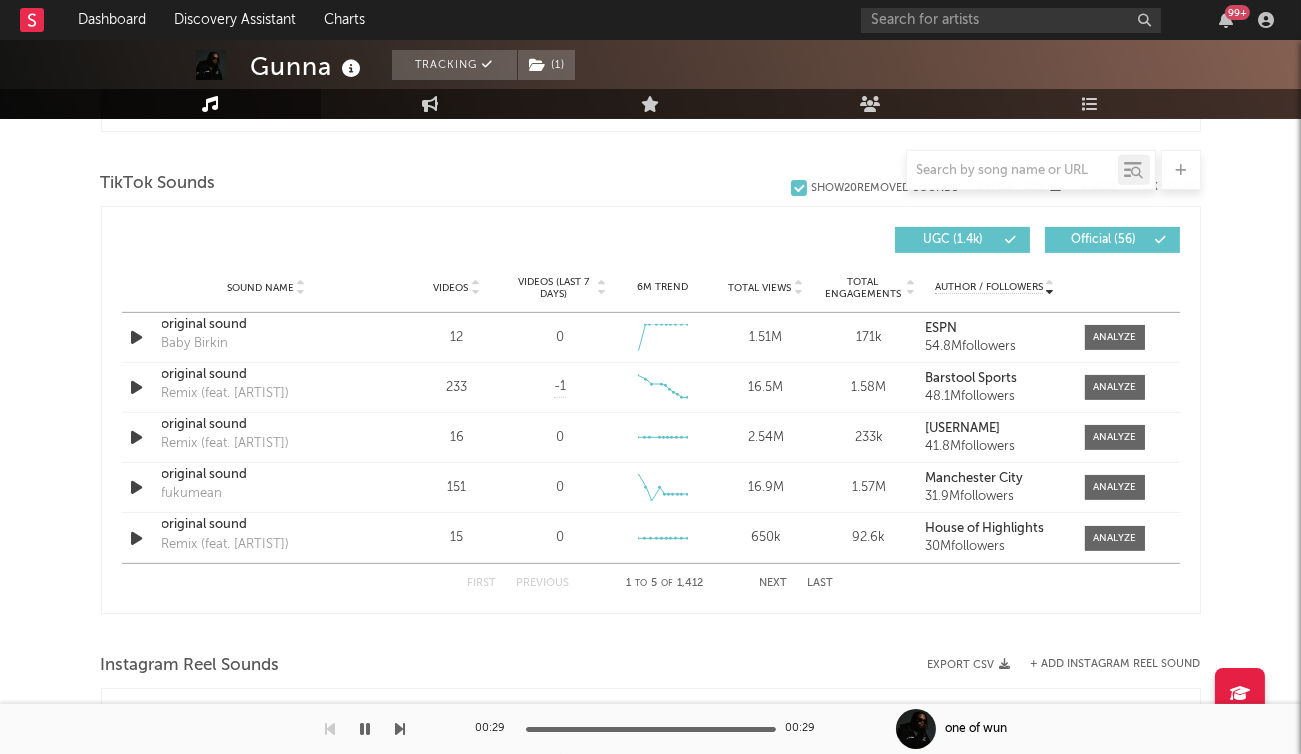 click on "Next" at bounding box center [774, 583] 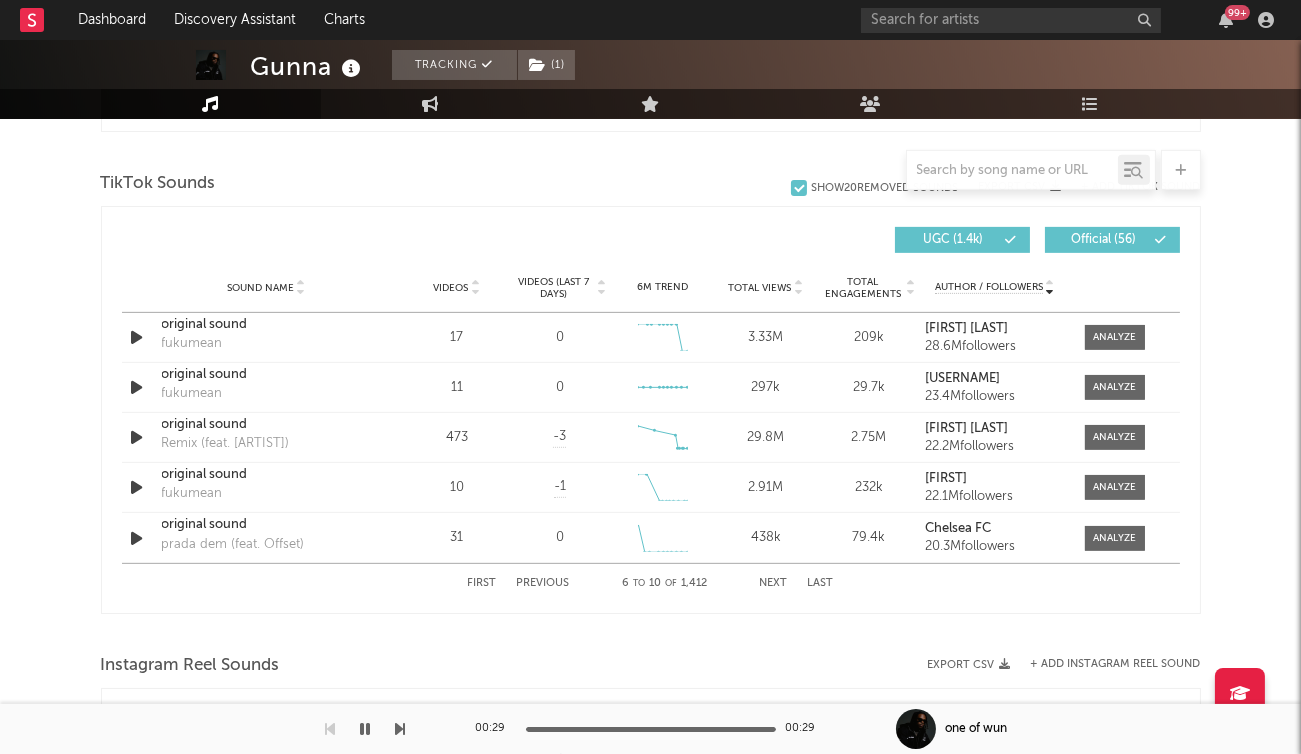 click on "Next" at bounding box center [774, 583] 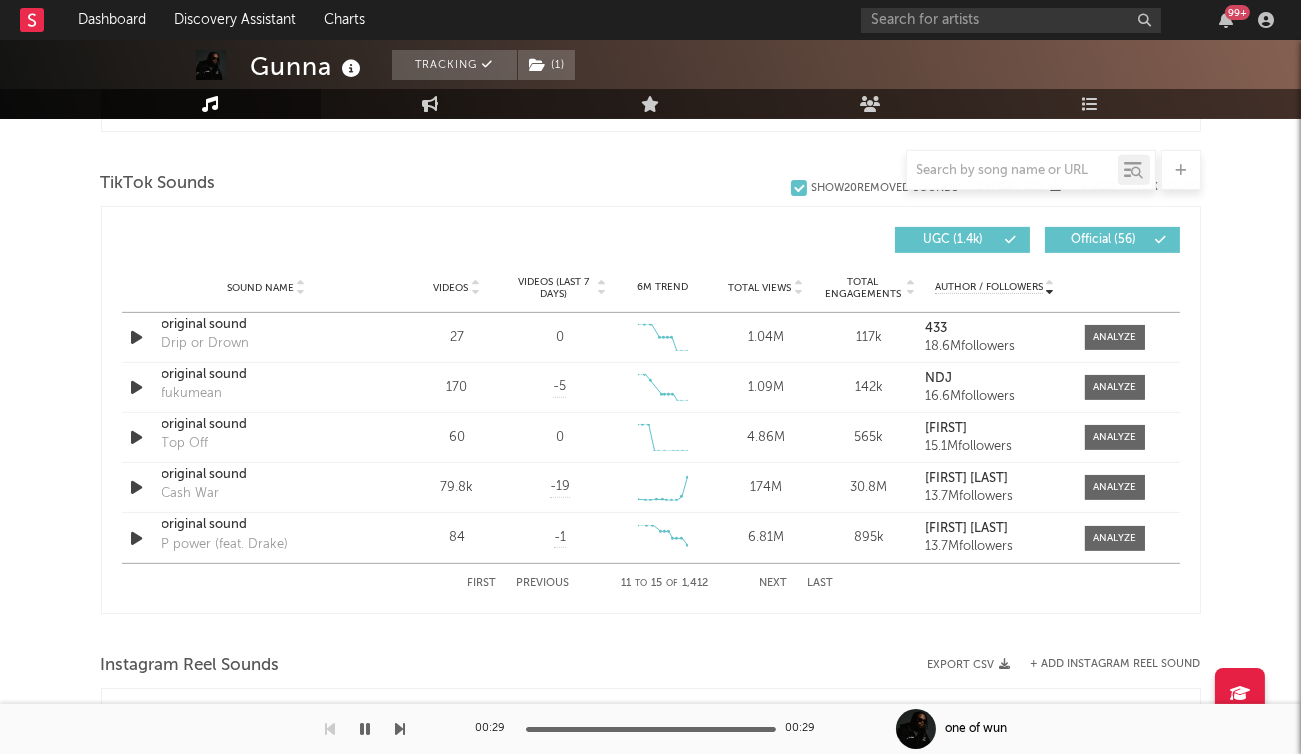 click on "Next" at bounding box center [774, 583] 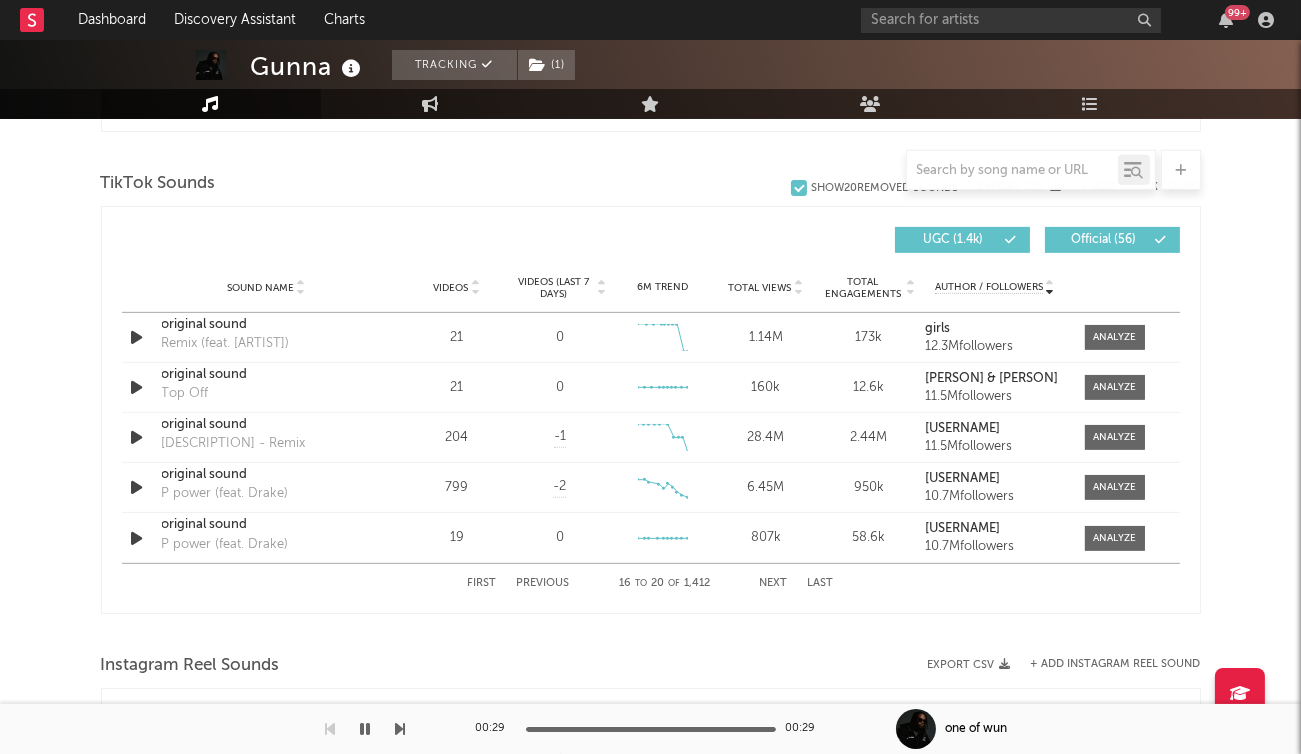 click on "Next" at bounding box center [774, 583] 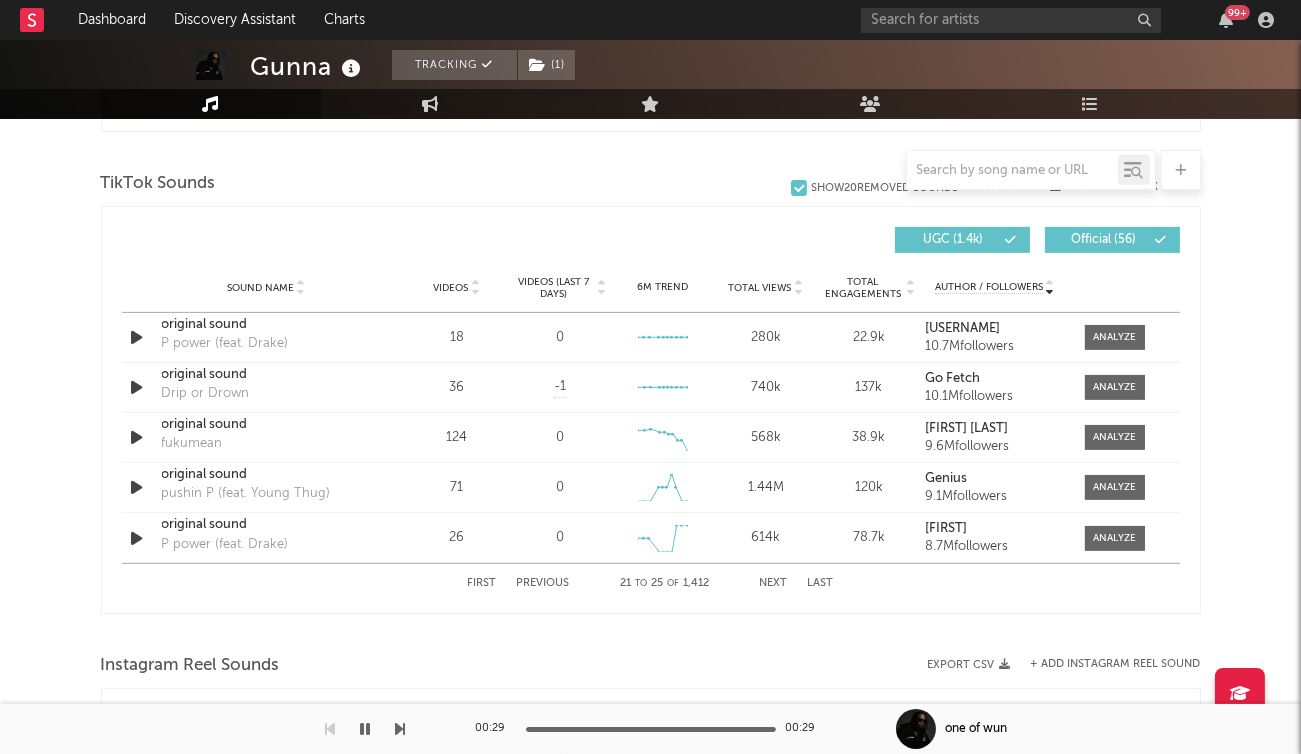 click on "Next" at bounding box center [774, 583] 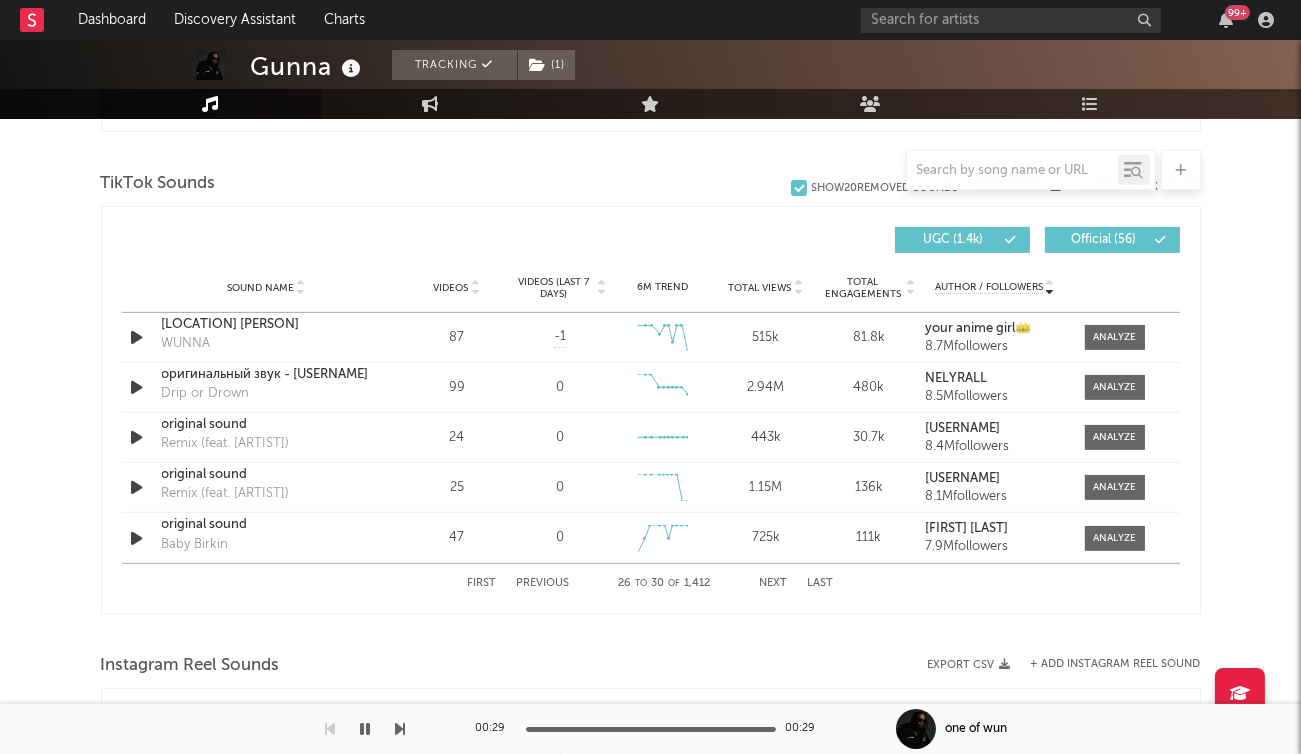 click on "Next" at bounding box center [774, 583] 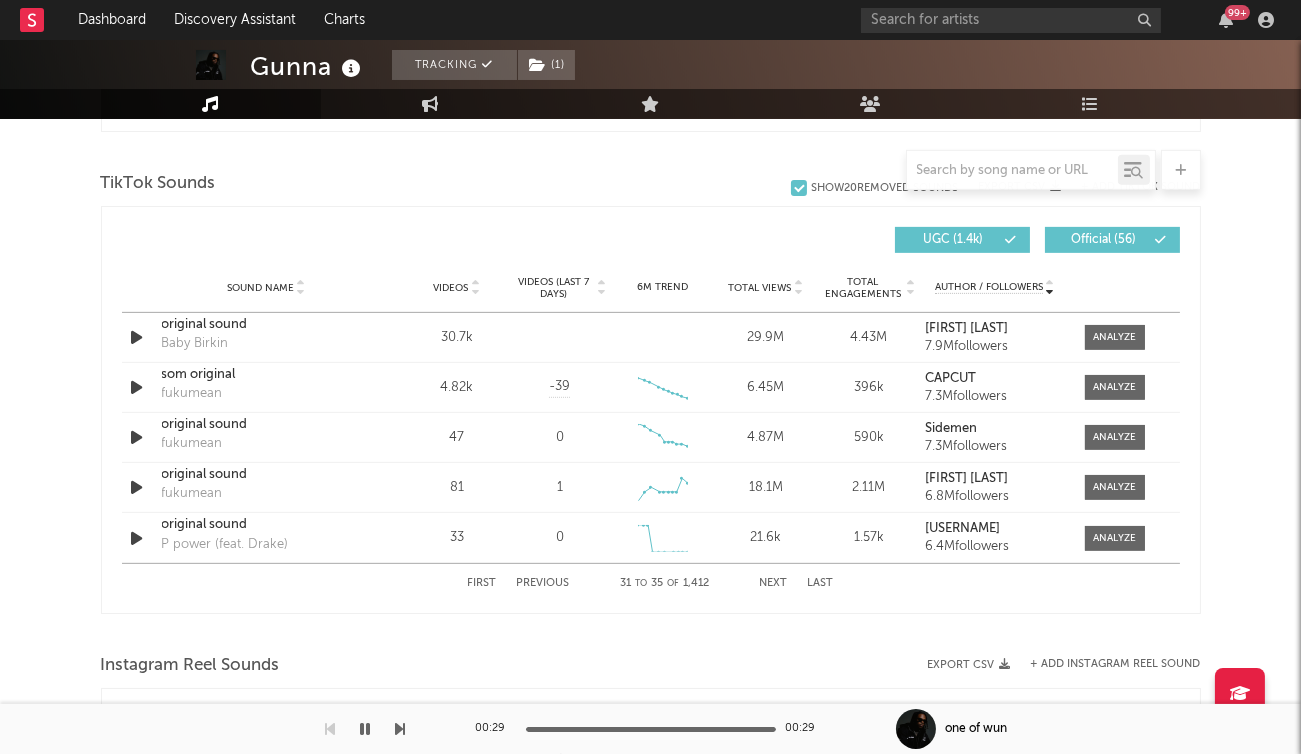 click on "Next" at bounding box center [774, 583] 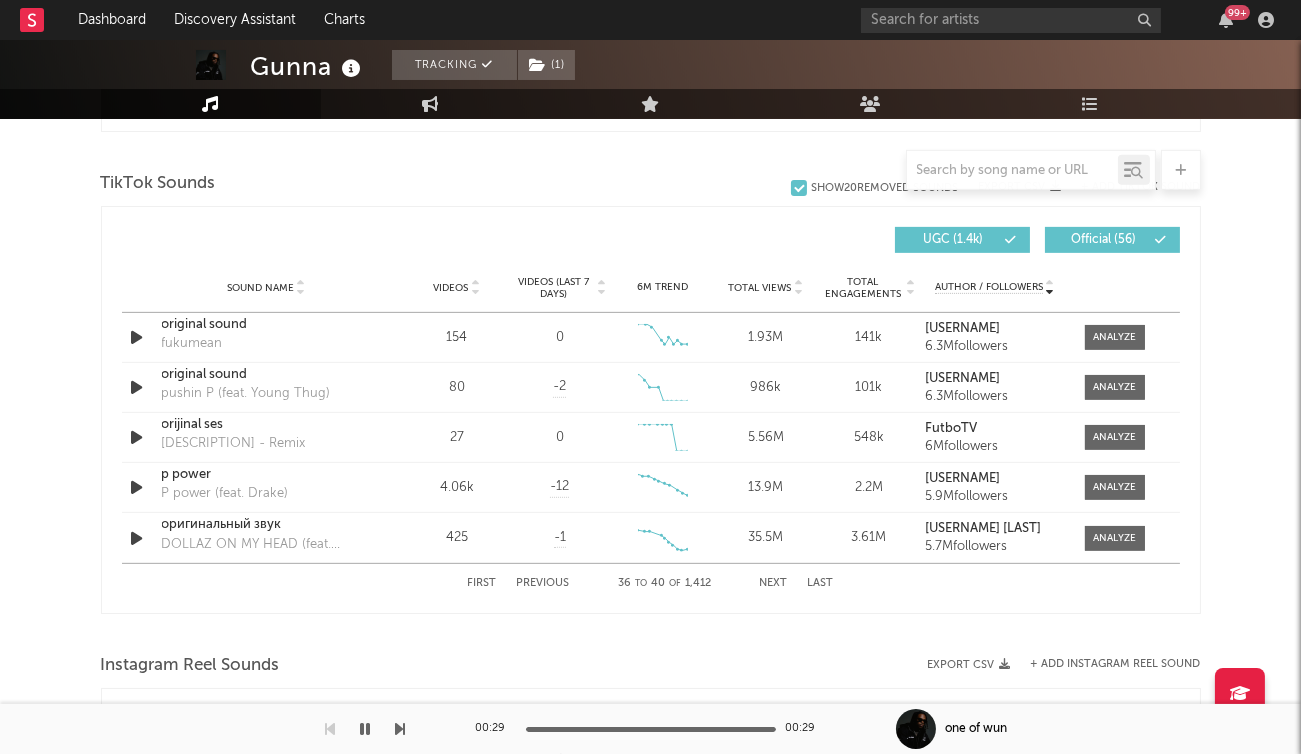 click on "Next" at bounding box center [774, 583] 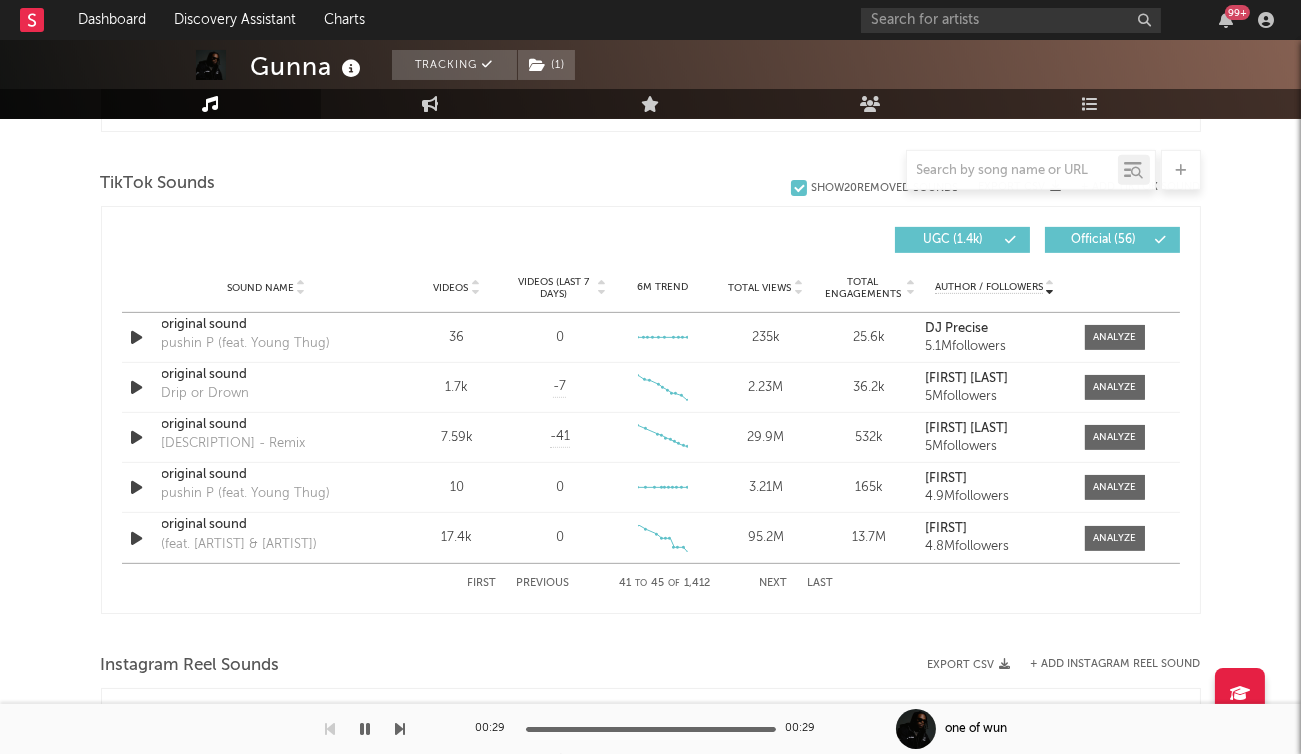 click on "Next" at bounding box center (774, 583) 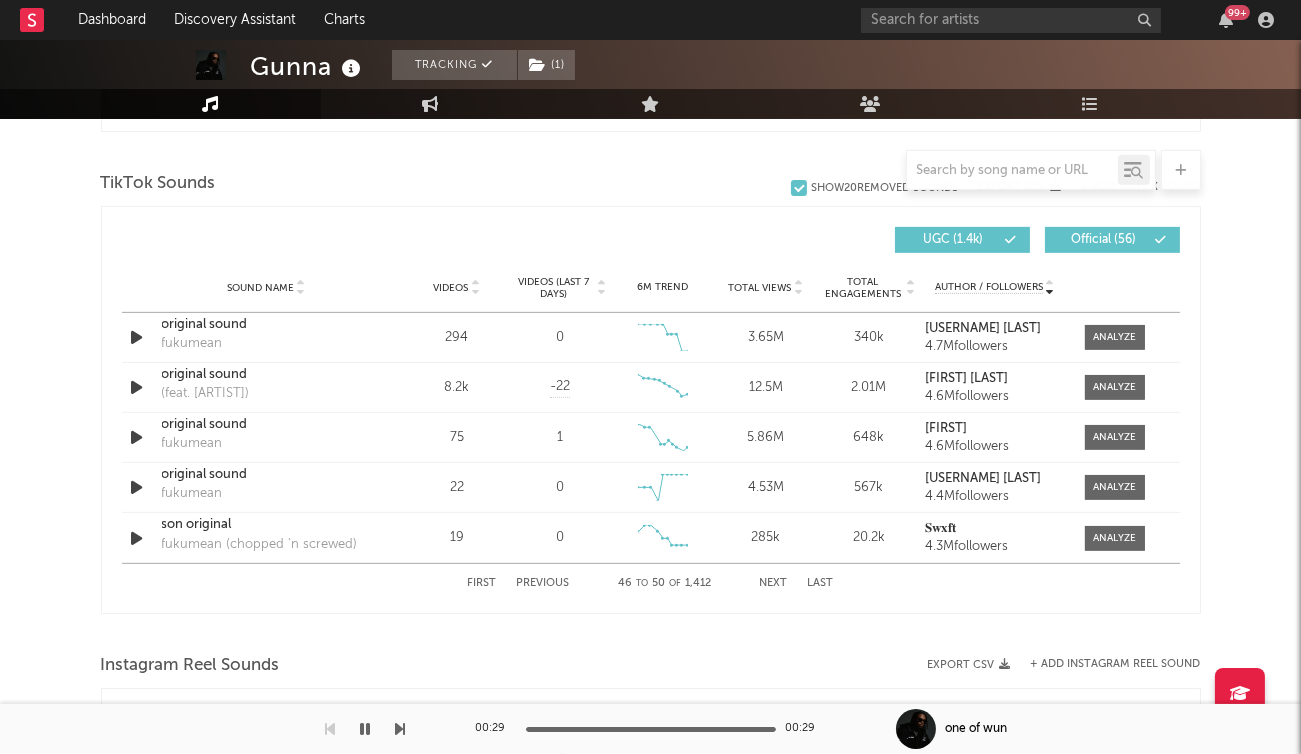 click on "Next" at bounding box center (774, 583) 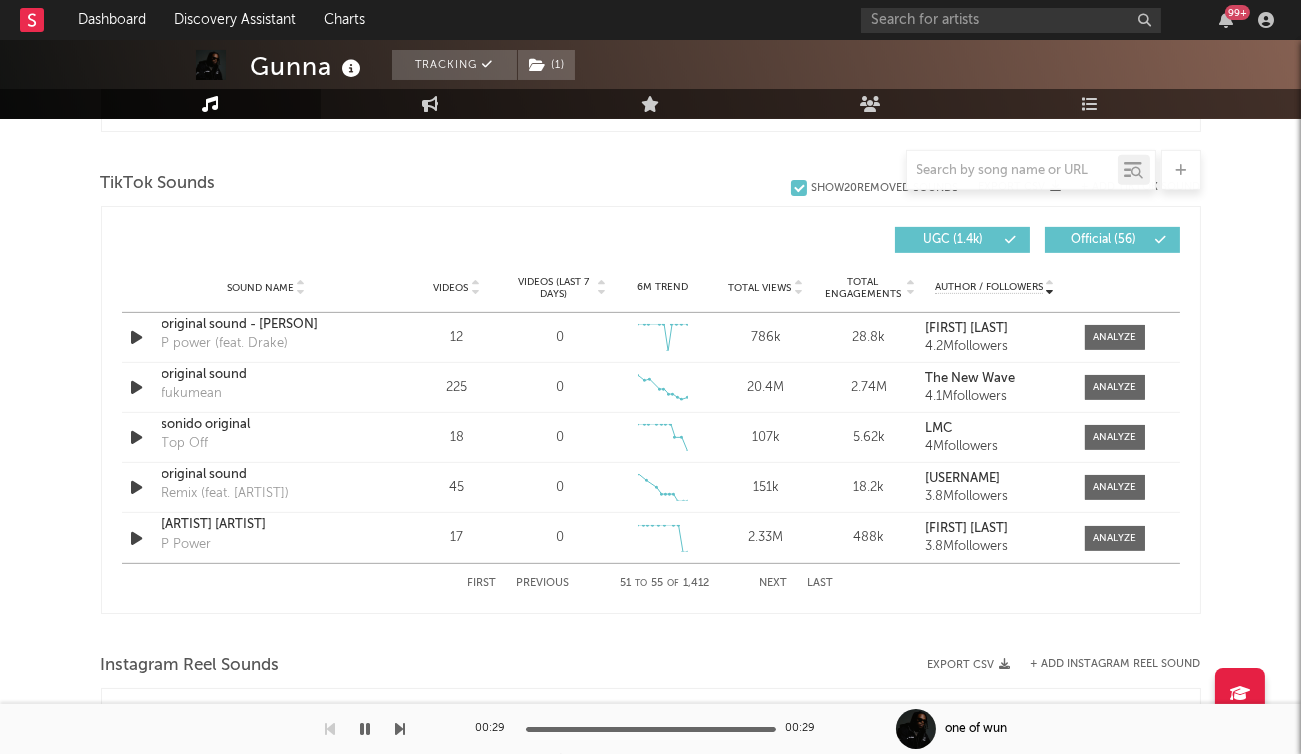 click on "Next" at bounding box center (774, 583) 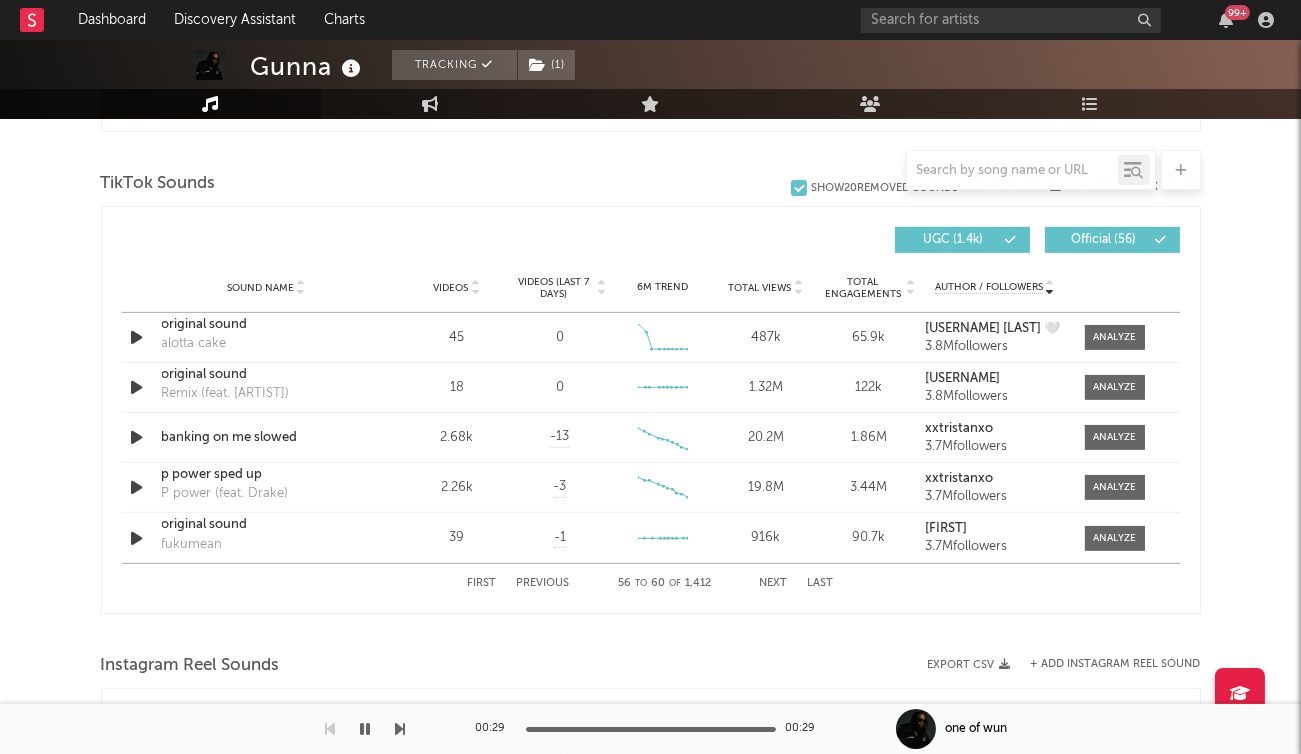 click on "Next" at bounding box center [774, 583] 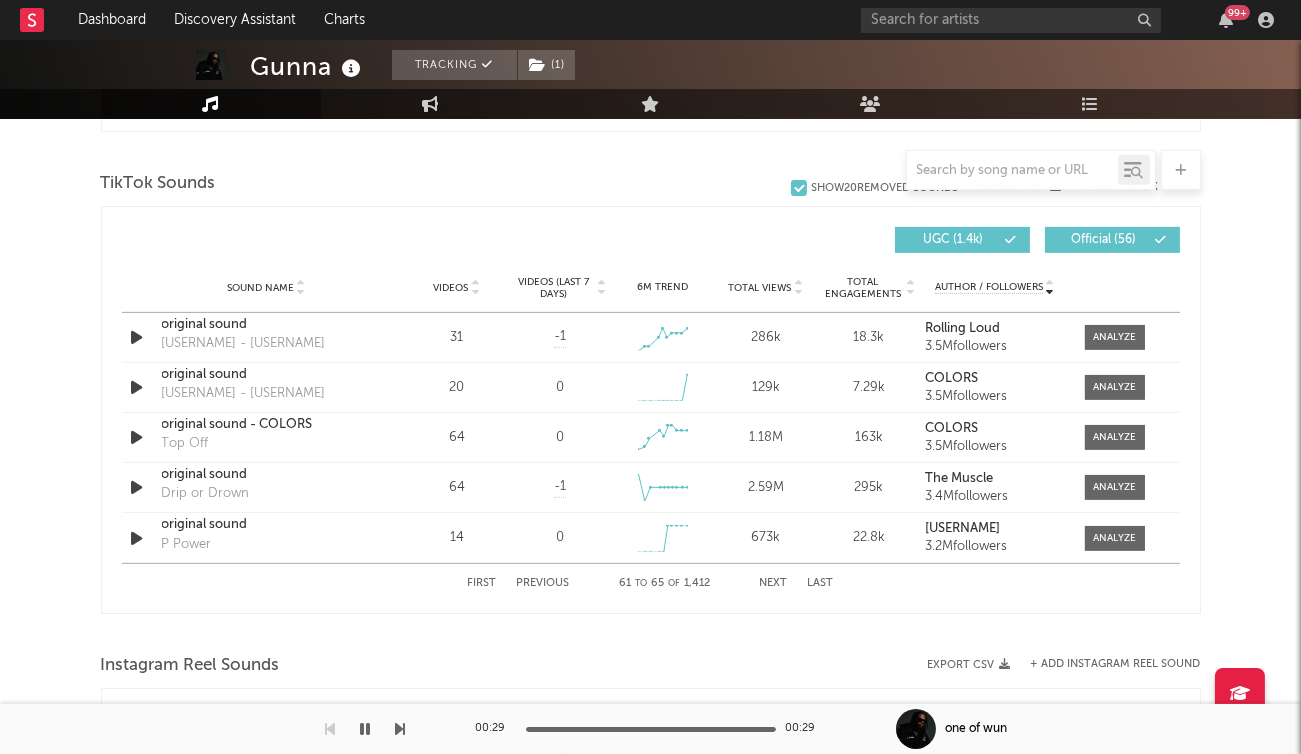 click on "Next" at bounding box center (774, 583) 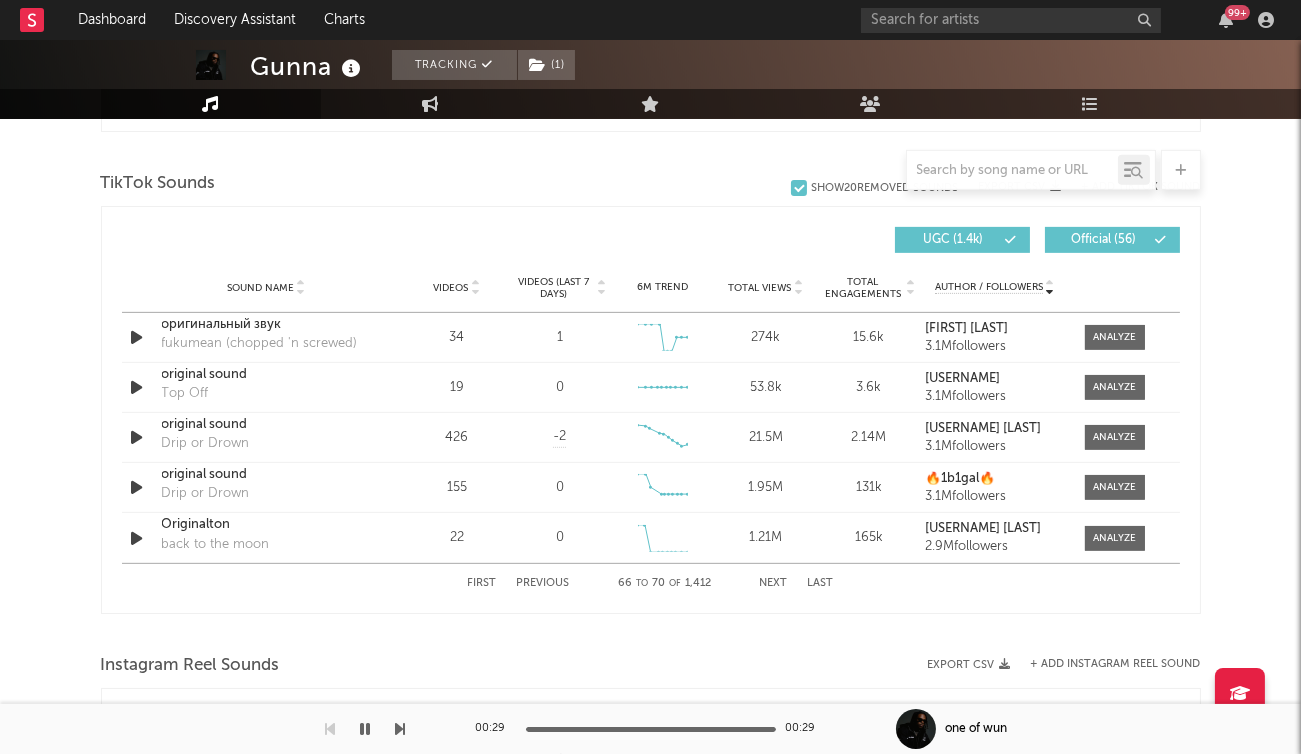click on "Next" at bounding box center [774, 583] 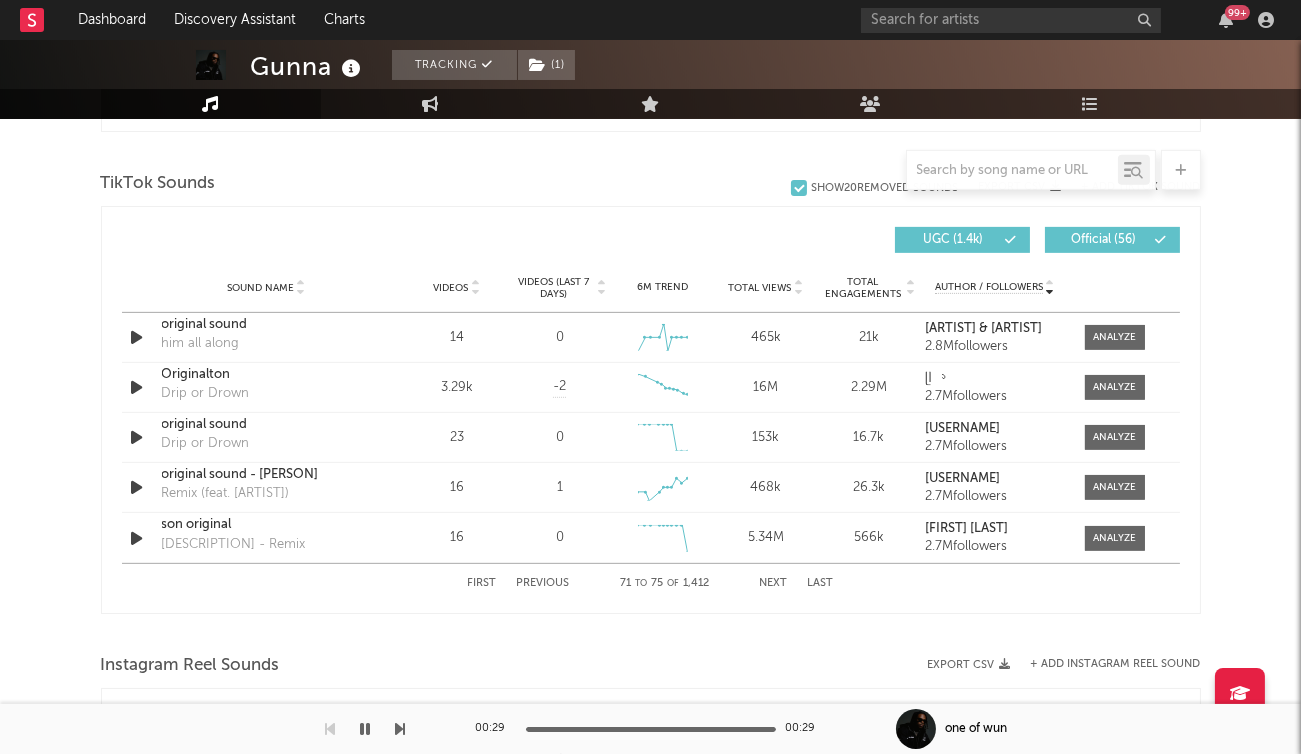 click on "Next" at bounding box center [774, 583] 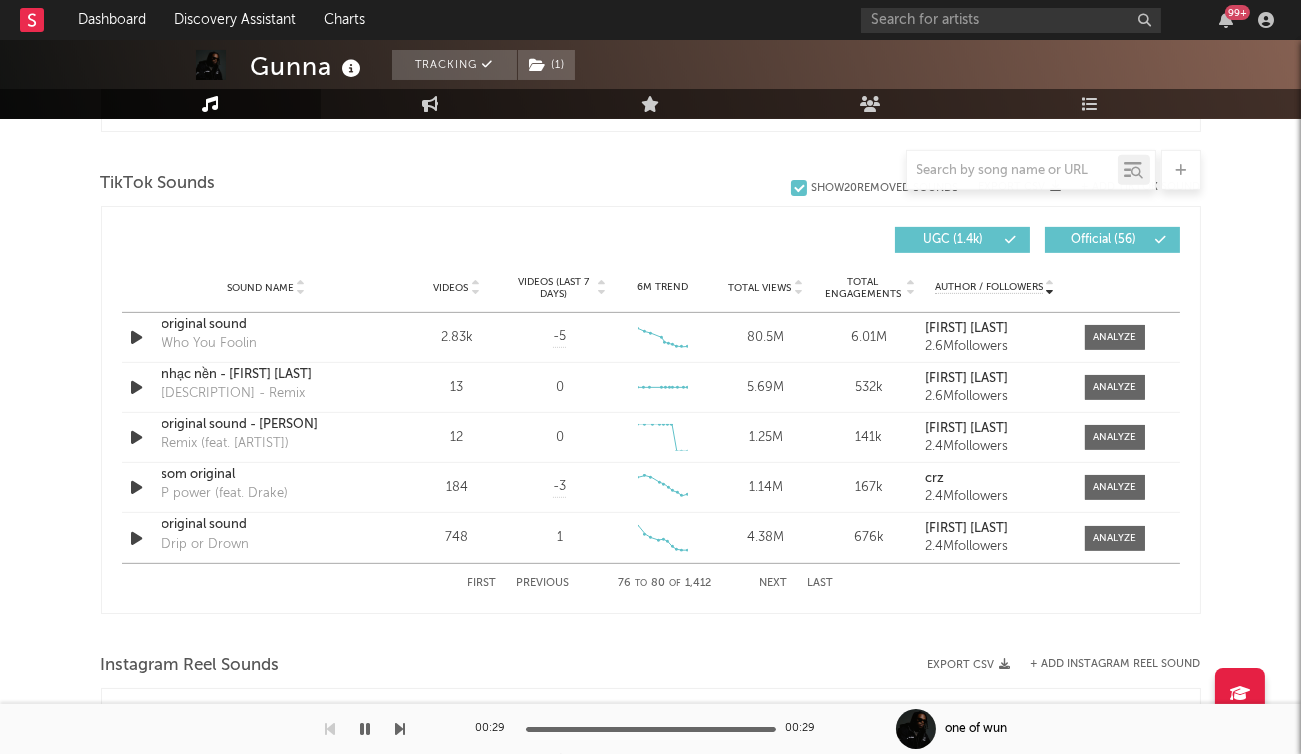 click on "Next" at bounding box center (774, 583) 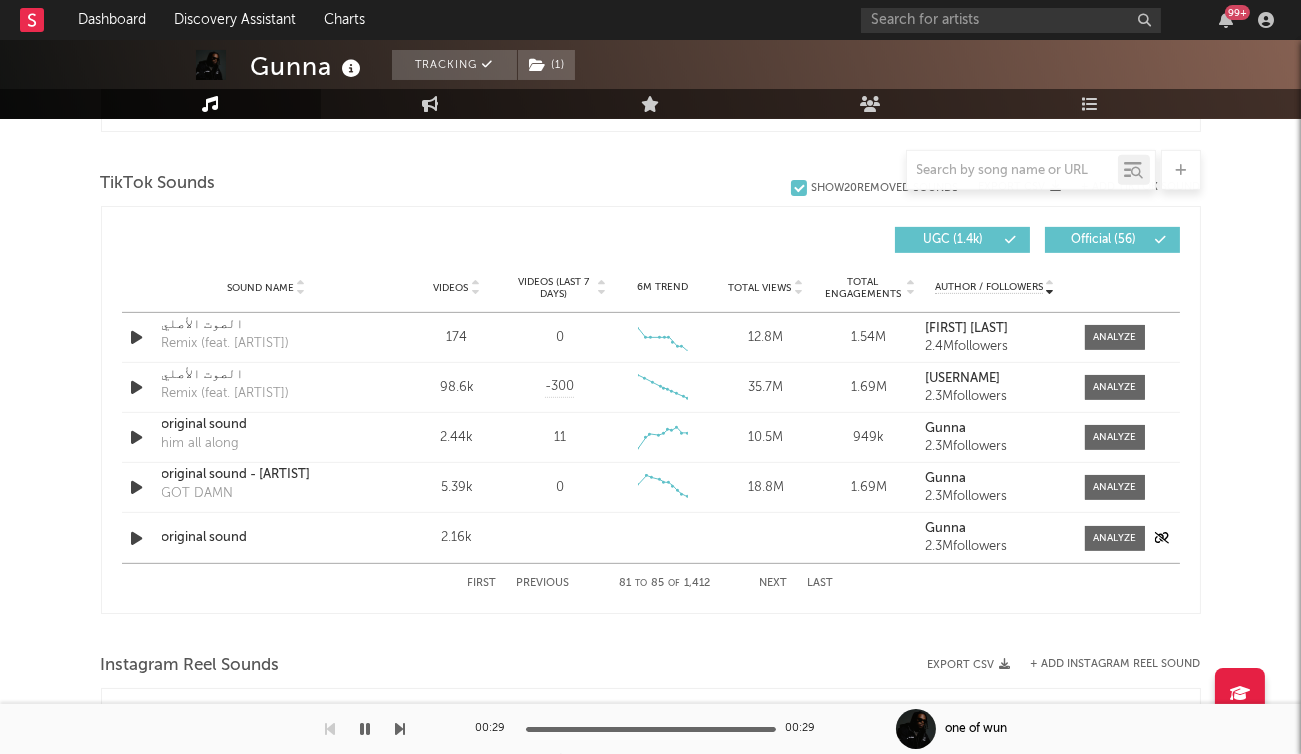 click at bounding box center (137, 538) 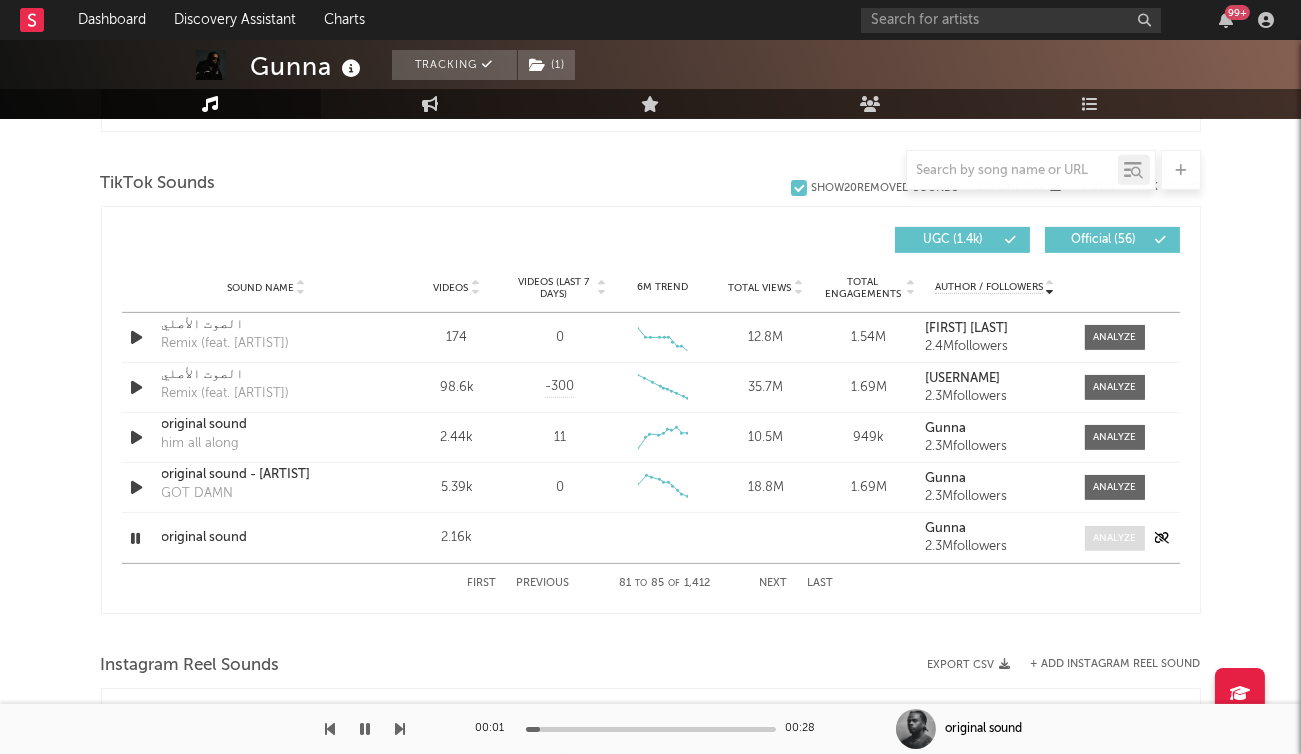 click at bounding box center [1114, 538] 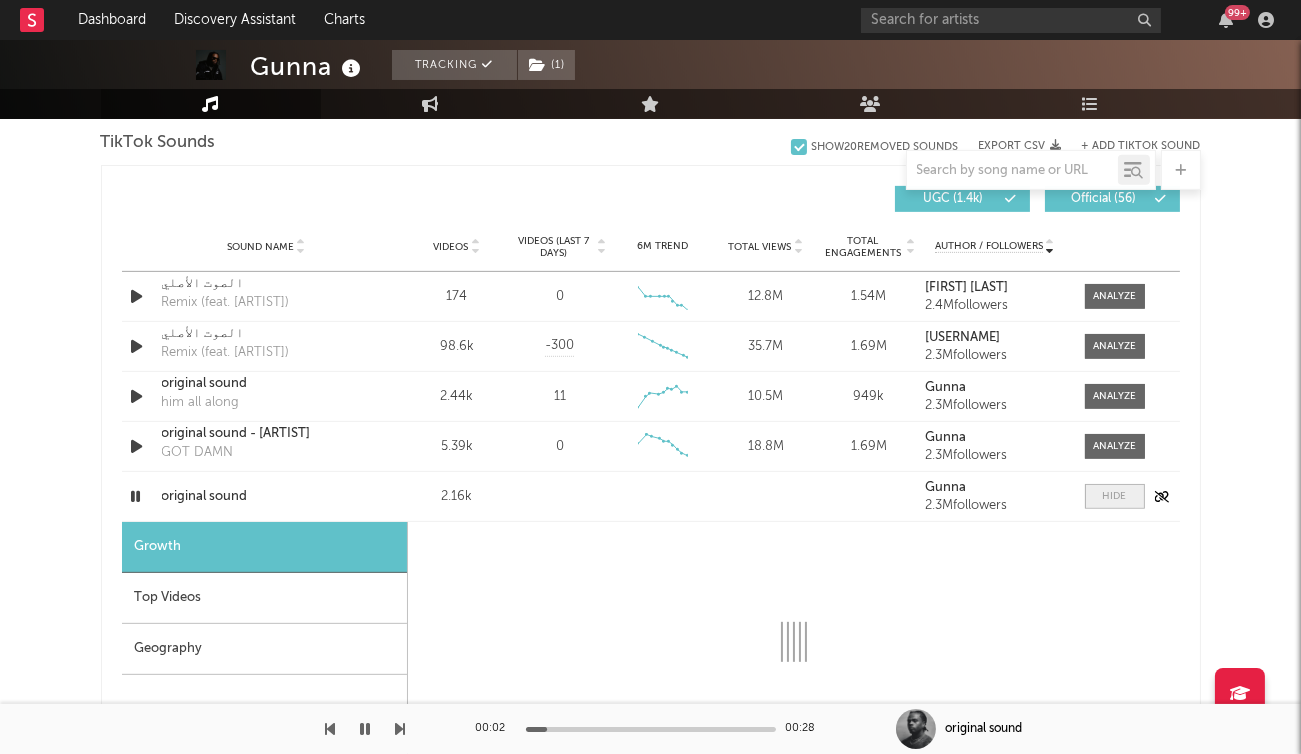 select on "1w" 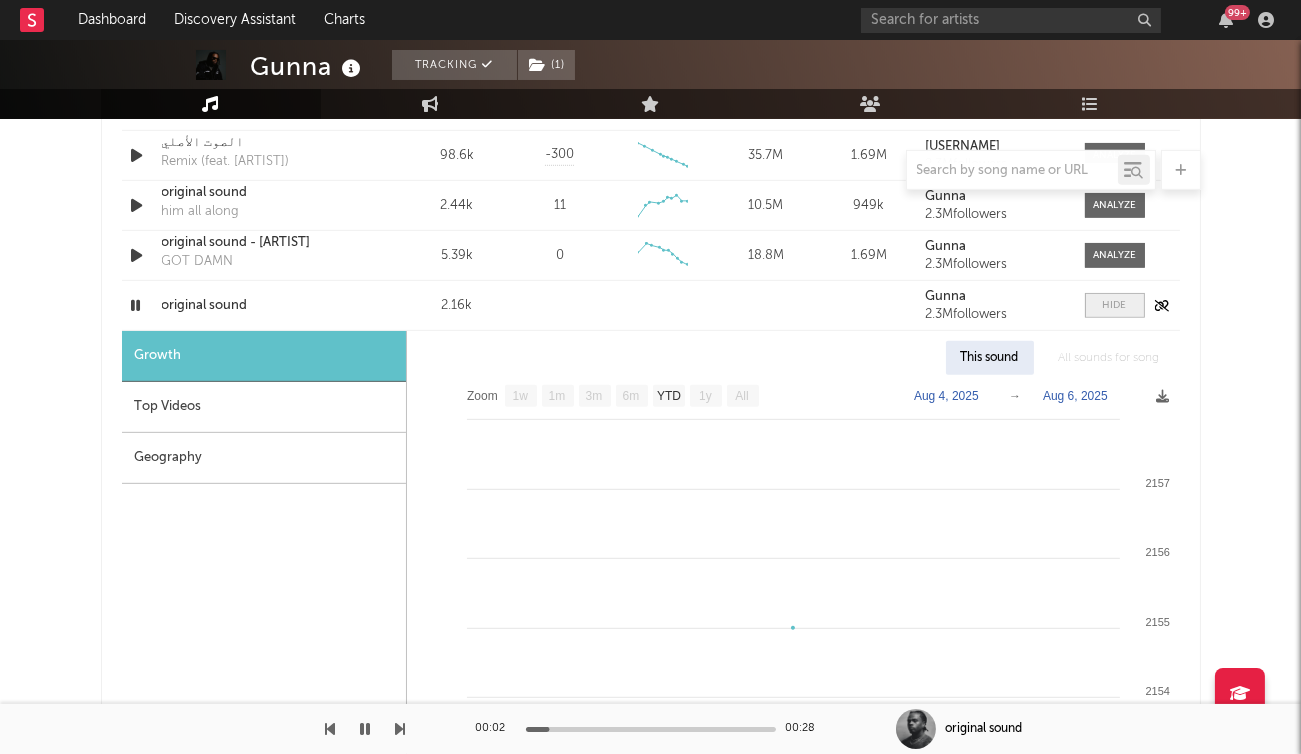 scroll, scrollTop: 1586, scrollLeft: 0, axis: vertical 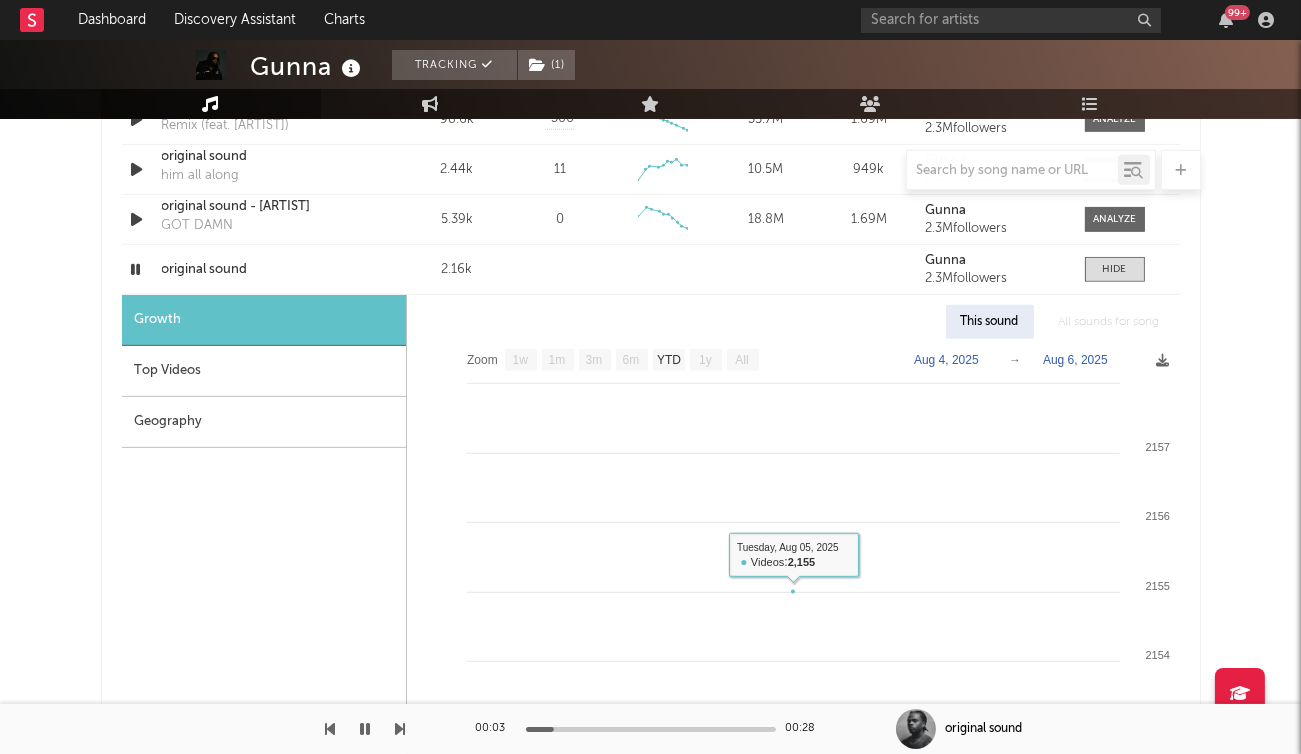 click on "Geography" at bounding box center (264, 422) 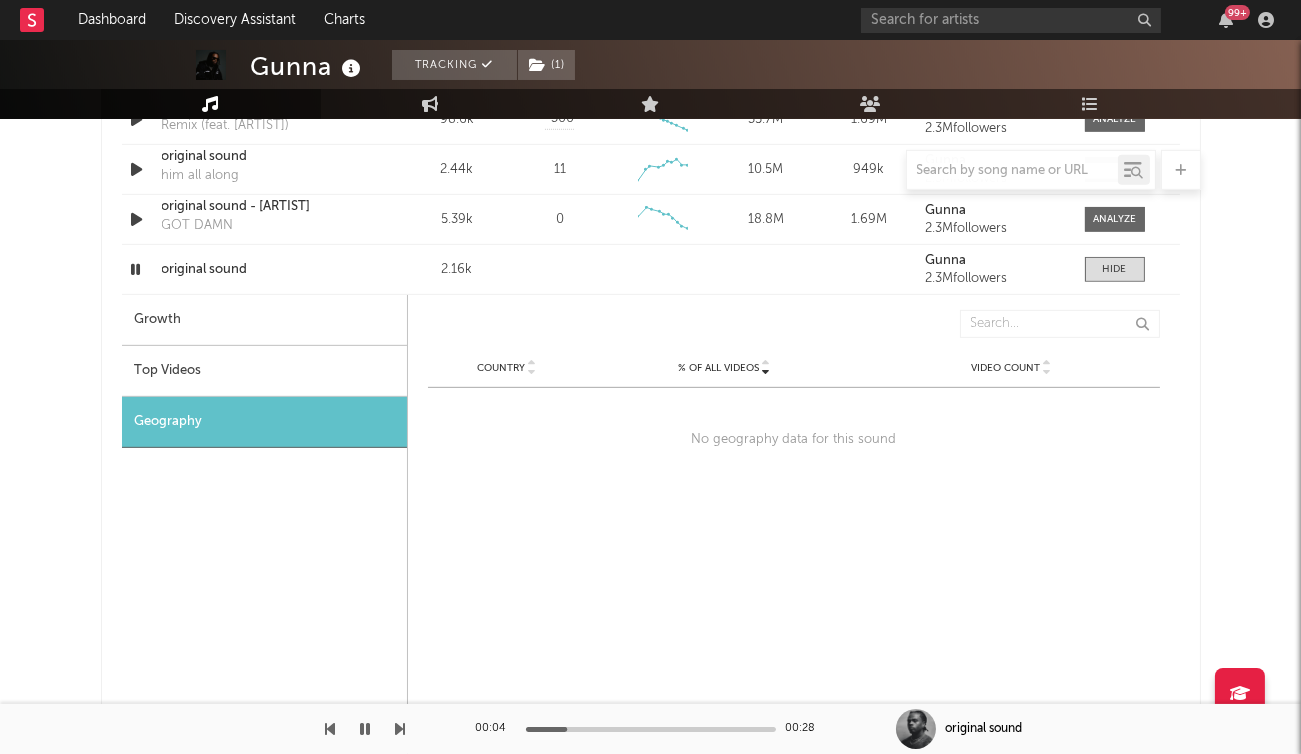 click on "Top Videos" at bounding box center (264, 371) 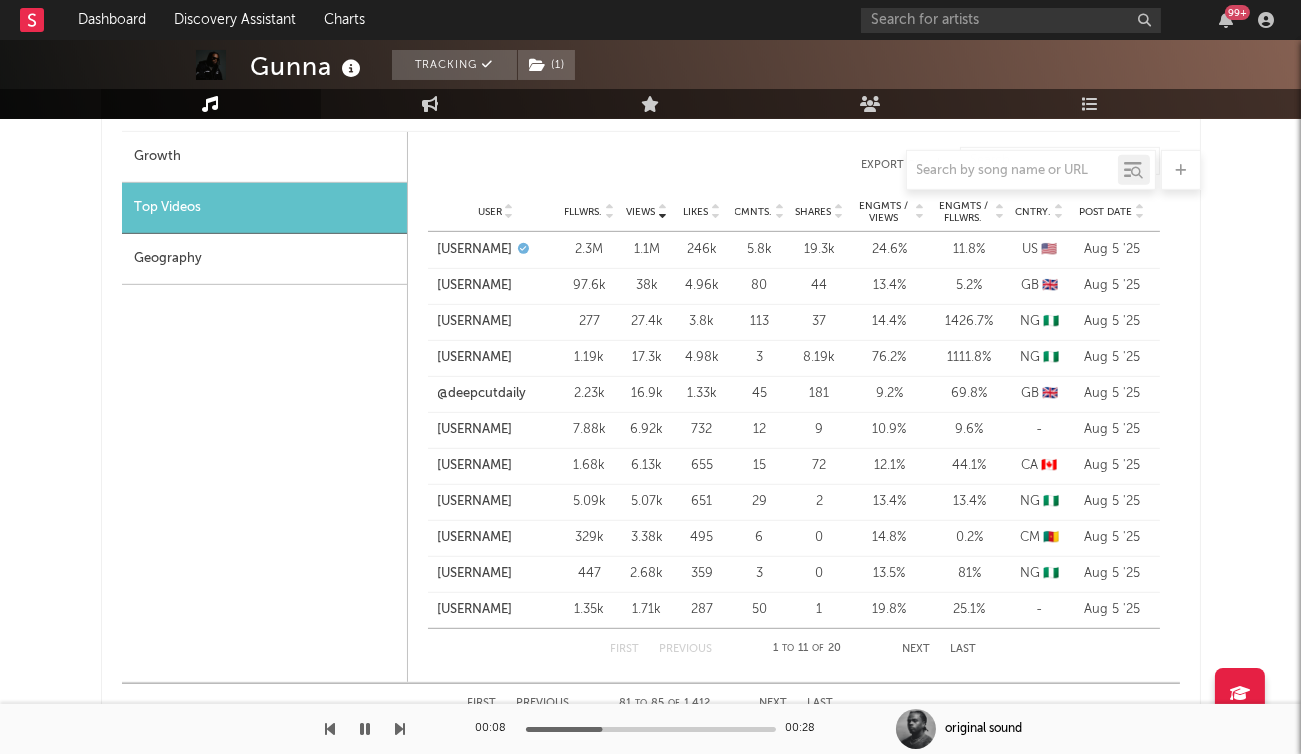 scroll, scrollTop: 1736, scrollLeft: 0, axis: vertical 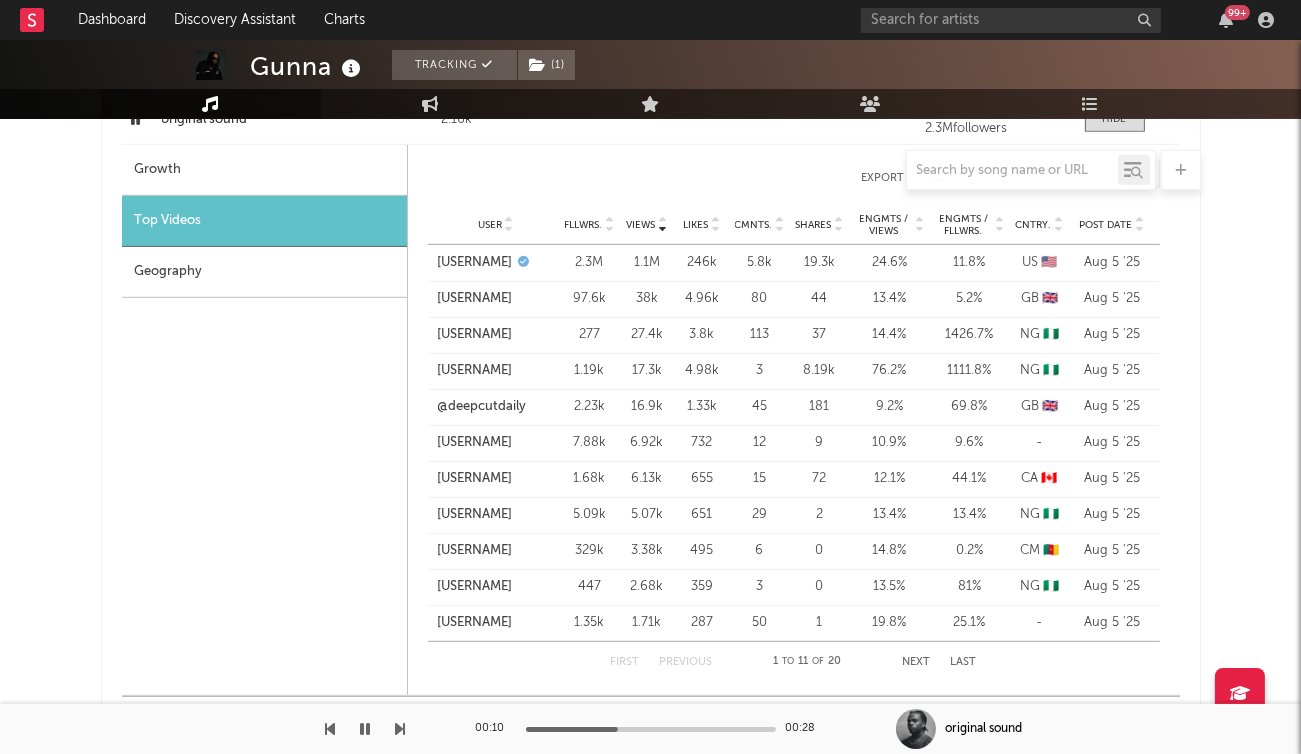 click on "Next" at bounding box center (917, 662) 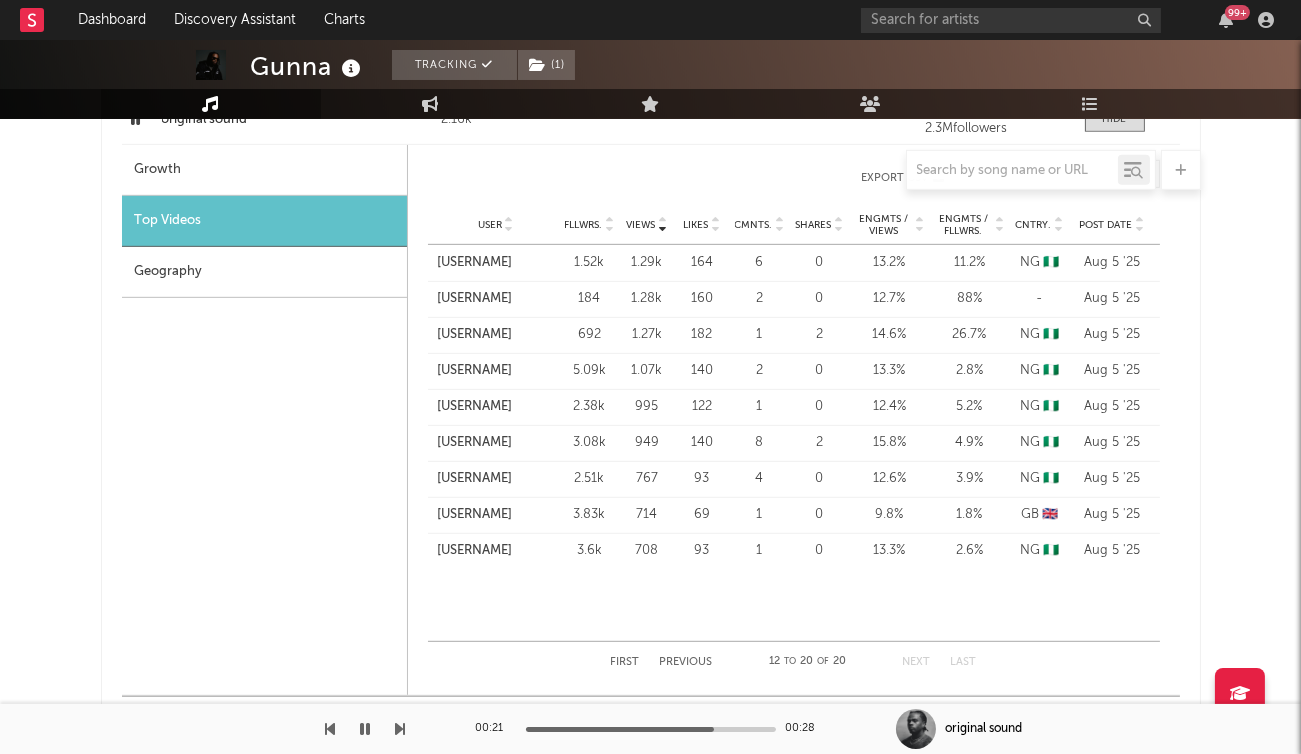 click on "Previous" at bounding box center [686, 662] 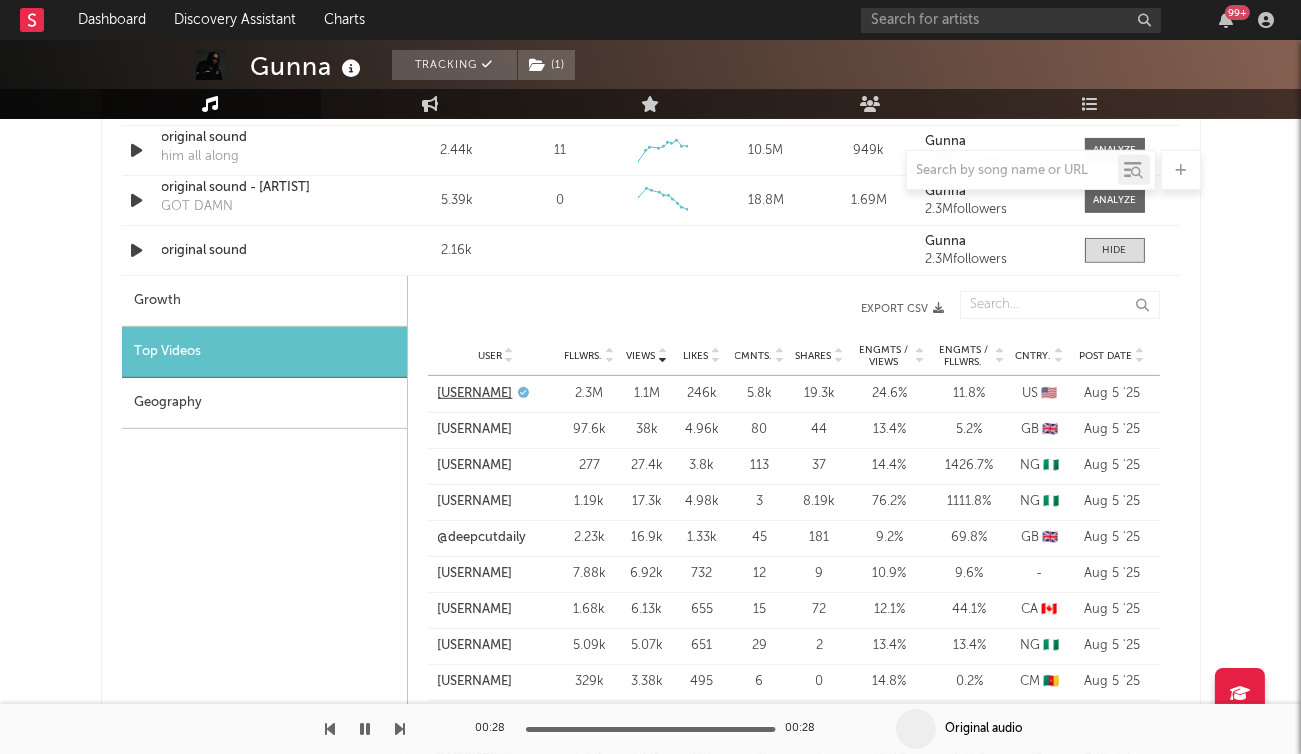 scroll, scrollTop: 1589, scrollLeft: 0, axis: vertical 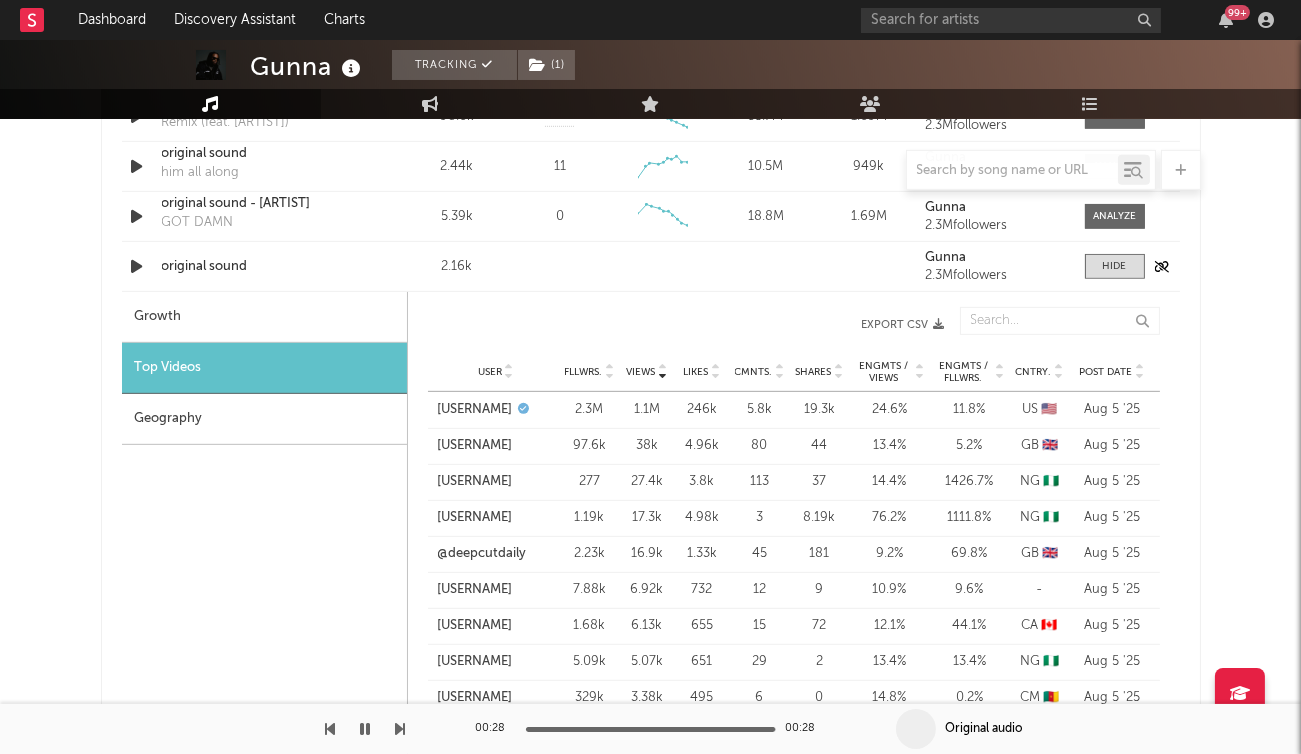 click on "original sound" at bounding box center [266, 267] 